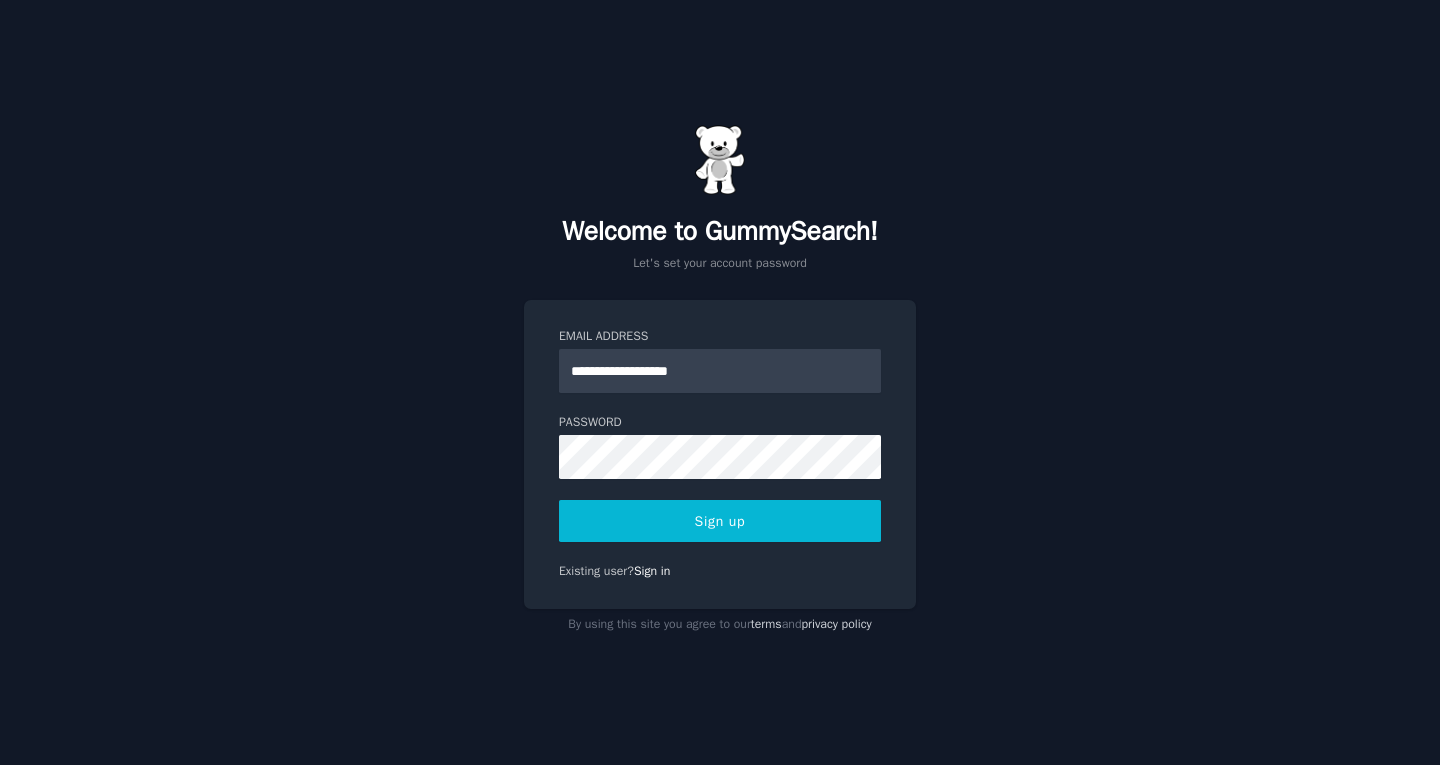 scroll, scrollTop: 0, scrollLeft: 0, axis: both 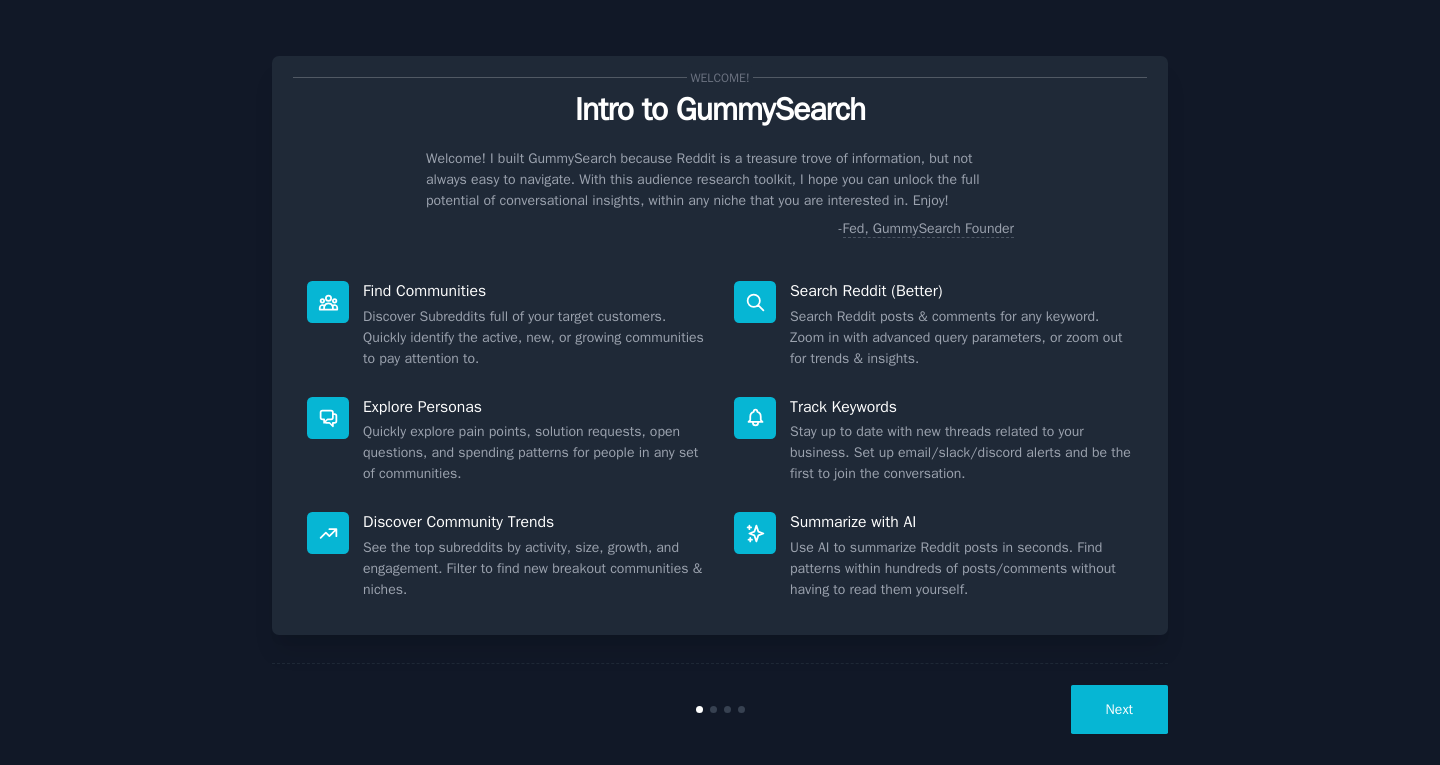 click on "Next" at bounding box center (1119, 709) 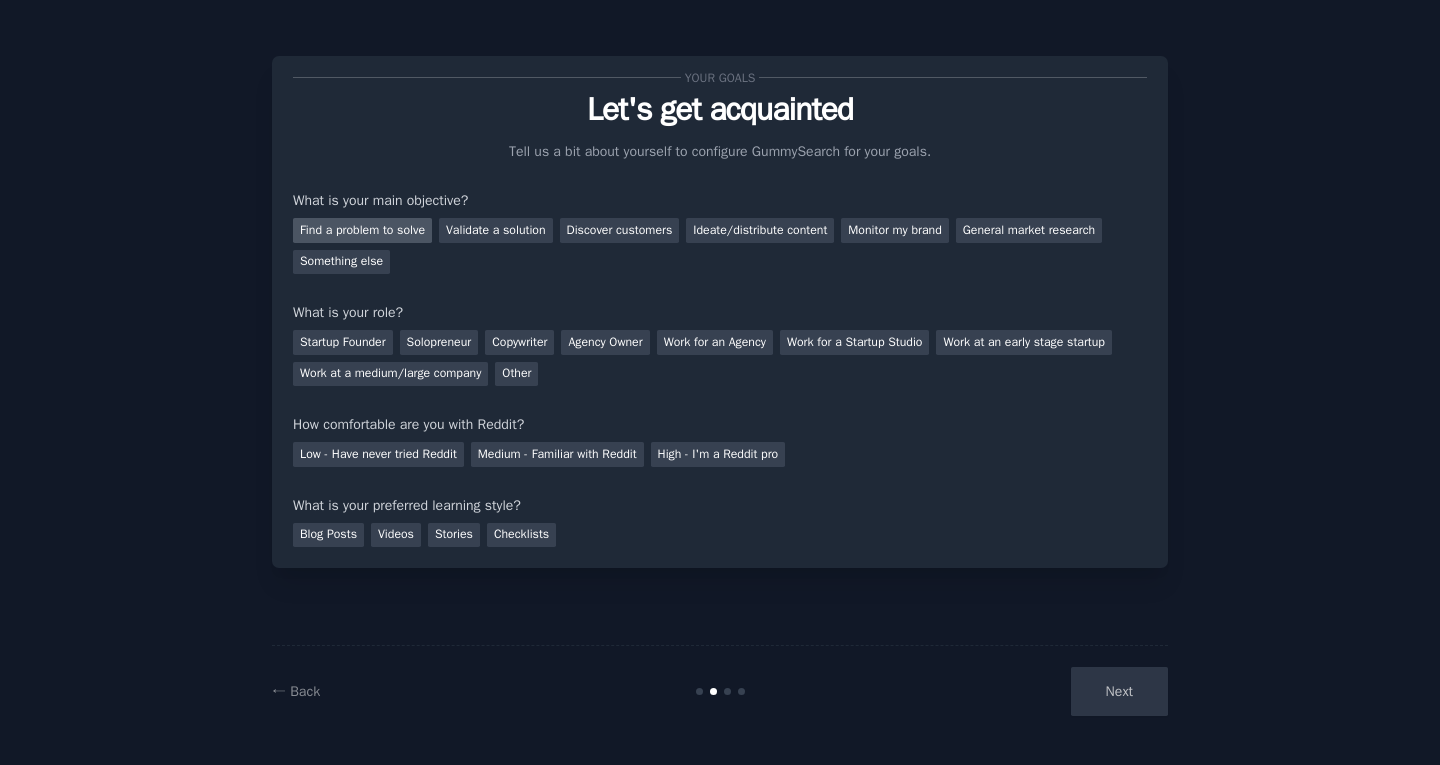 click on "Find a problem to solve" at bounding box center (362, 230) 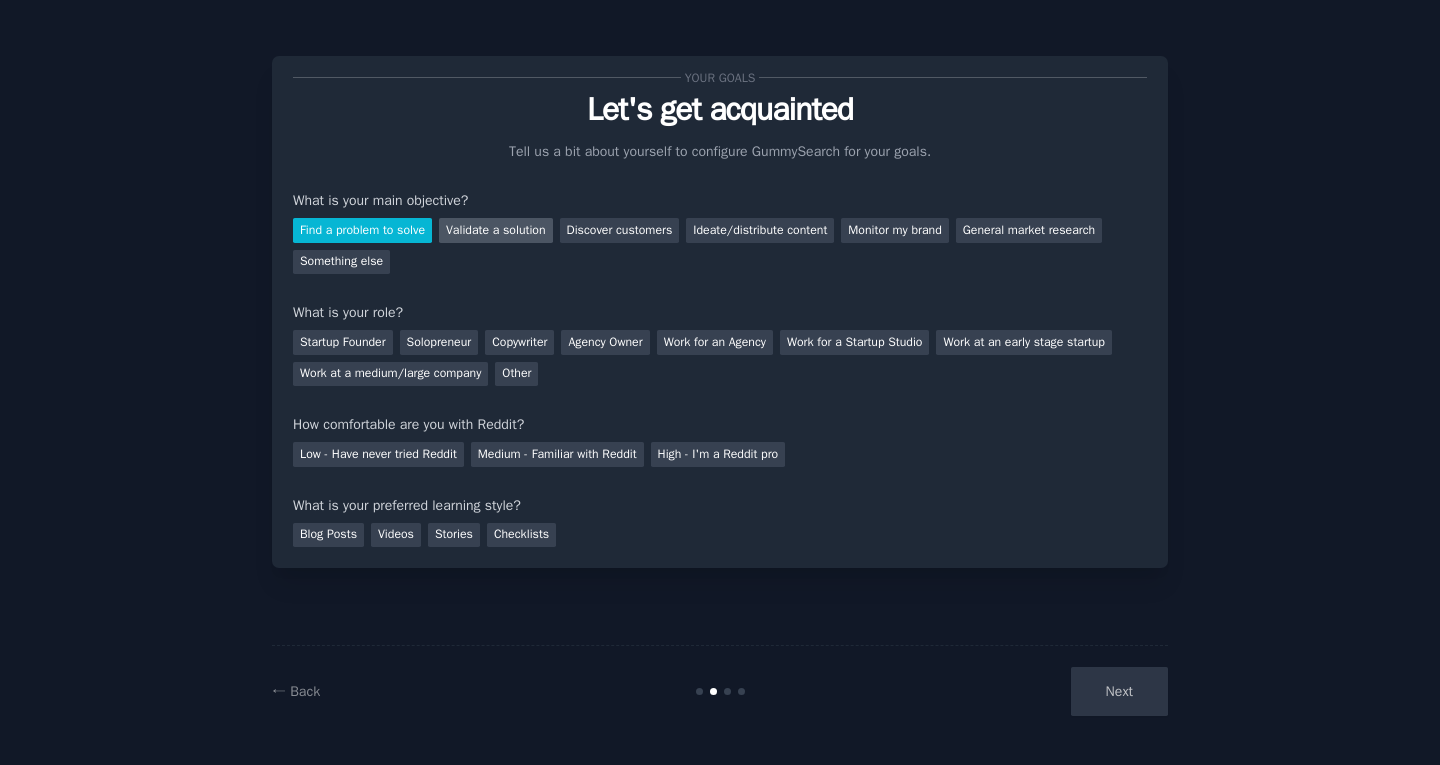click on "Validate a solution" at bounding box center [496, 230] 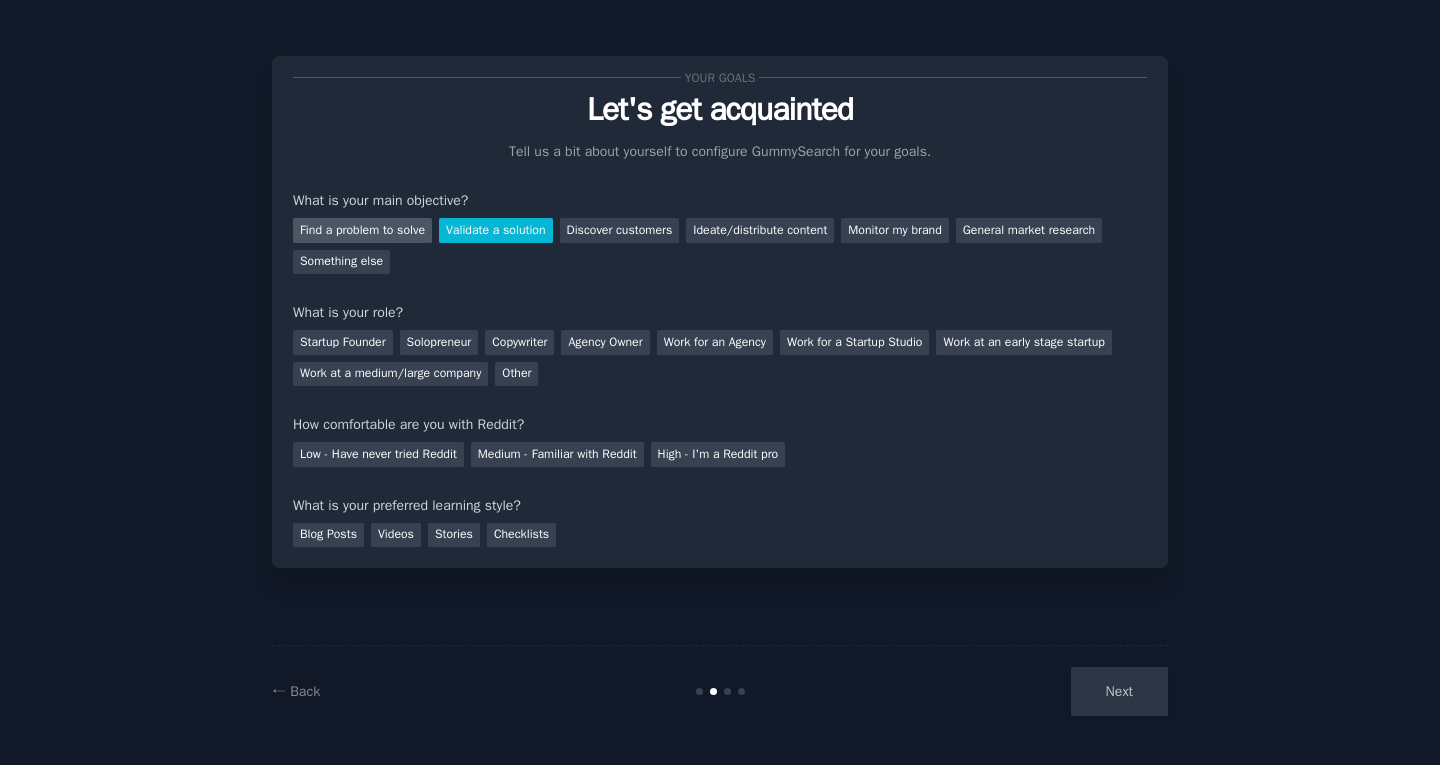 click on "Find a problem to solve" at bounding box center [362, 230] 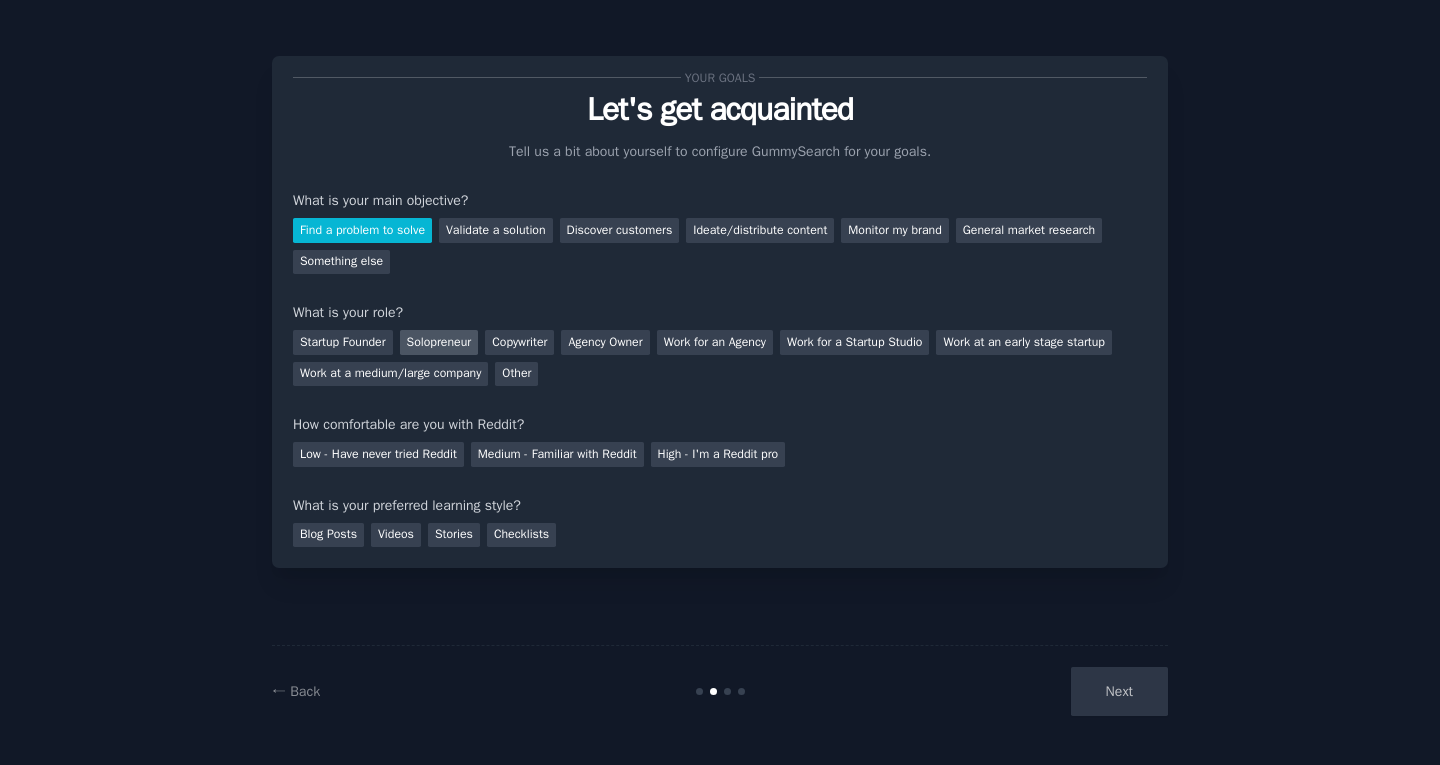 click on "Solopreneur" at bounding box center (439, 342) 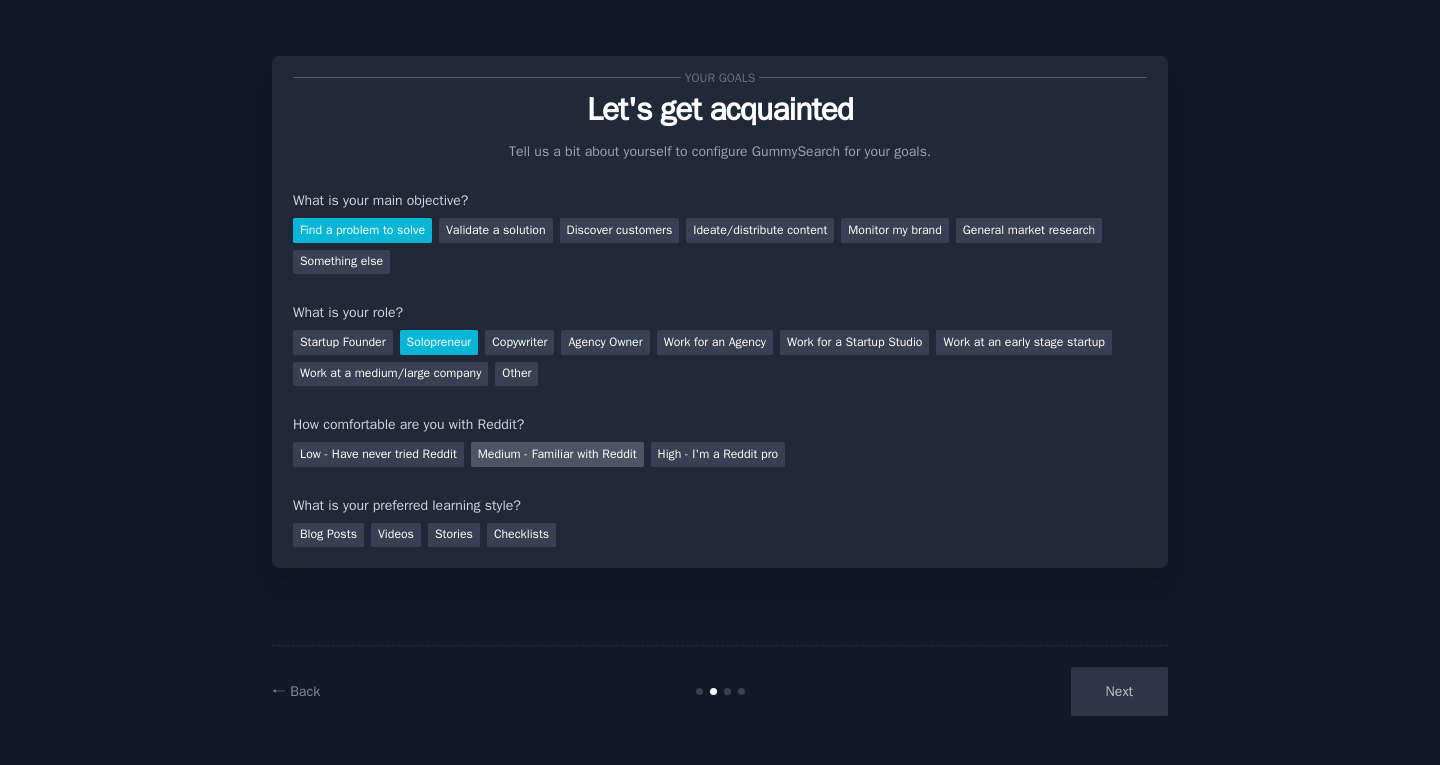 click on "Medium - Familiar with Reddit" at bounding box center [557, 454] 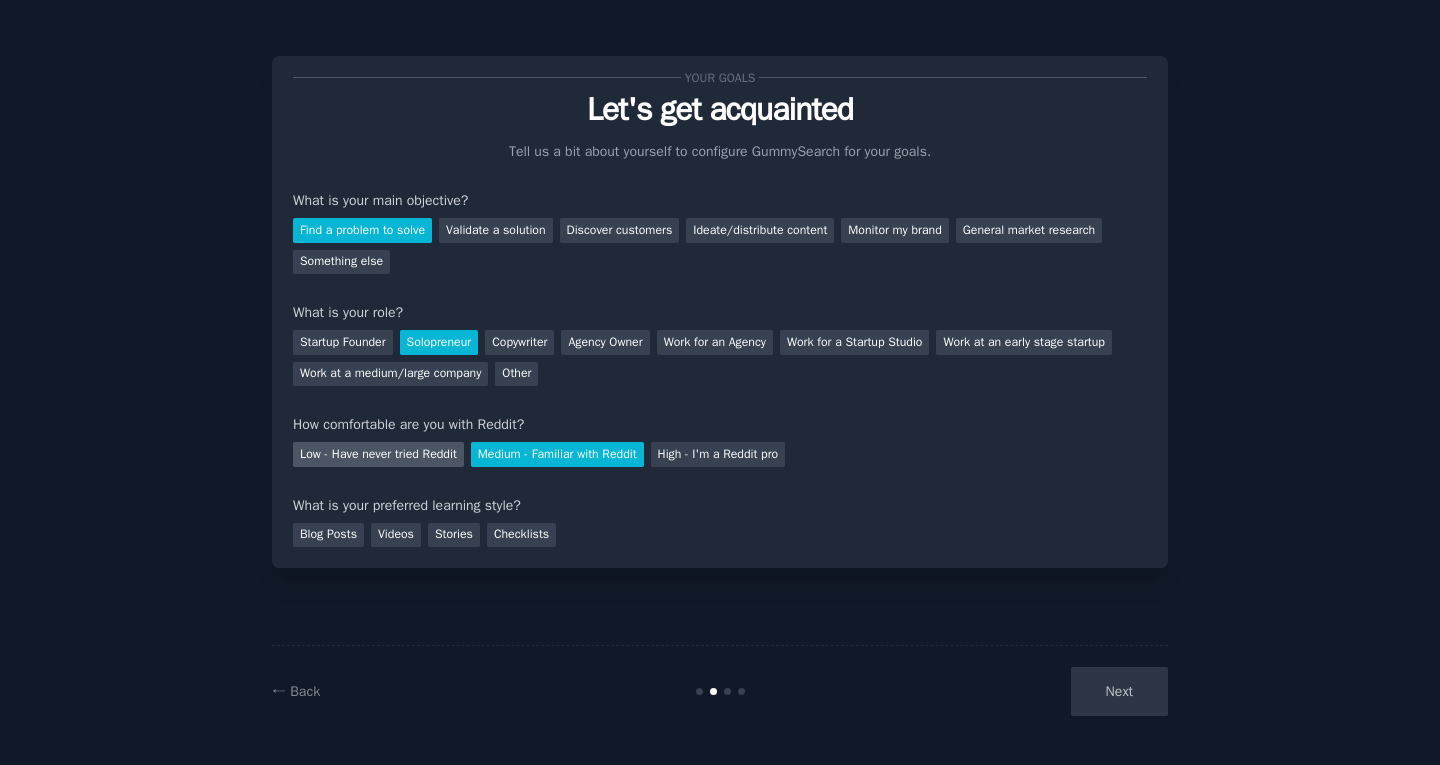 click on "Low - Have never tried Reddit" at bounding box center [378, 454] 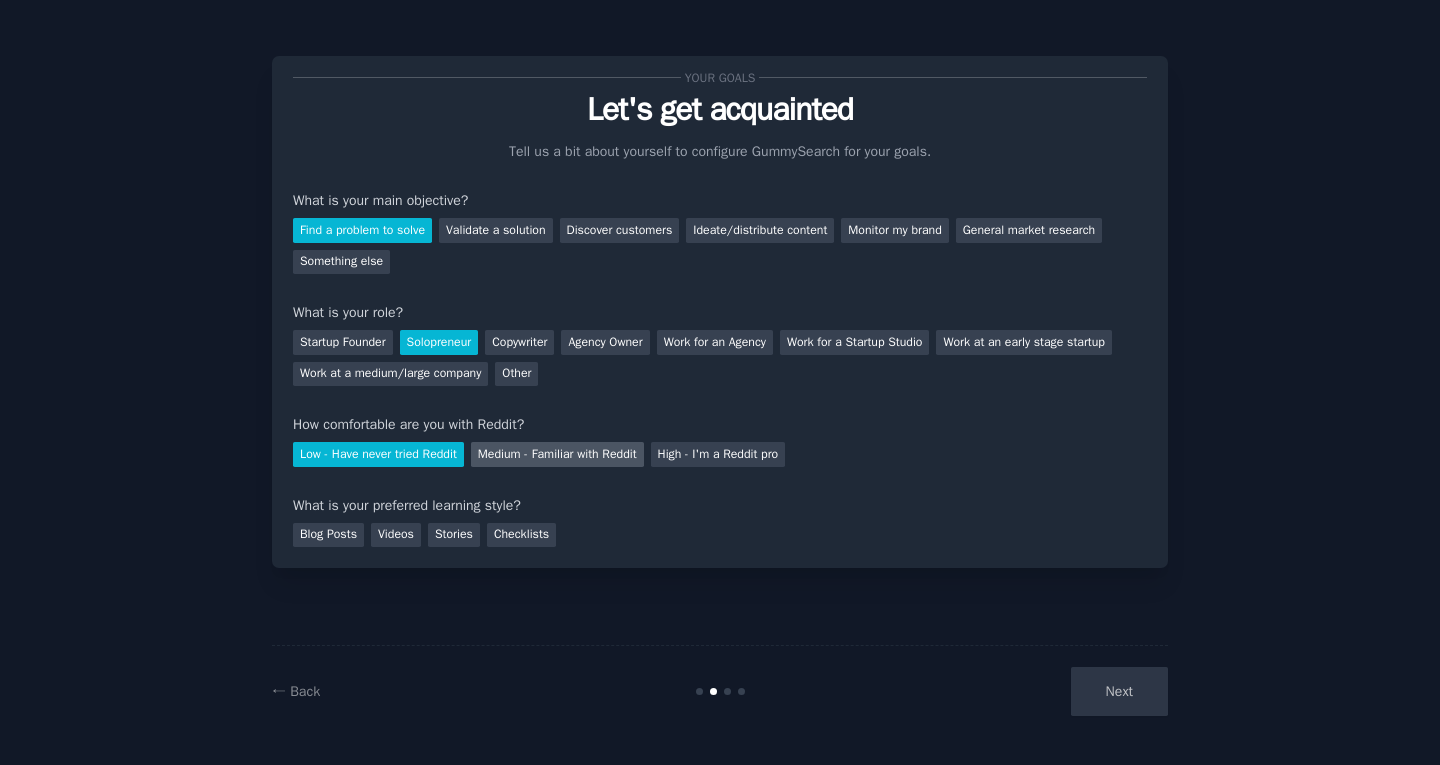 click on "Medium - Familiar with Reddit" at bounding box center [557, 454] 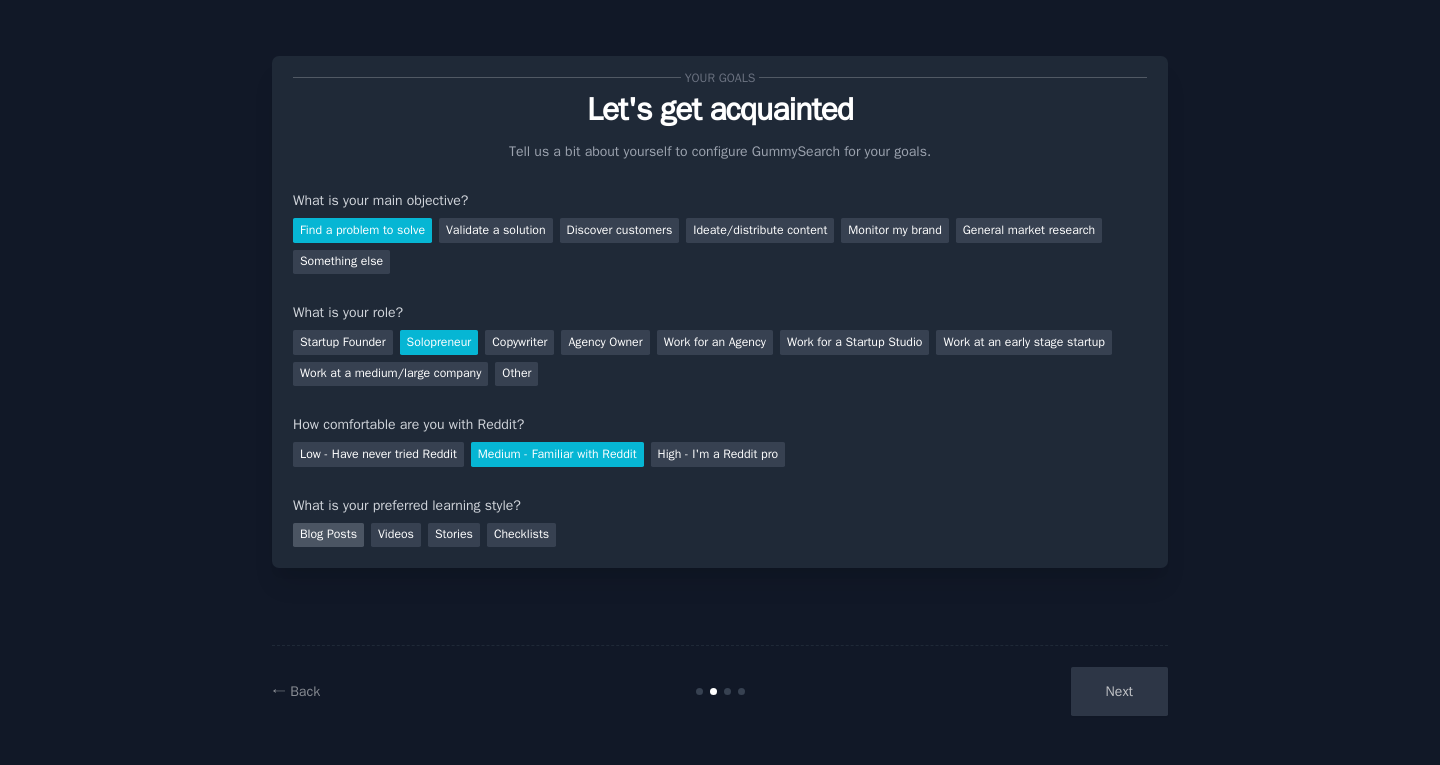 click on "Blog Posts" at bounding box center [328, 535] 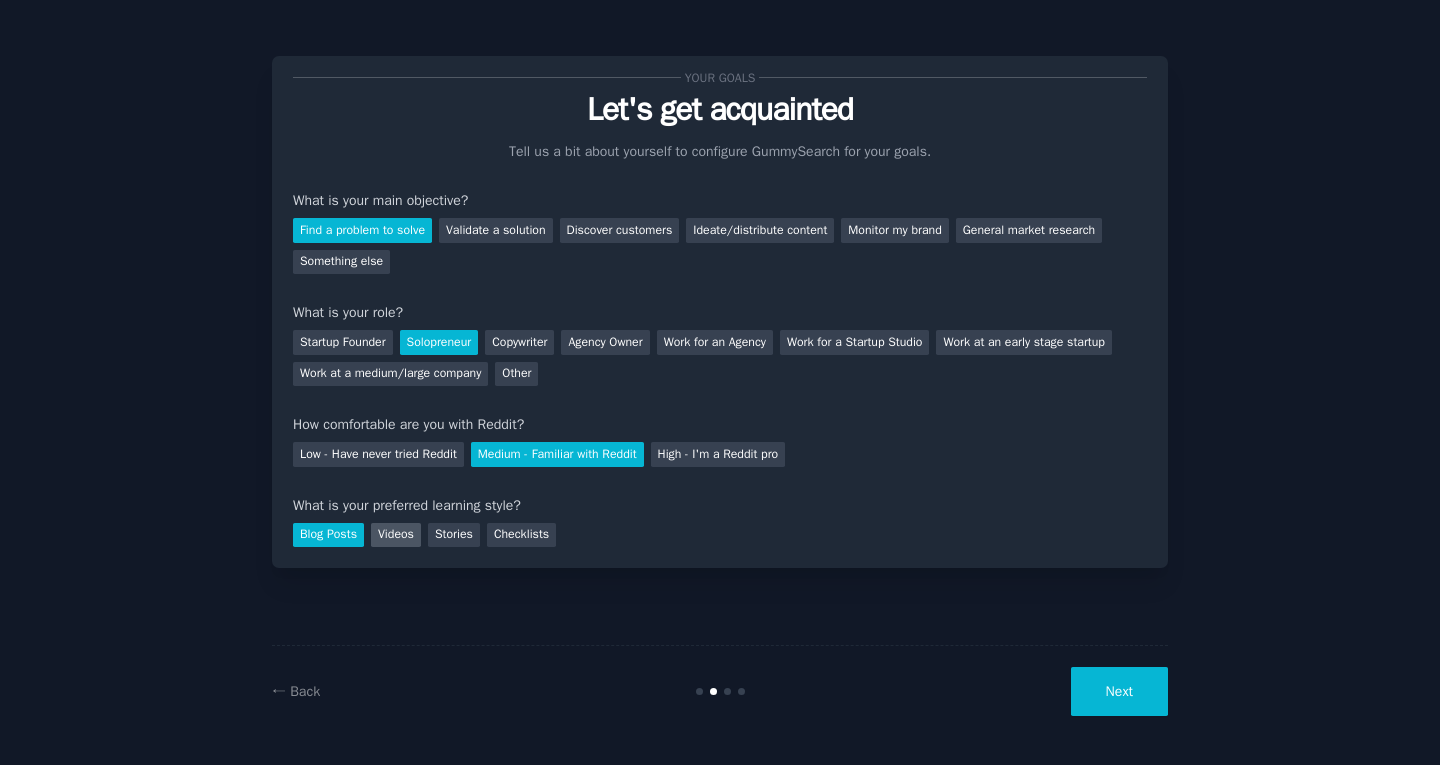 click on "Videos" at bounding box center (396, 535) 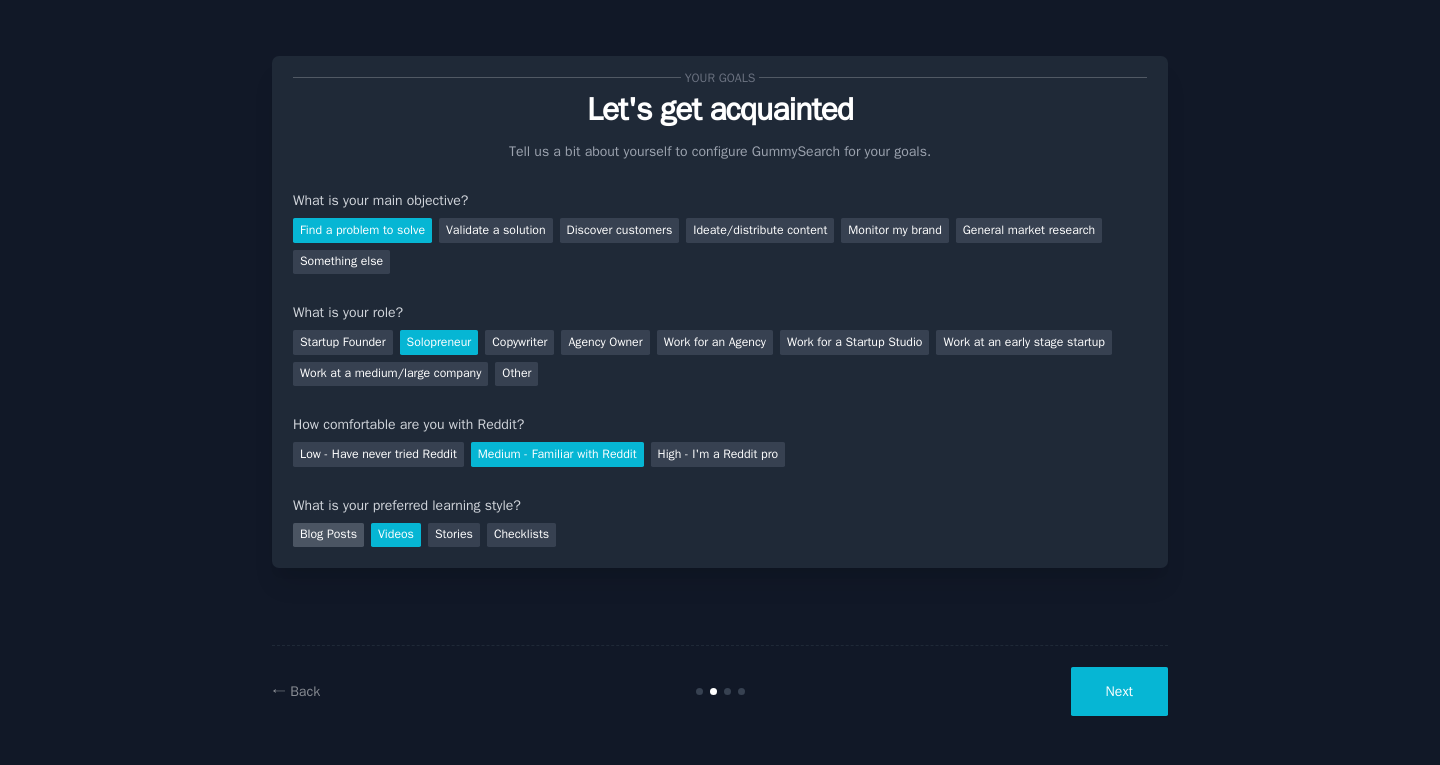 click on "Blog Posts" at bounding box center [328, 535] 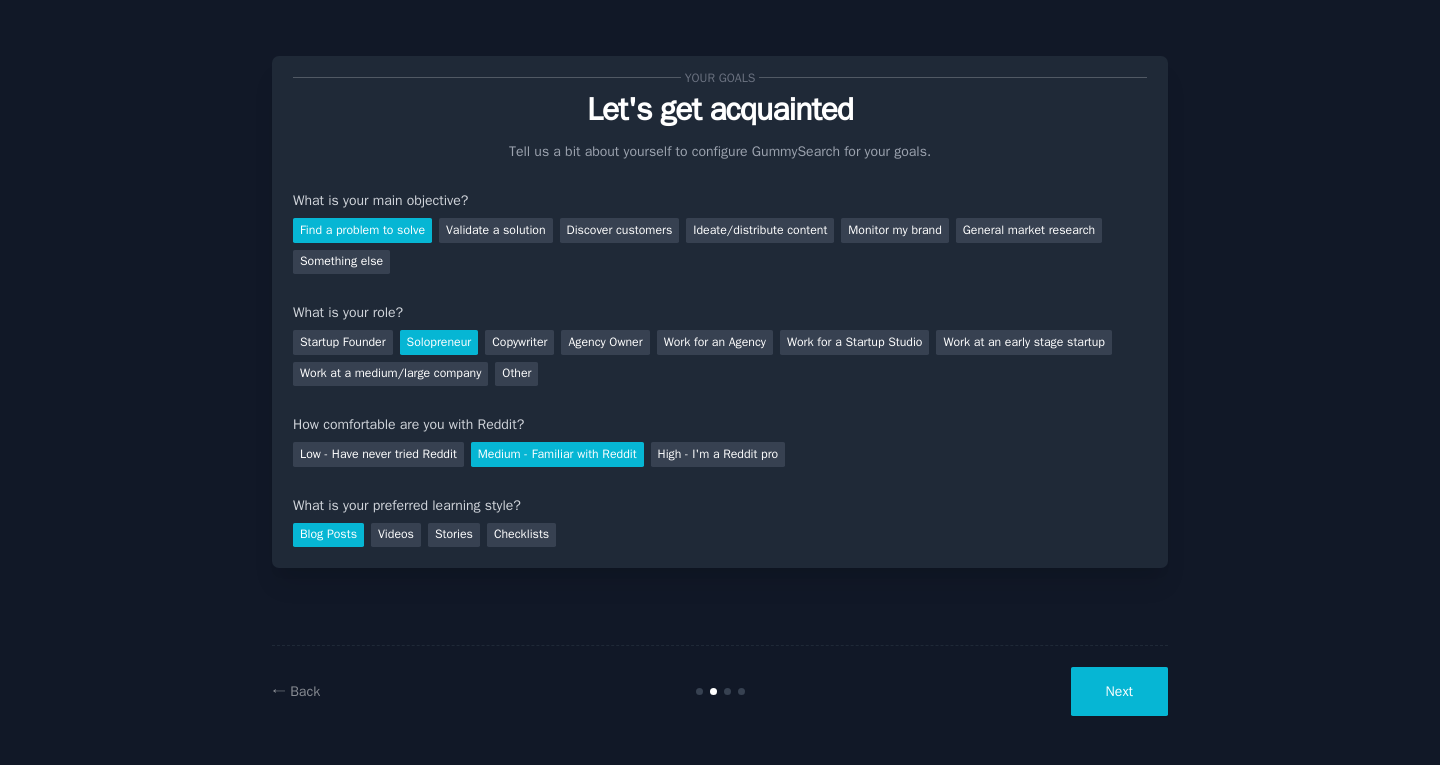 click on "Next" at bounding box center (1119, 691) 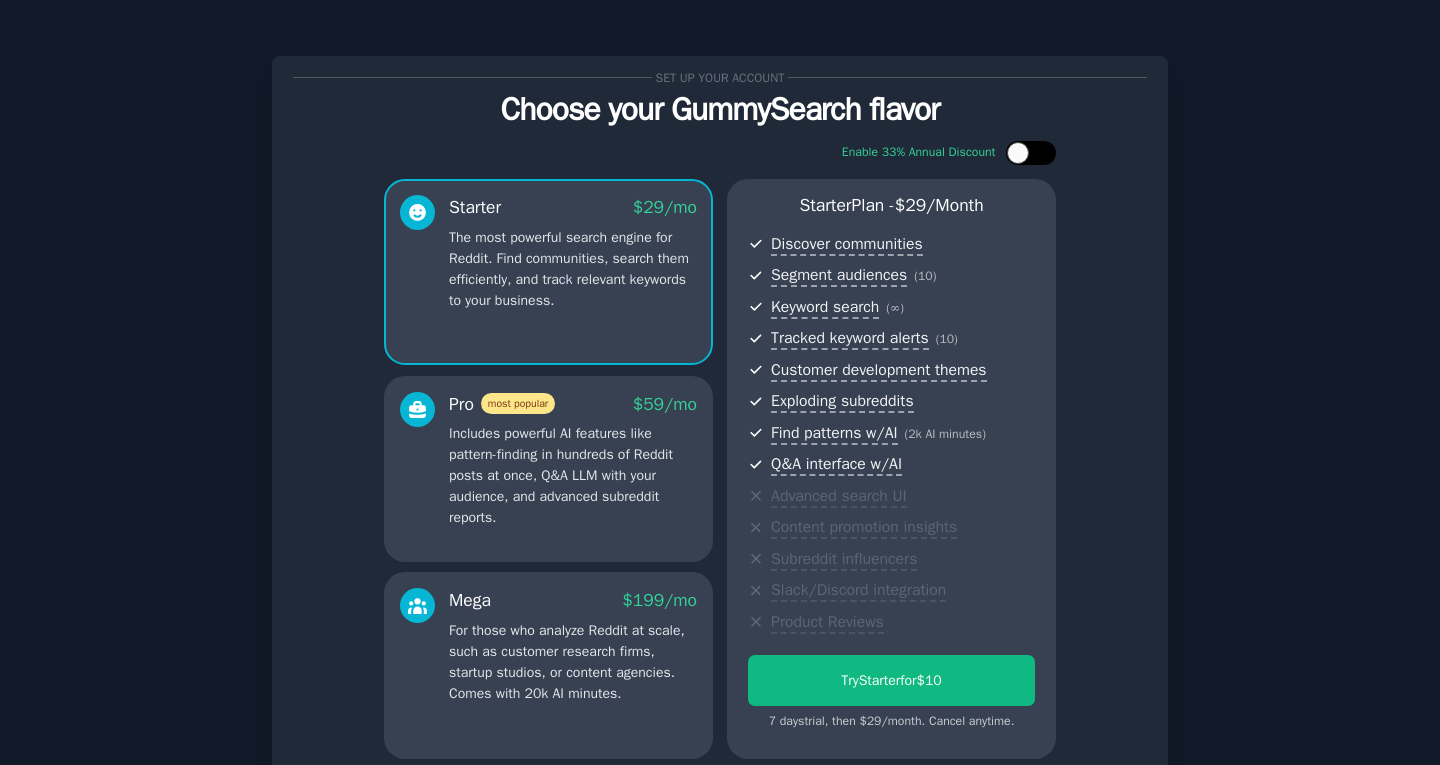 click at bounding box center [1031, 153] 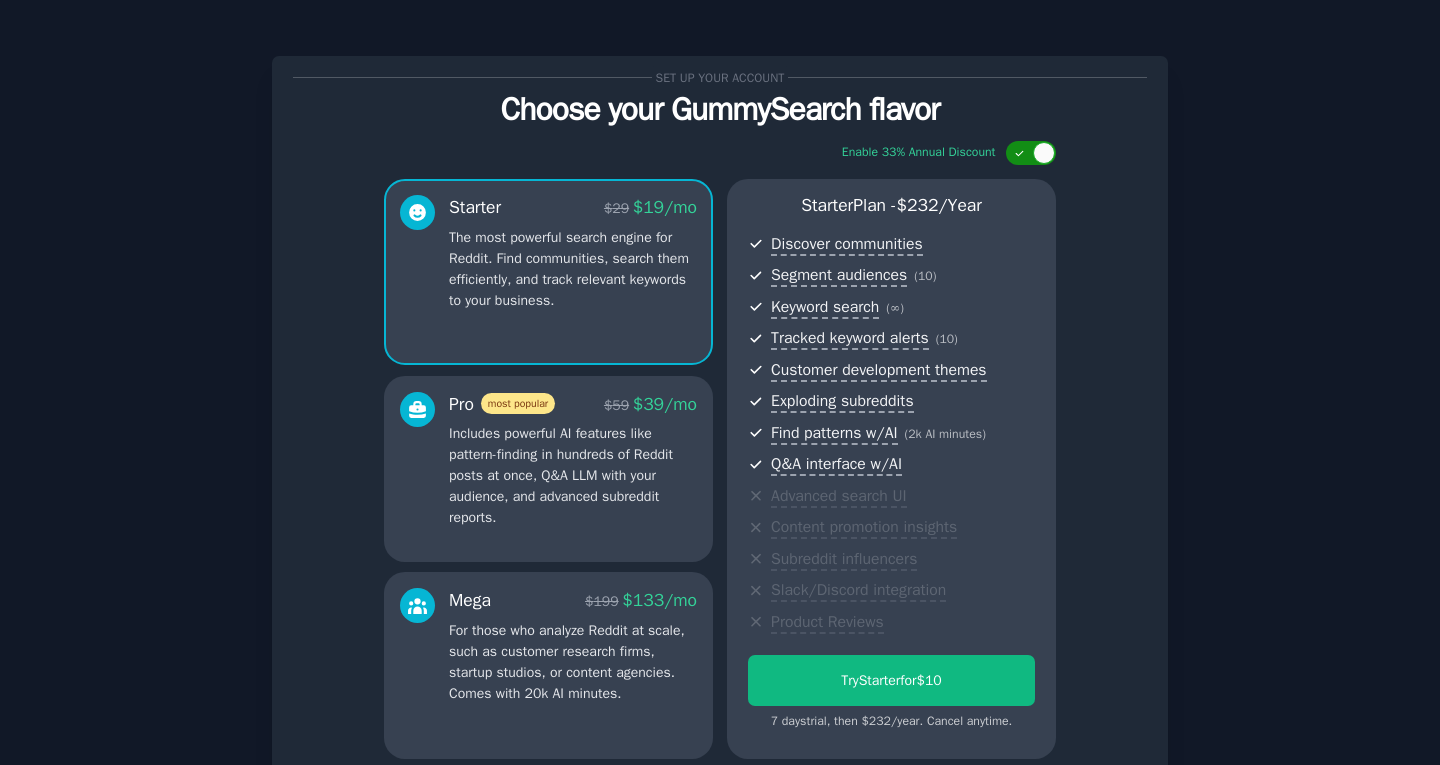 click at bounding box center [1044, 153] 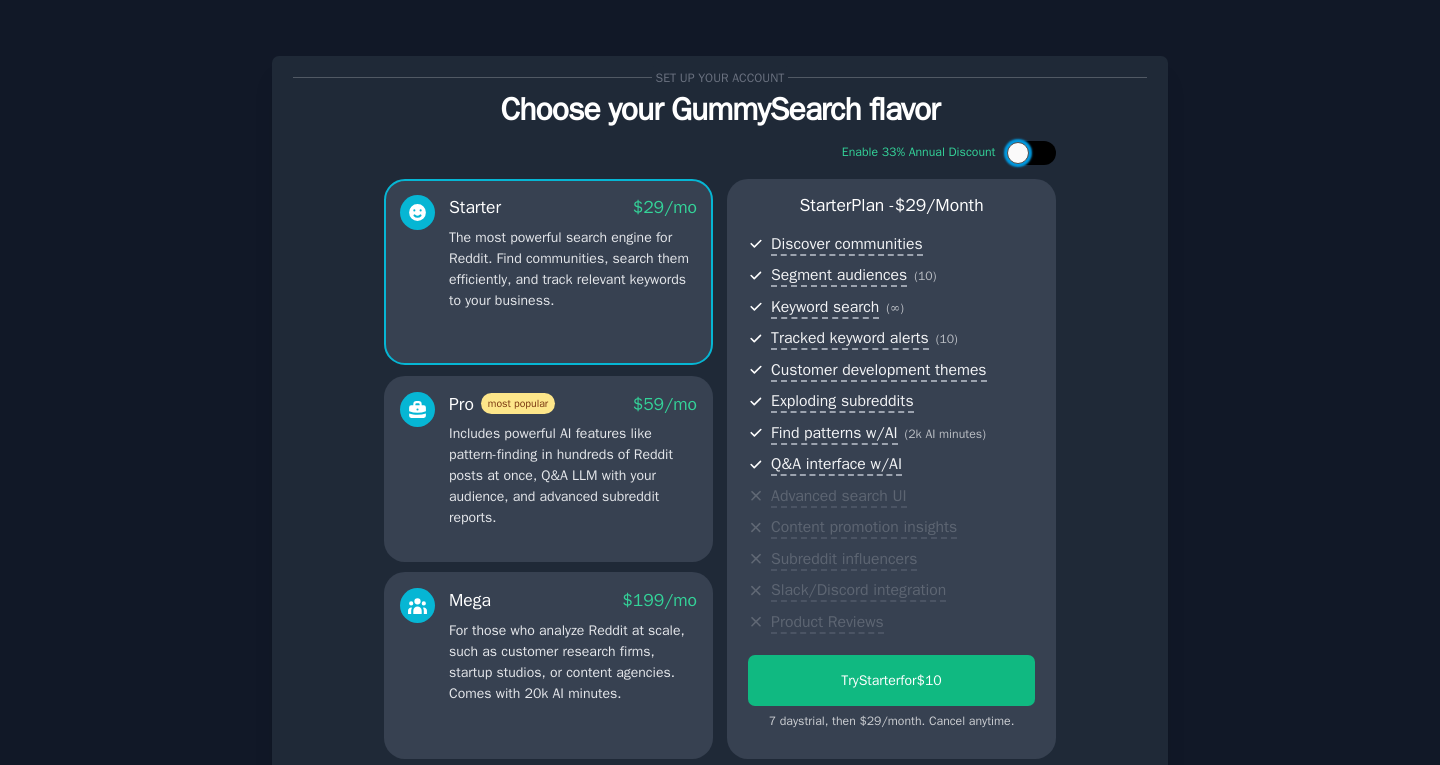 click at bounding box center [1018, 153] 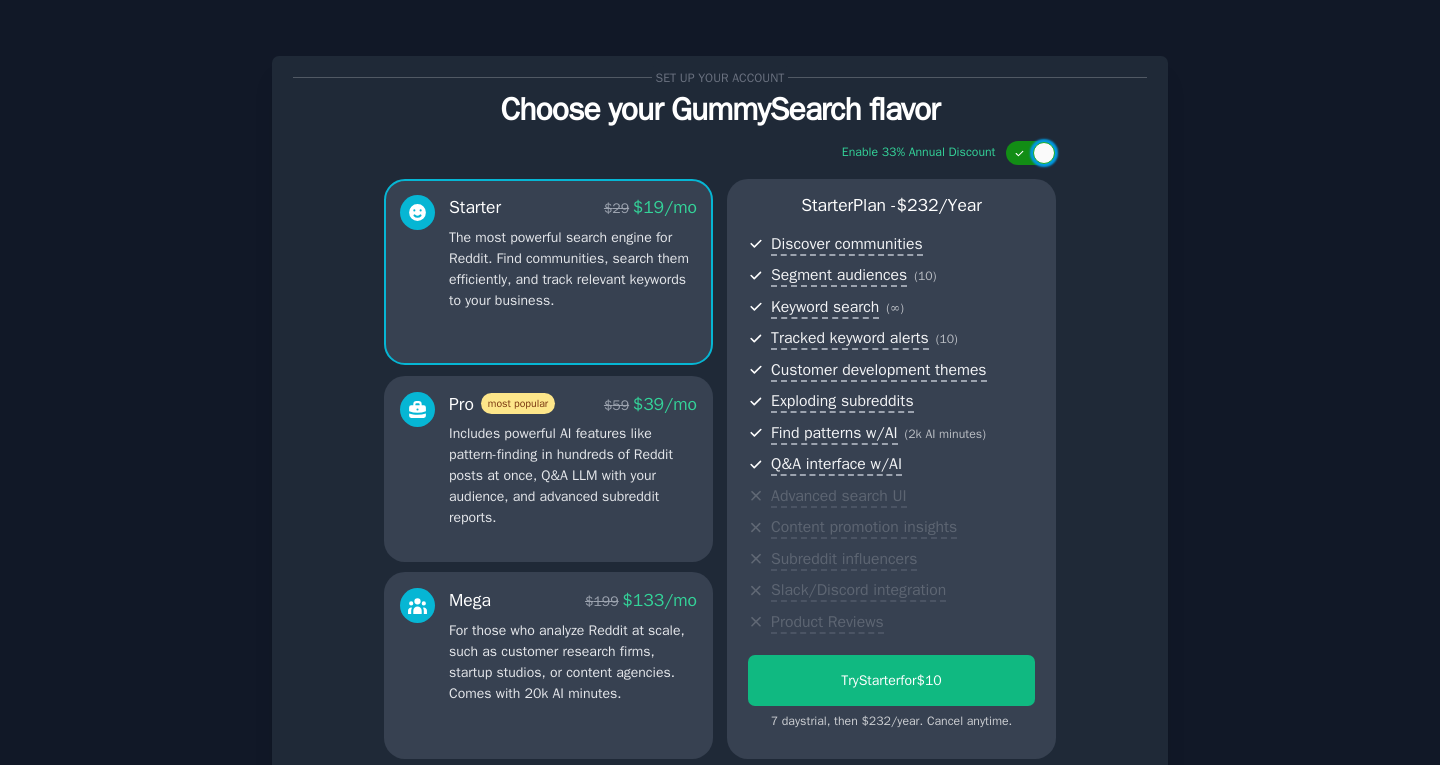 click at bounding box center (1031, 153) 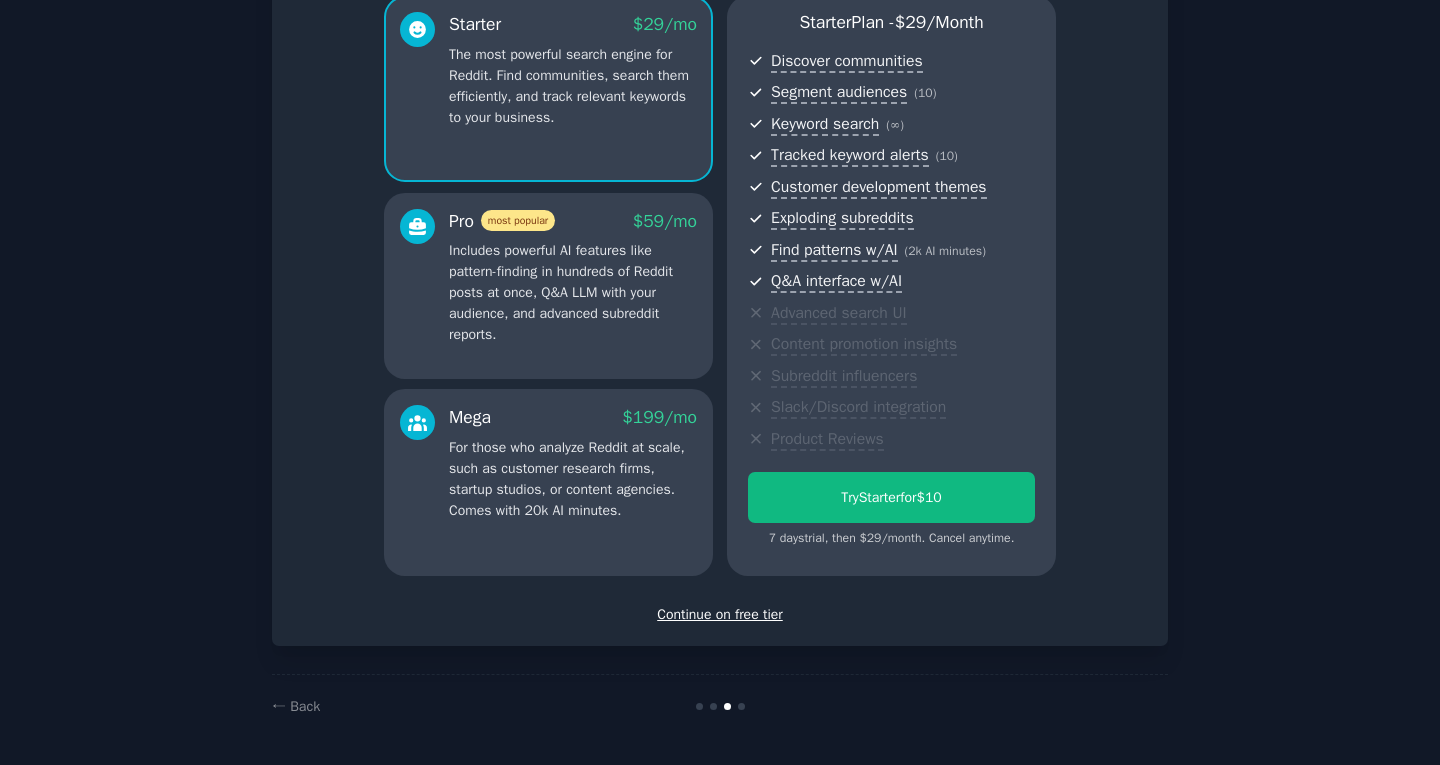 scroll, scrollTop: 83, scrollLeft: 0, axis: vertical 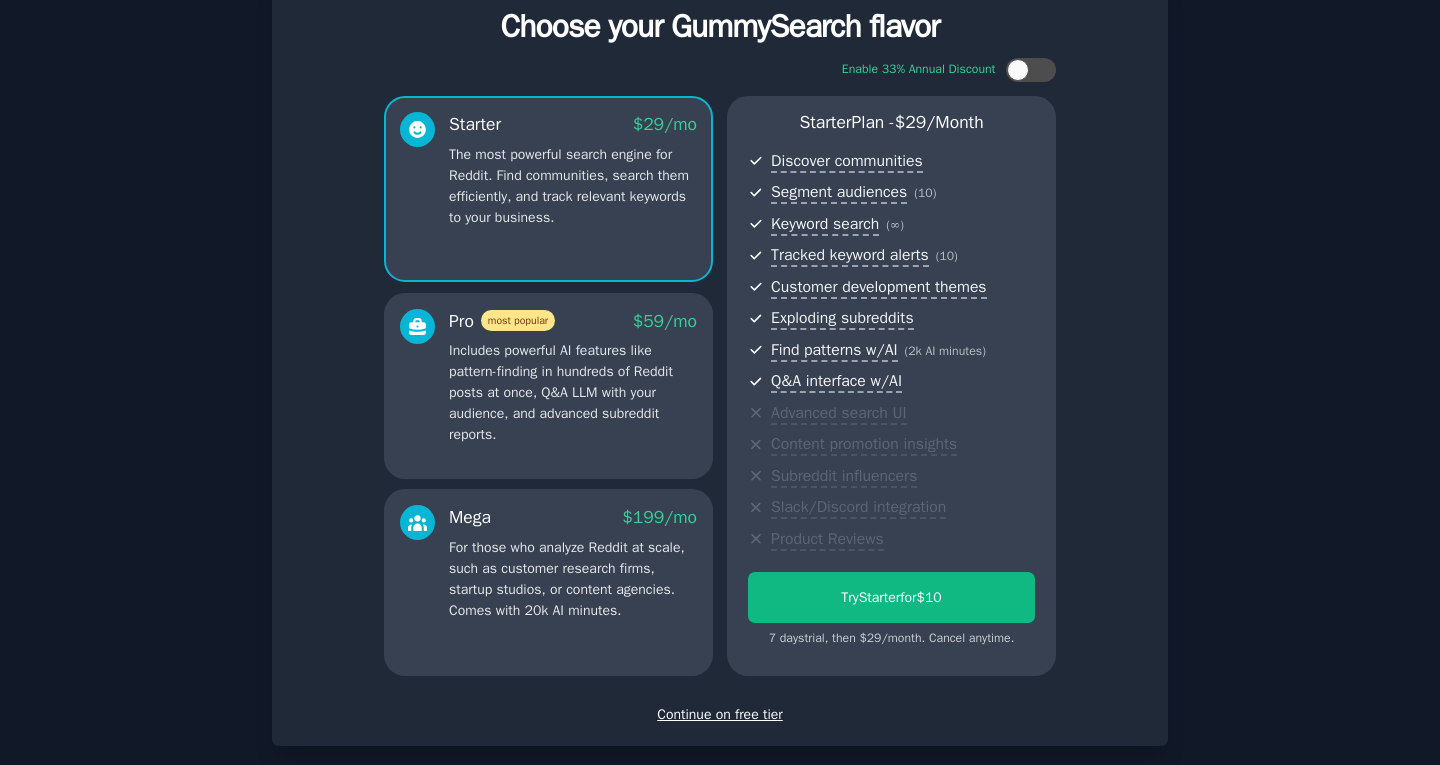 click on "Continue on free tier" at bounding box center [720, 714] 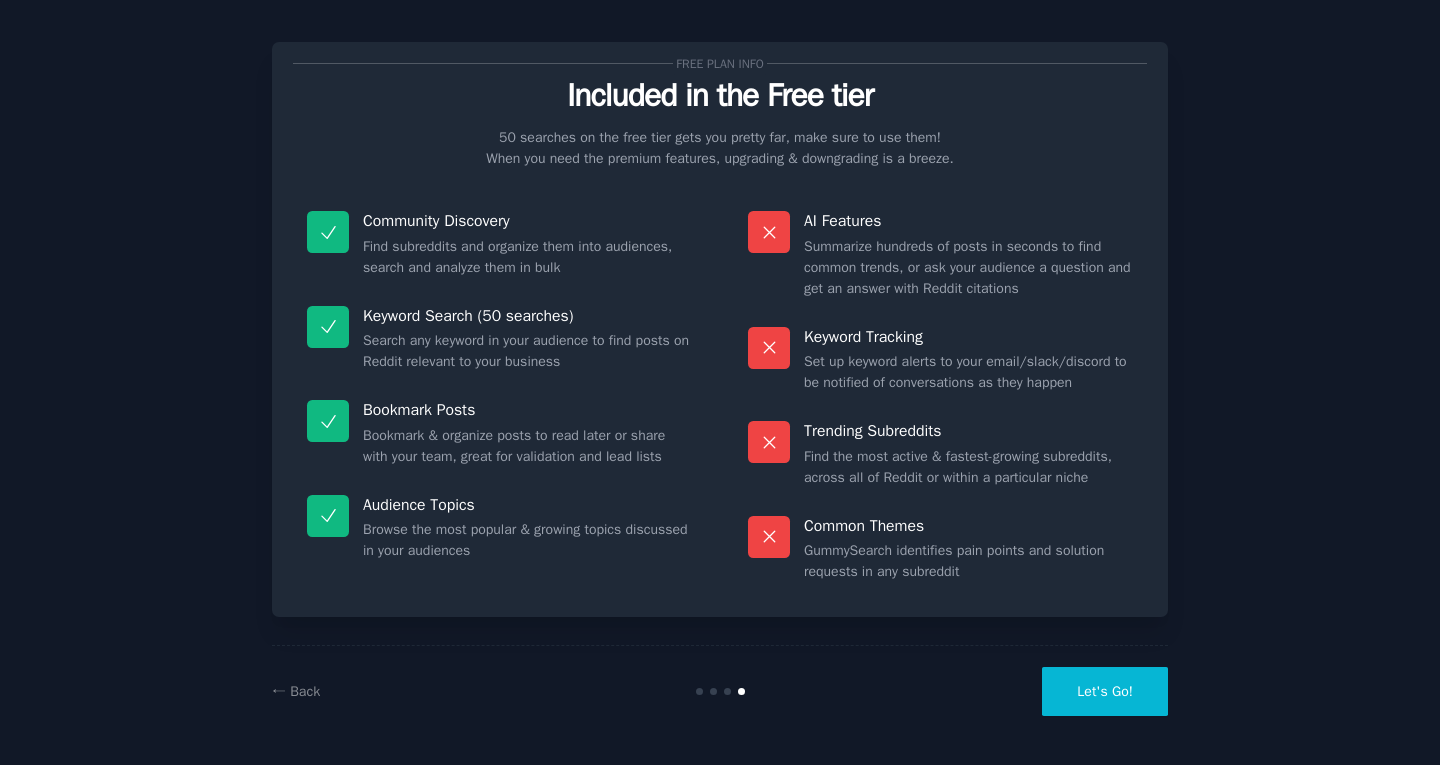 click on "Let's Go!" at bounding box center (1105, 691) 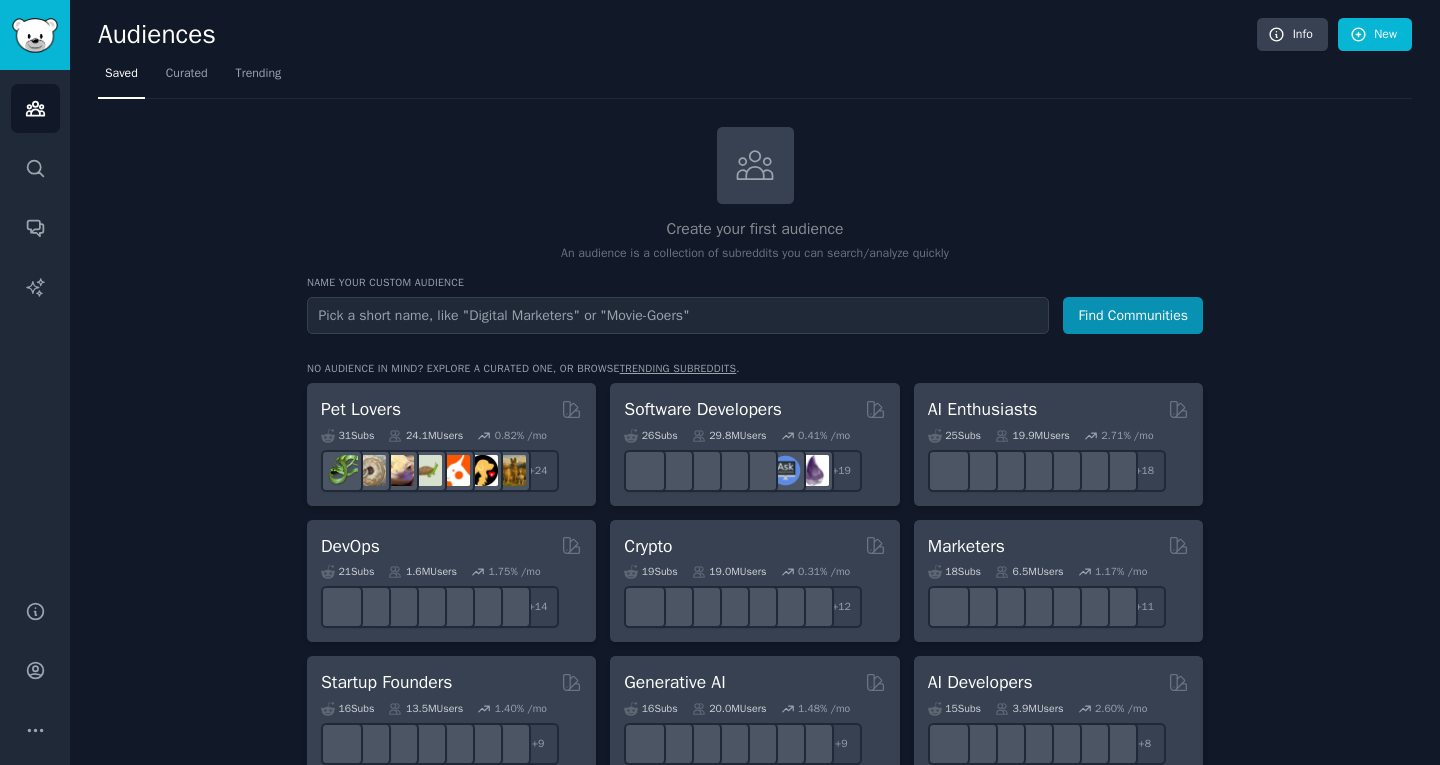 scroll, scrollTop: 100, scrollLeft: 0, axis: vertical 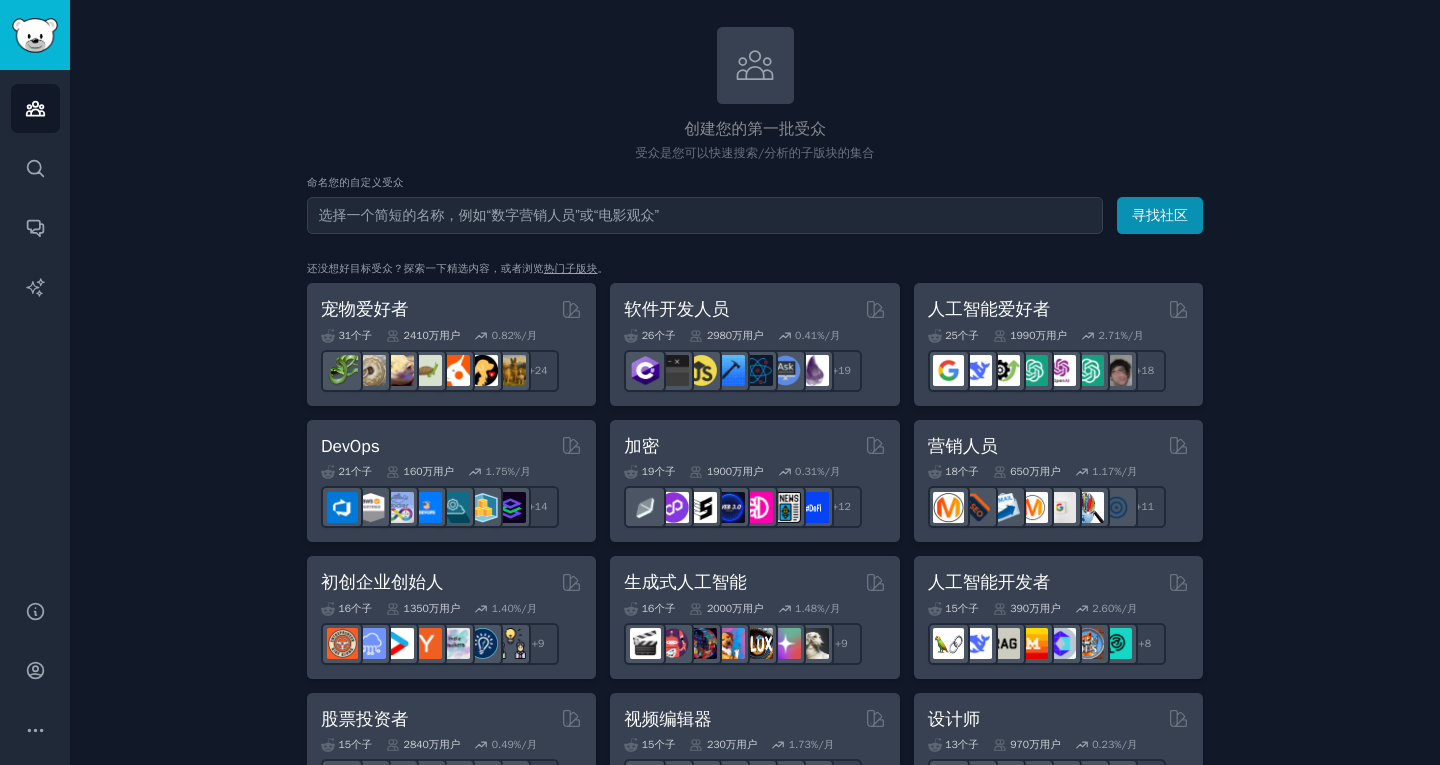 click on "创建您的第一批受众 受众是您可以快速搜索/分析的子版块的集合 命名您的自定义受众 观众姓名 寻找社区 还没想好目标受众？探索一下精选内容，或者浏览 热门子版块 。 宠物爱好者 31 个子 ​ 2410万 用户 0.82  %/月 +  24 软件开发人员 26 个子 ​ 2980万 用户 0.41  %/月 +  19 人工智能爱好者 25 个子 ​ 1990万 用户 2.71  %/月 +  18 DevOps 21 个子 ​ 160万 用户 1.75  %/月 +  14 加密 19 个子 ​ 1900万 用户 0.31  %/月 +  12 营销人员 18 个子 ​ 650万 用户 1.17  %/月 +  11 初创企业创始人 16 个子 ​ 1350万 用户 1.40  %/月 +  9 生成式人工智能 16 个子 ​ 2000万 用户 1.48  %/月 +  9 人工智能开发者 15 个子 ​ 390万 用户 2.60  %/月 +  8 股票投资者 15 个子 ​ 2840万 用户 0.49  %/月 +  8 视频编辑器 15 个子 ​ 230万 用户 1.73  %/月 +  8 设计师 13 个子 ​ 970万 用户 0.23  %/月 +  6 数据科学家 13 个子 ​ 760万 用户 0.56  6" at bounding box center [755, 1104] 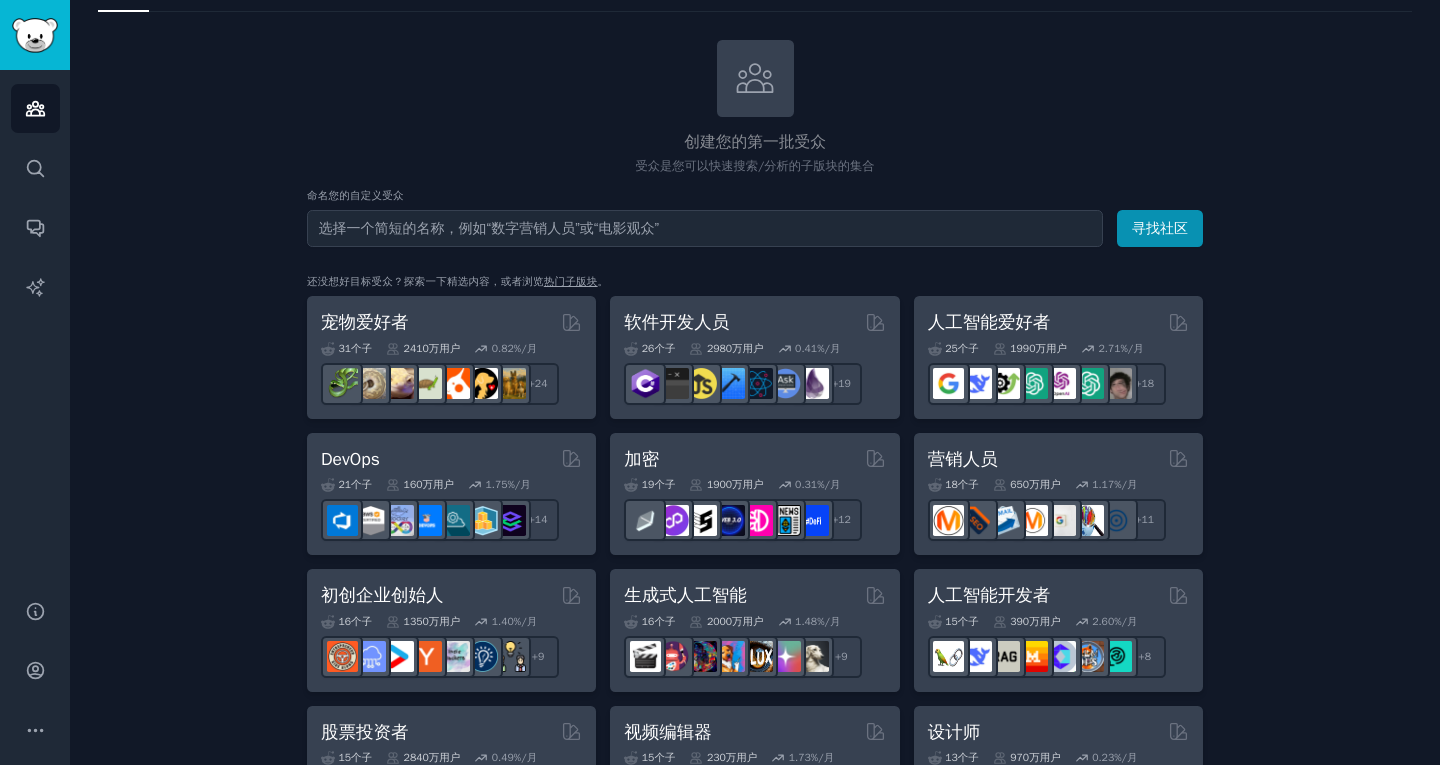 scroll, scrollTop: 0, scrollLeft: 0, axis: both 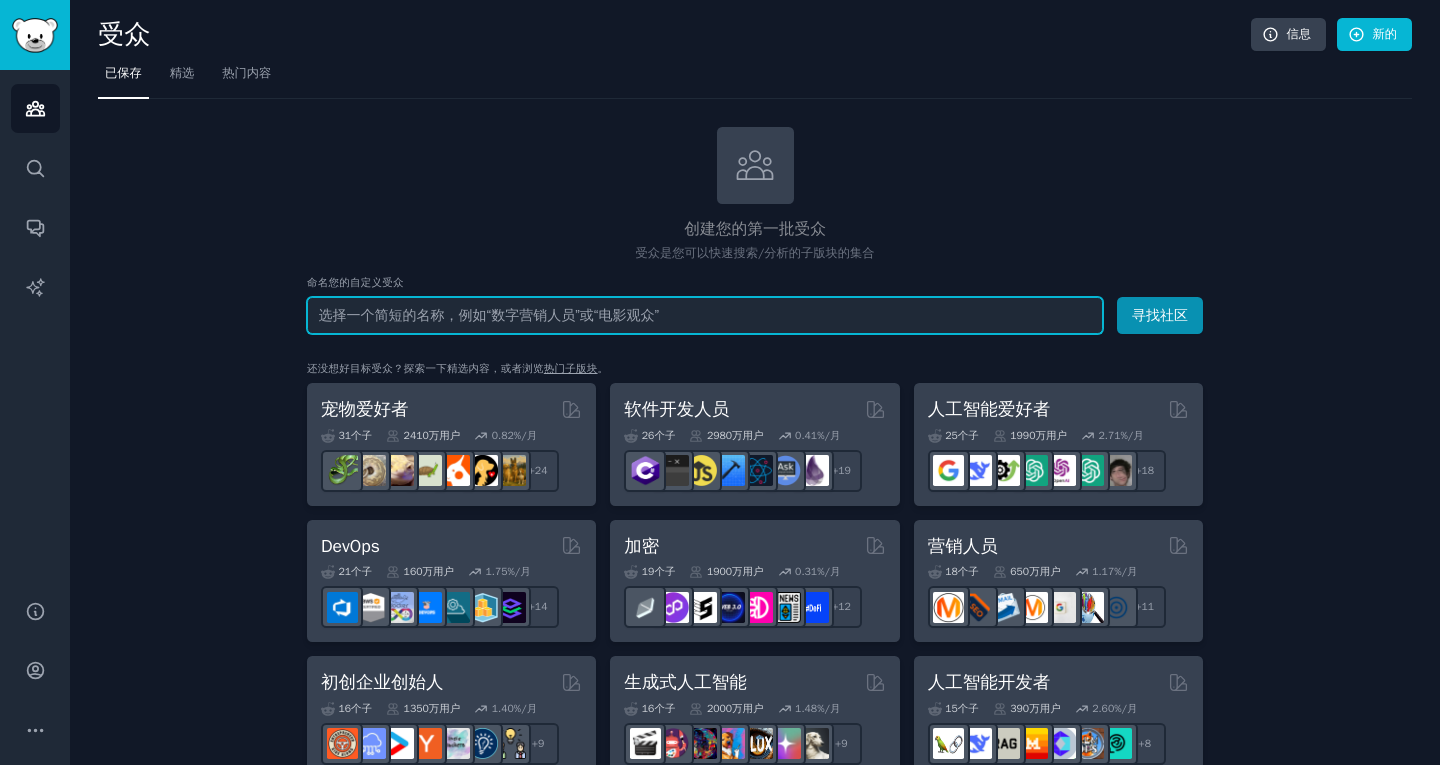 click at bounding box center (705, 315) 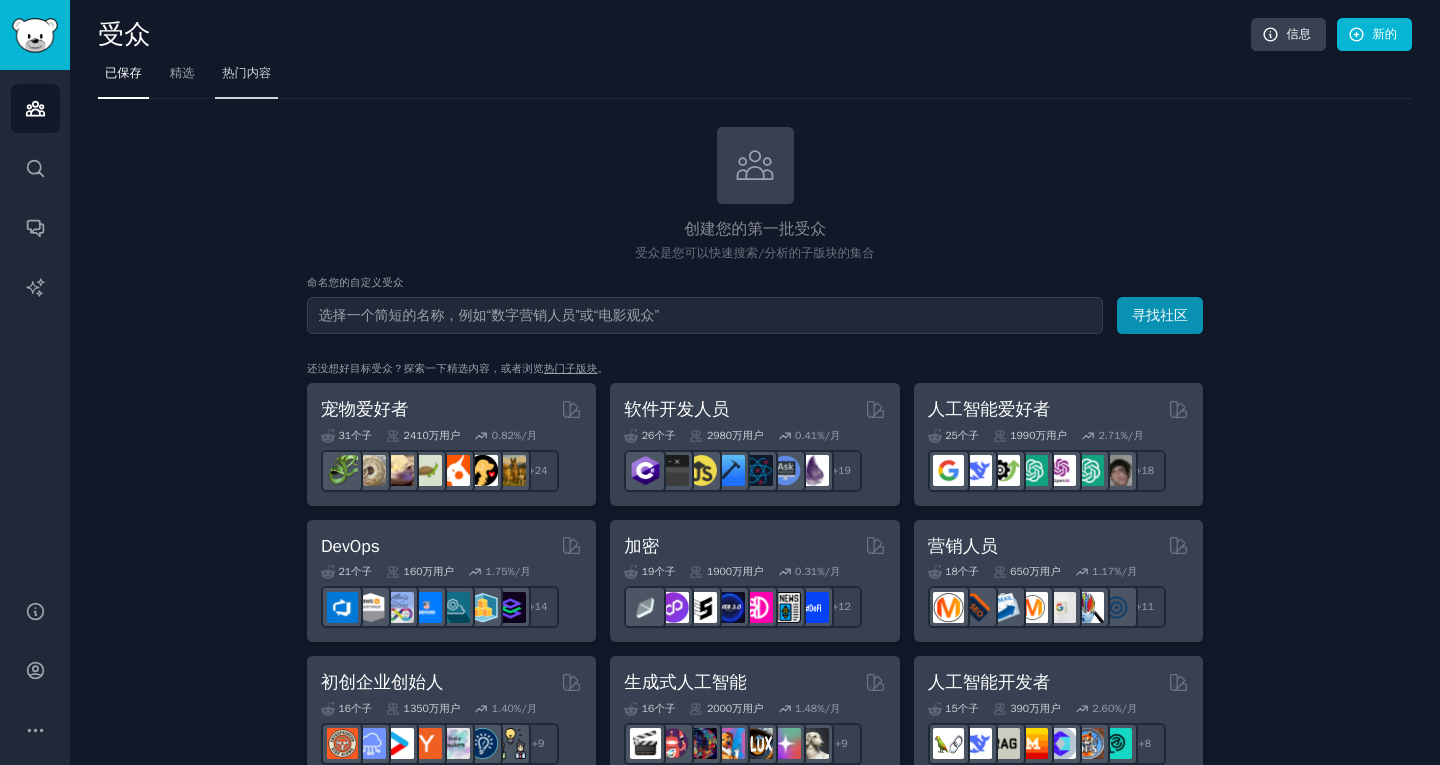 click on "热门内容" at bounding box center [246, 73] 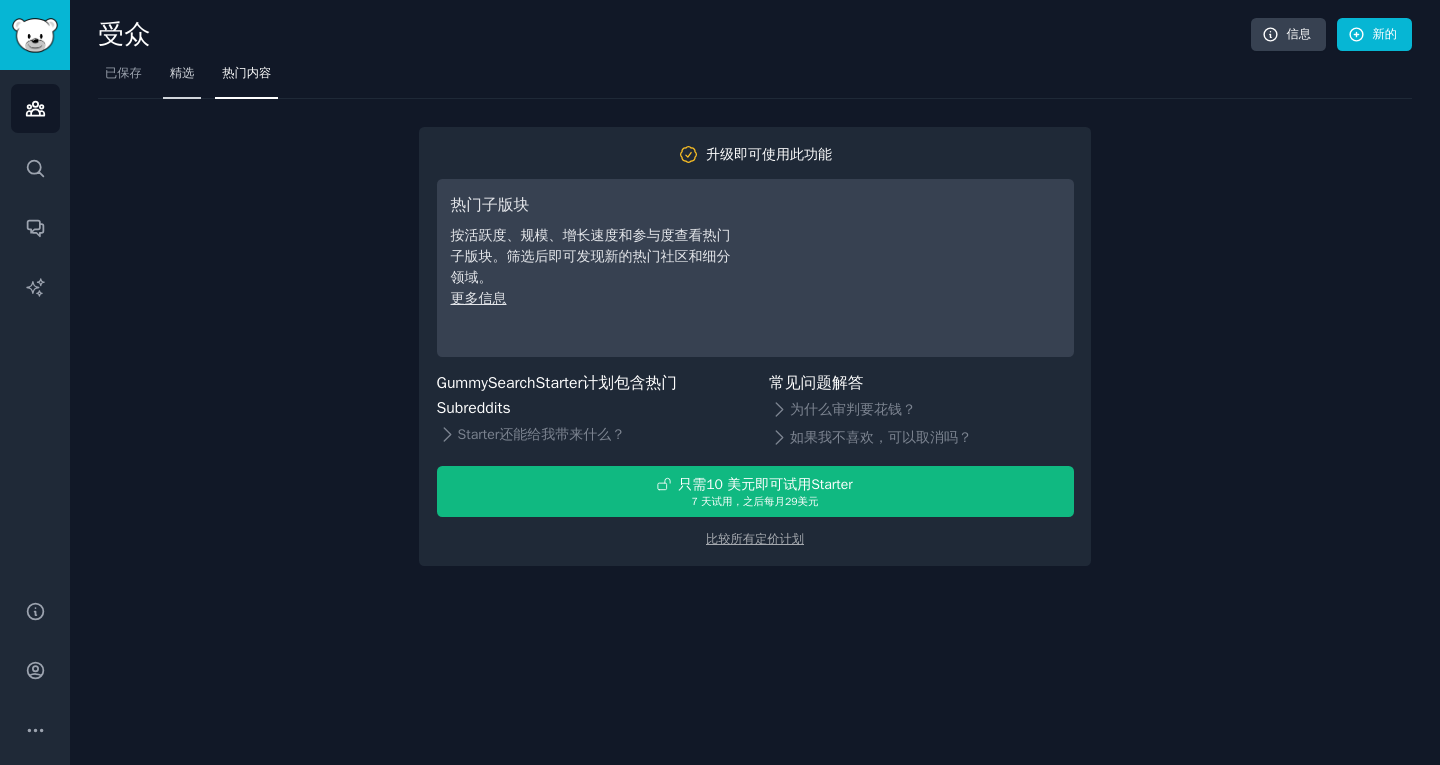 click on "精选" at bounding box center (182, 78) 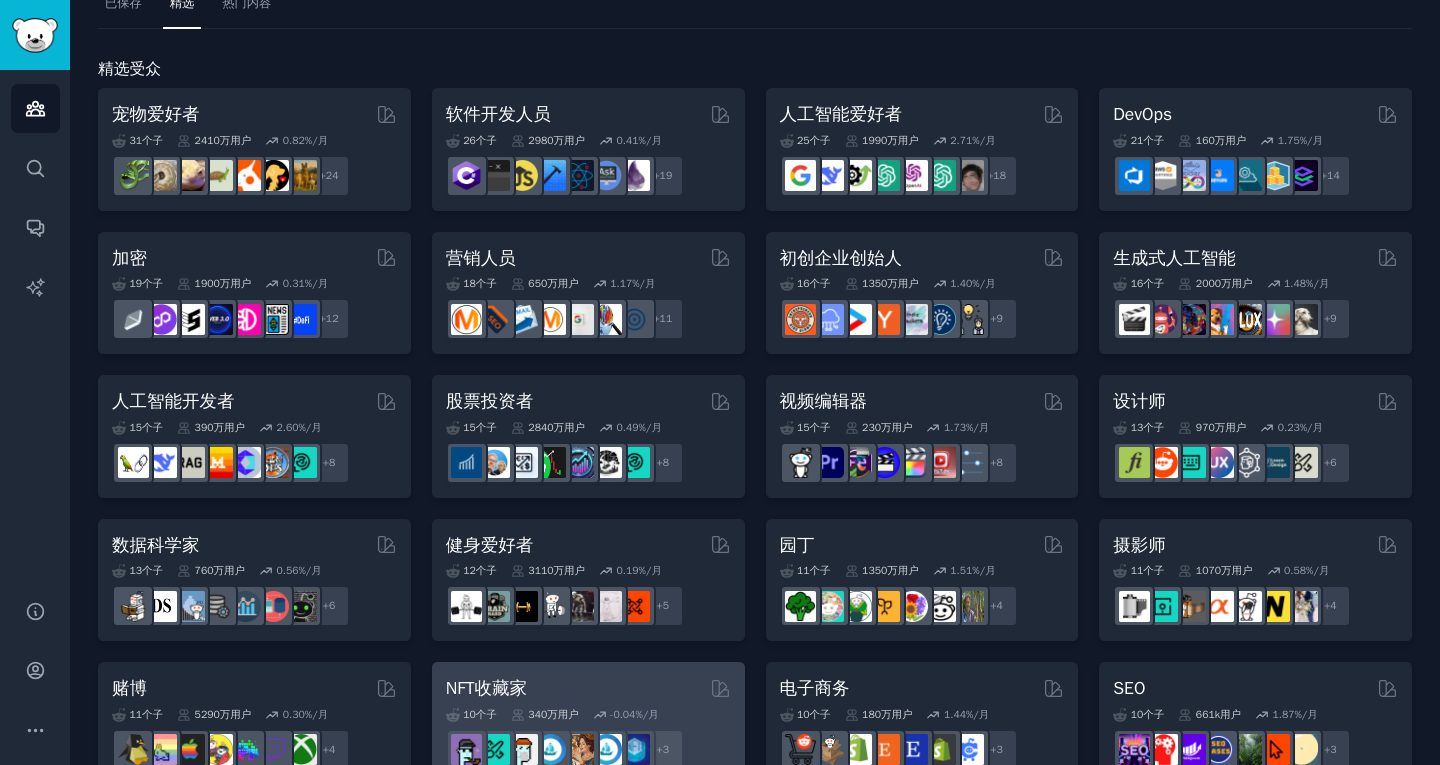 scroll, scrollTop: 0, scrollLeft: 0, axis: both 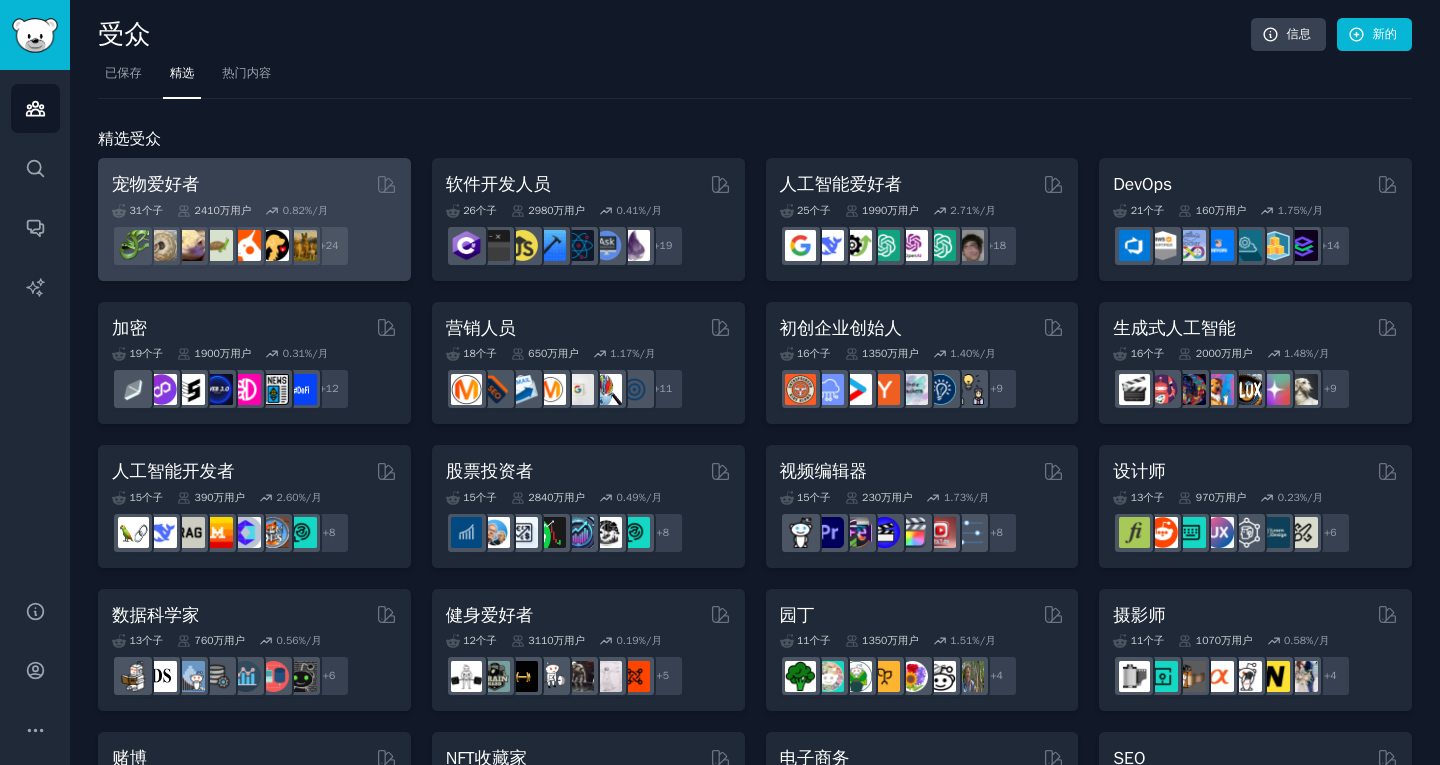 click on "宠物爱好者 31 个子 ​ 2410万 用户 0.82  %/月 +  24" at bounding box center (254, 219) 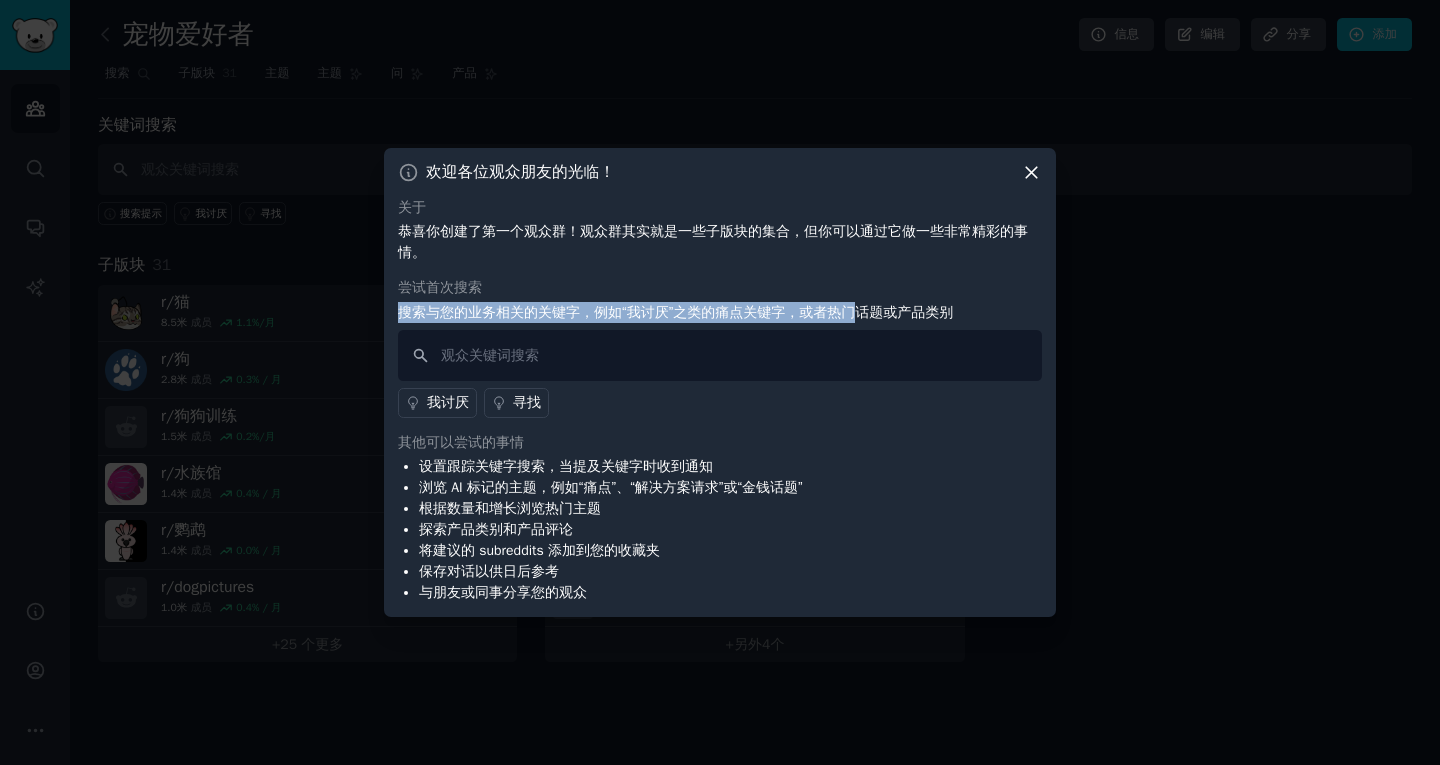 drag, startPoint x: 399, startPoint y: 311, endPoint x: 858, endPoint y: 313, distance: 459.00436 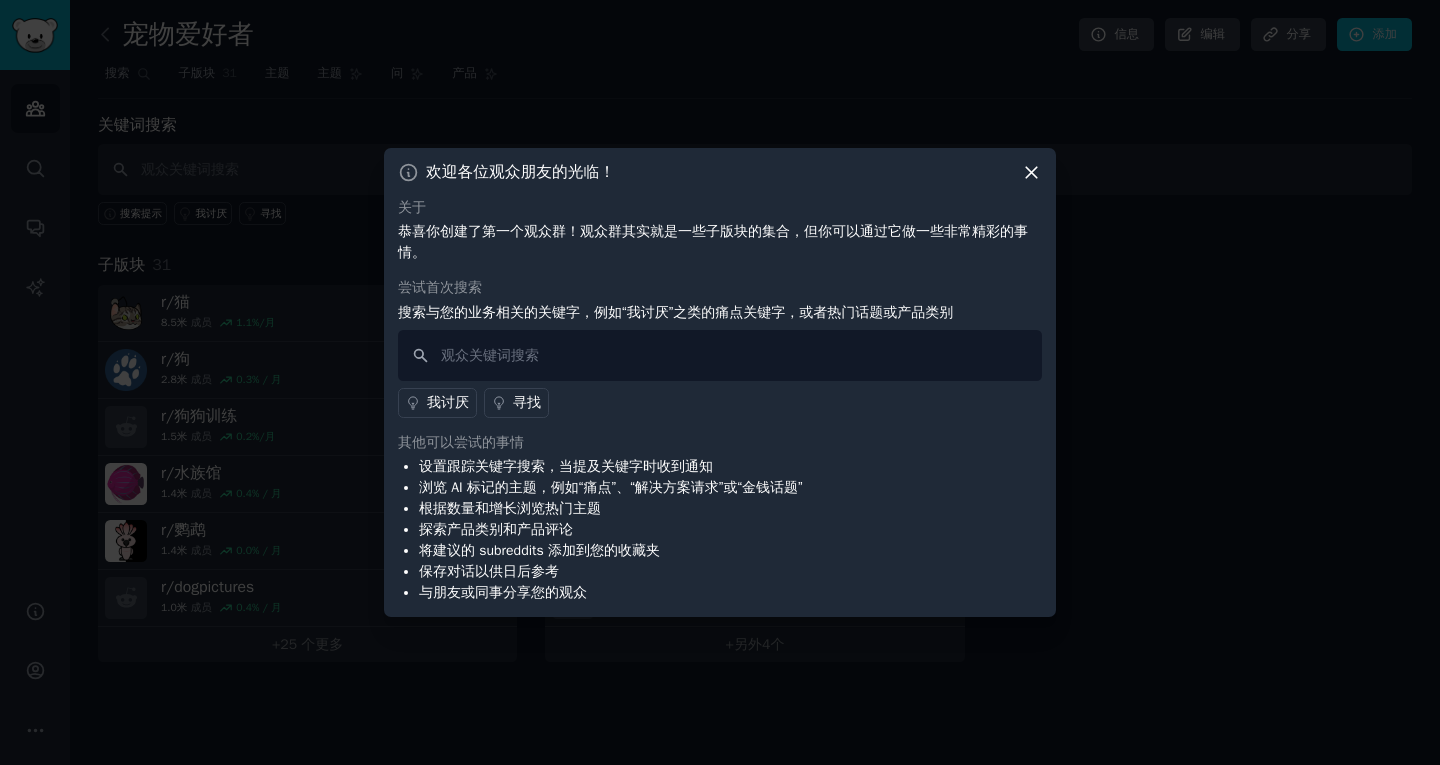 click on "搜索与您的业务相关的关键字，例如“我讨厌”之类的痛点关键字，或者热门话题或产品类别" at bounding box center [675, 312] 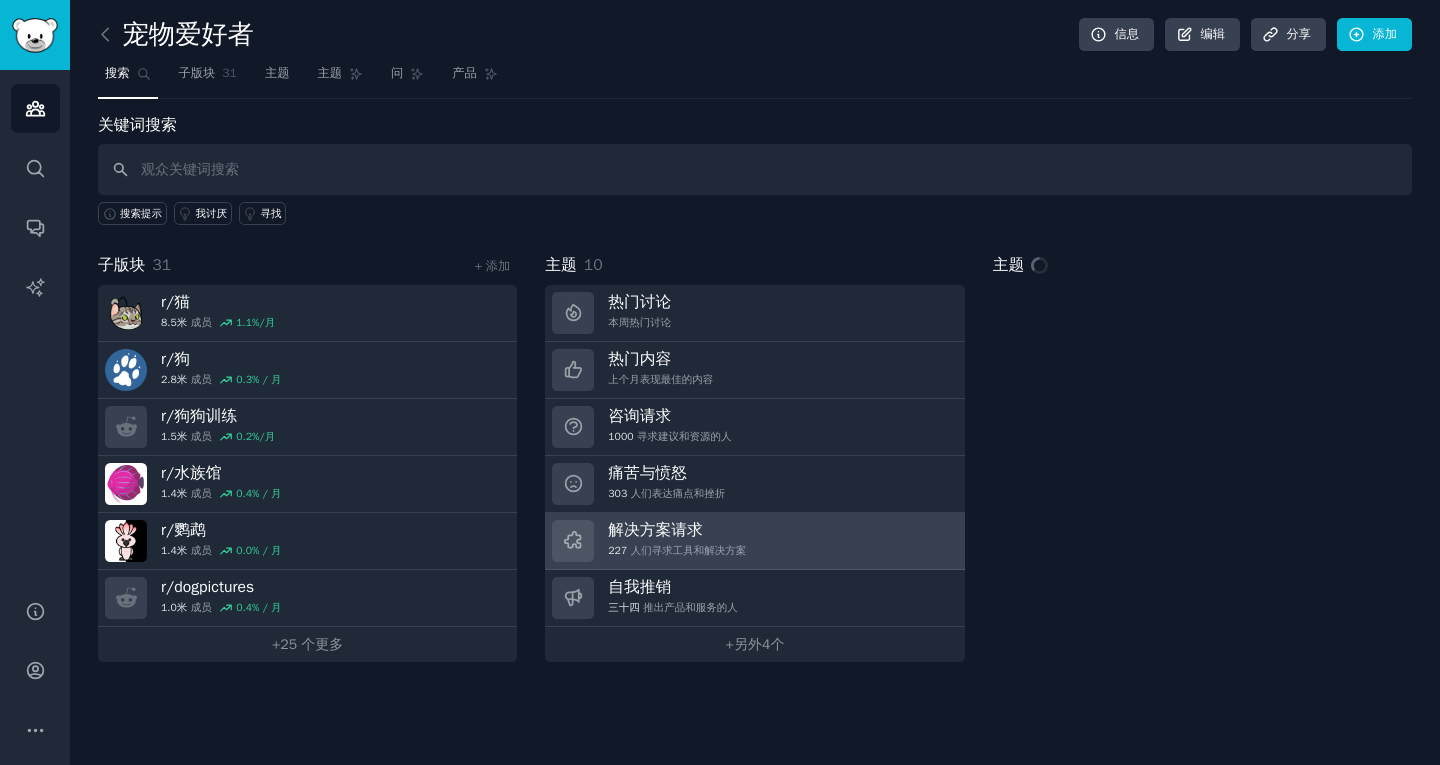 click on "人们寻求工具和解决方案" at bounding box center [689, 550] 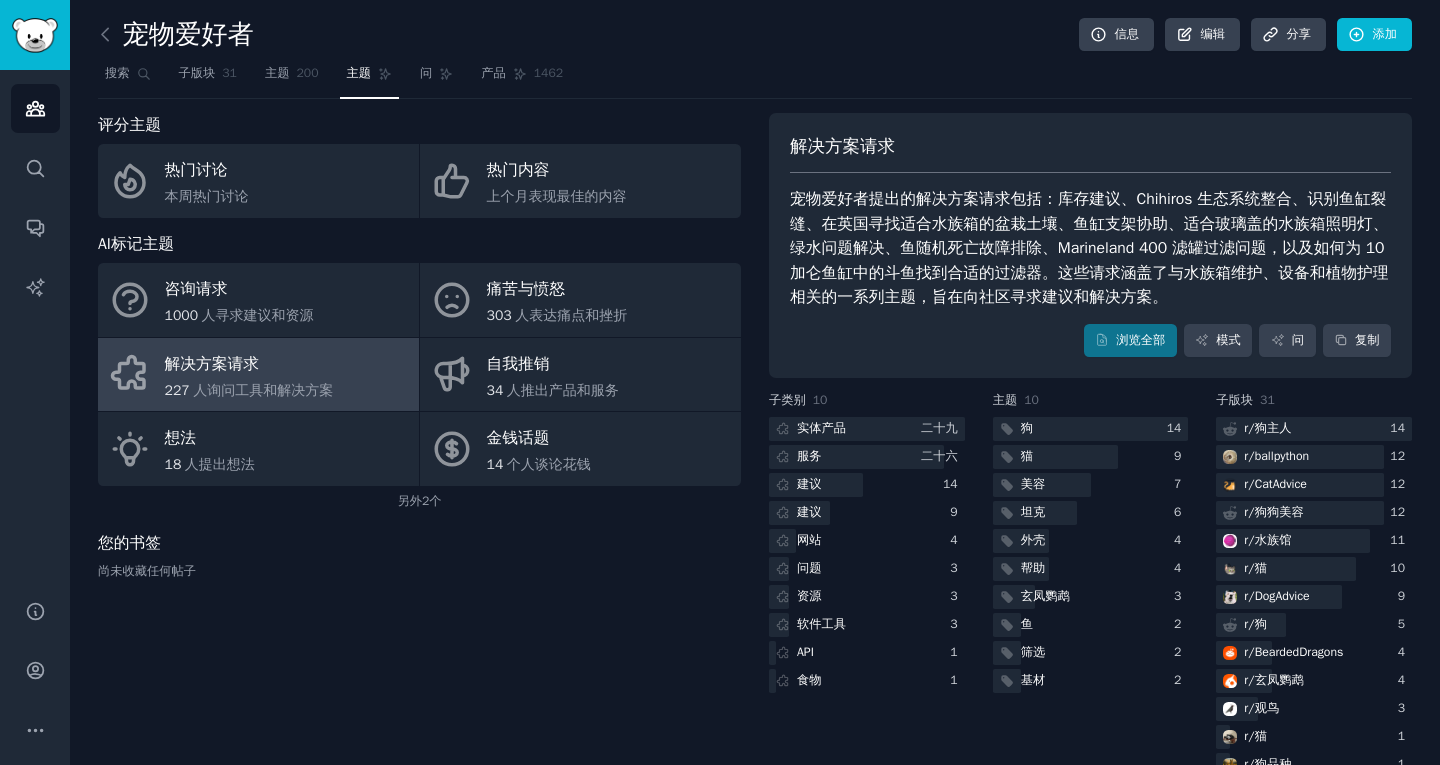 scroll, scrollTop: 71, scrollLeft: 0, axis: vertical 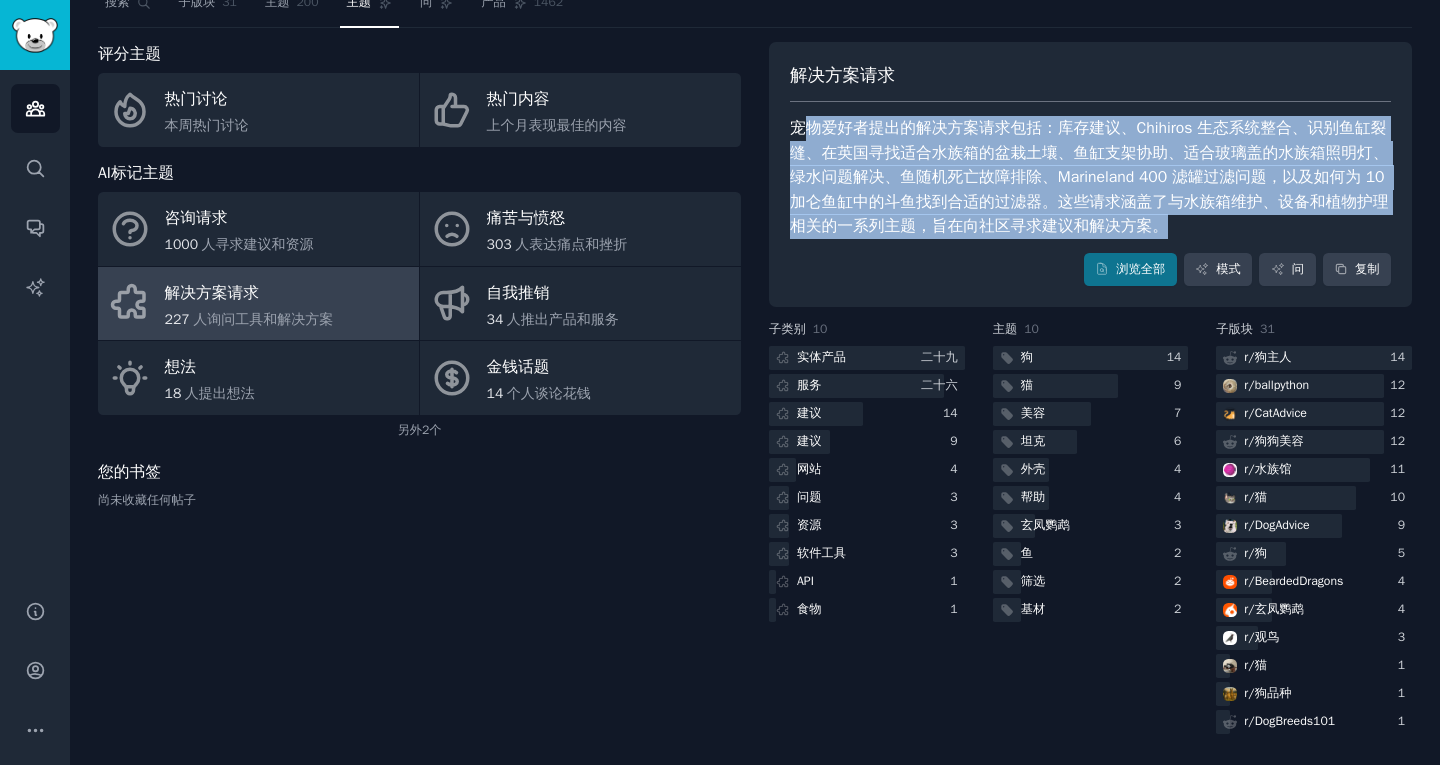 drag, startPoint x: 1222, startPoint y: 222, endPoint x: 798, endPoint y: 133, distance: 433.2401 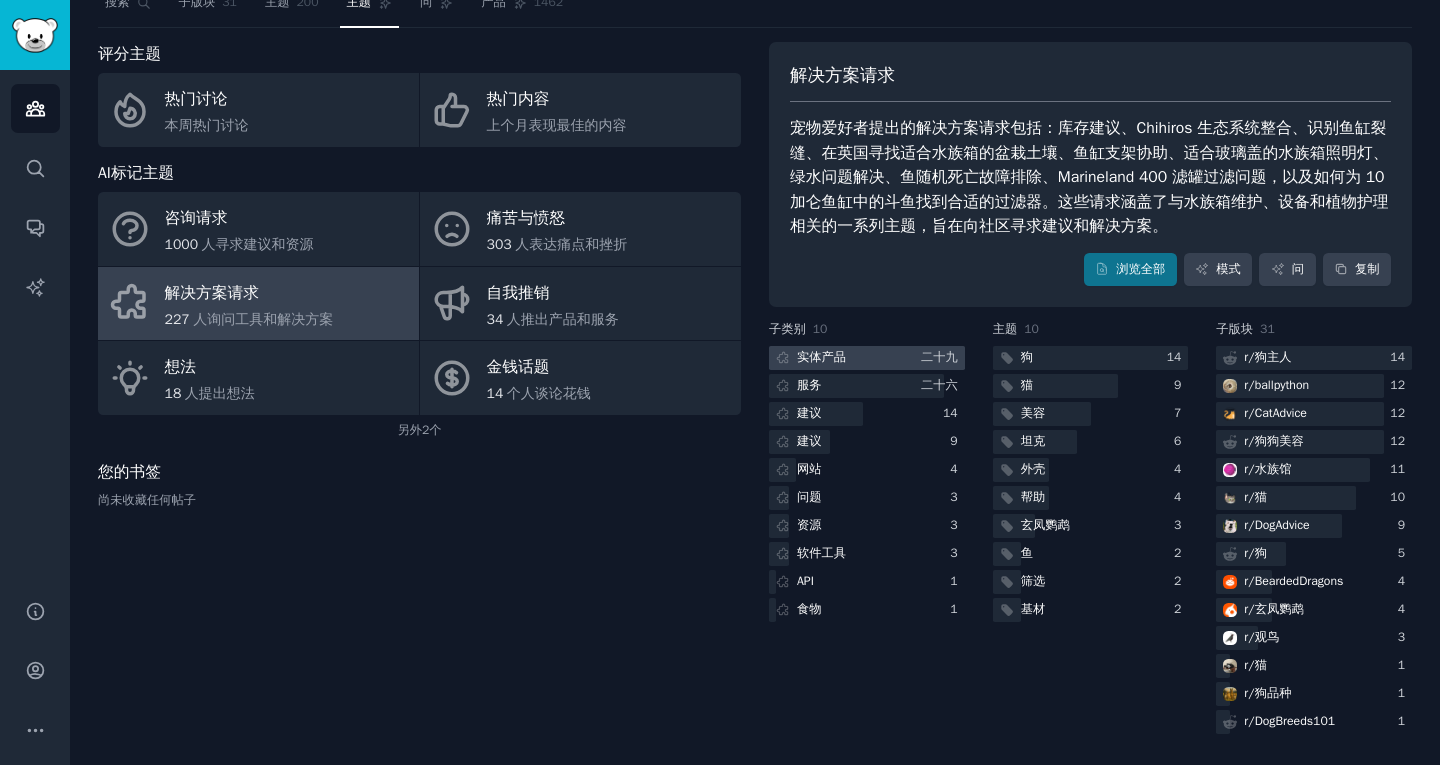 click at bounding box center [867, 358] 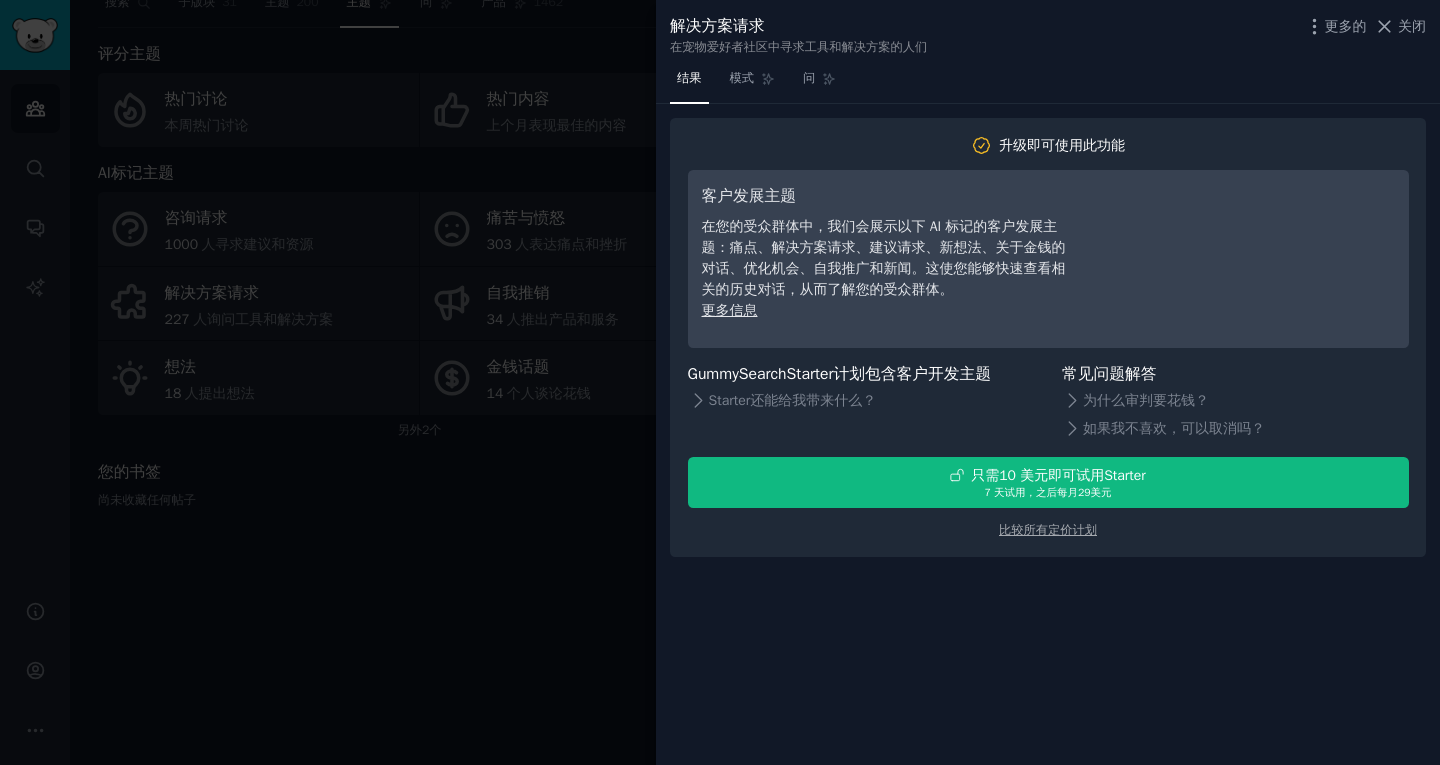 click at bounding box center [720, 382] 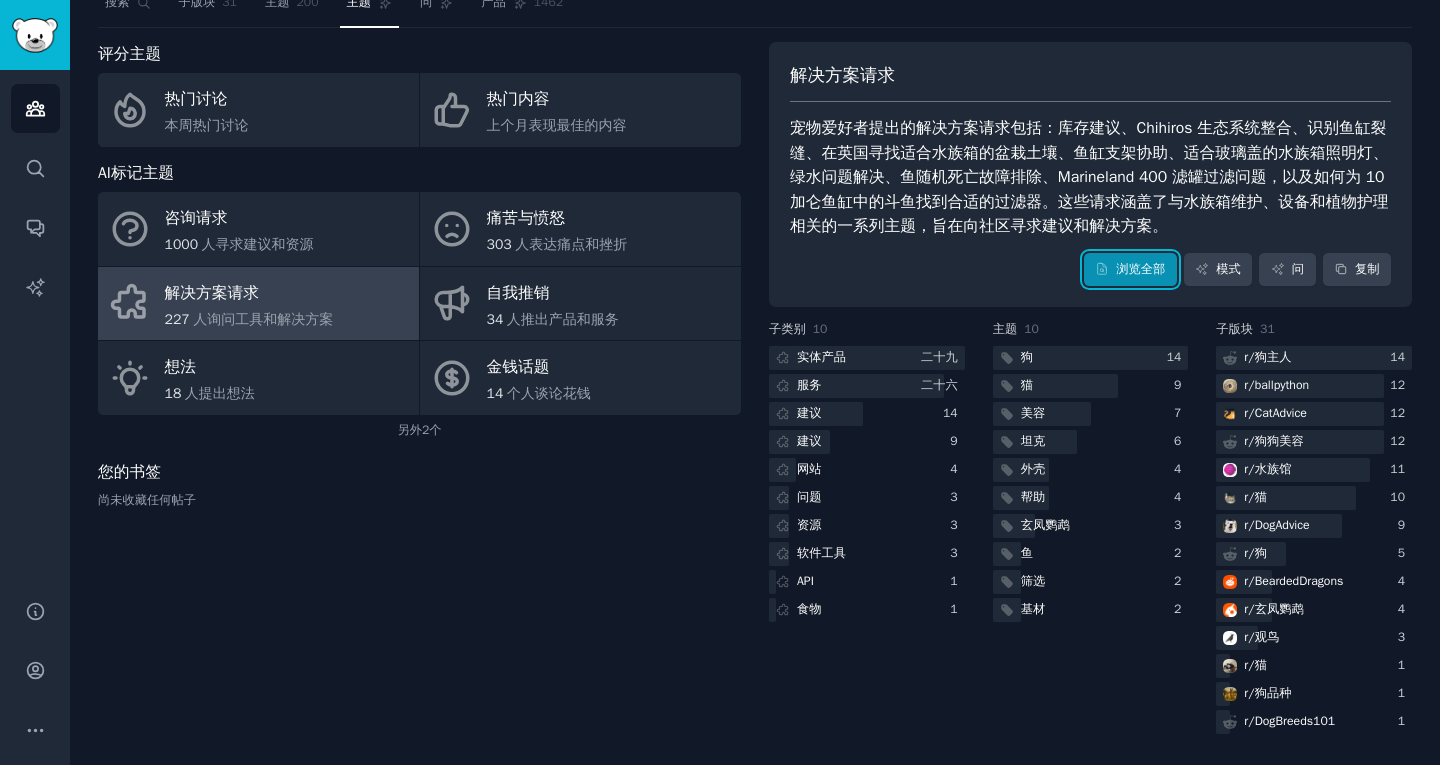 click on "浏览全部" at bounding box center (1140, 269) 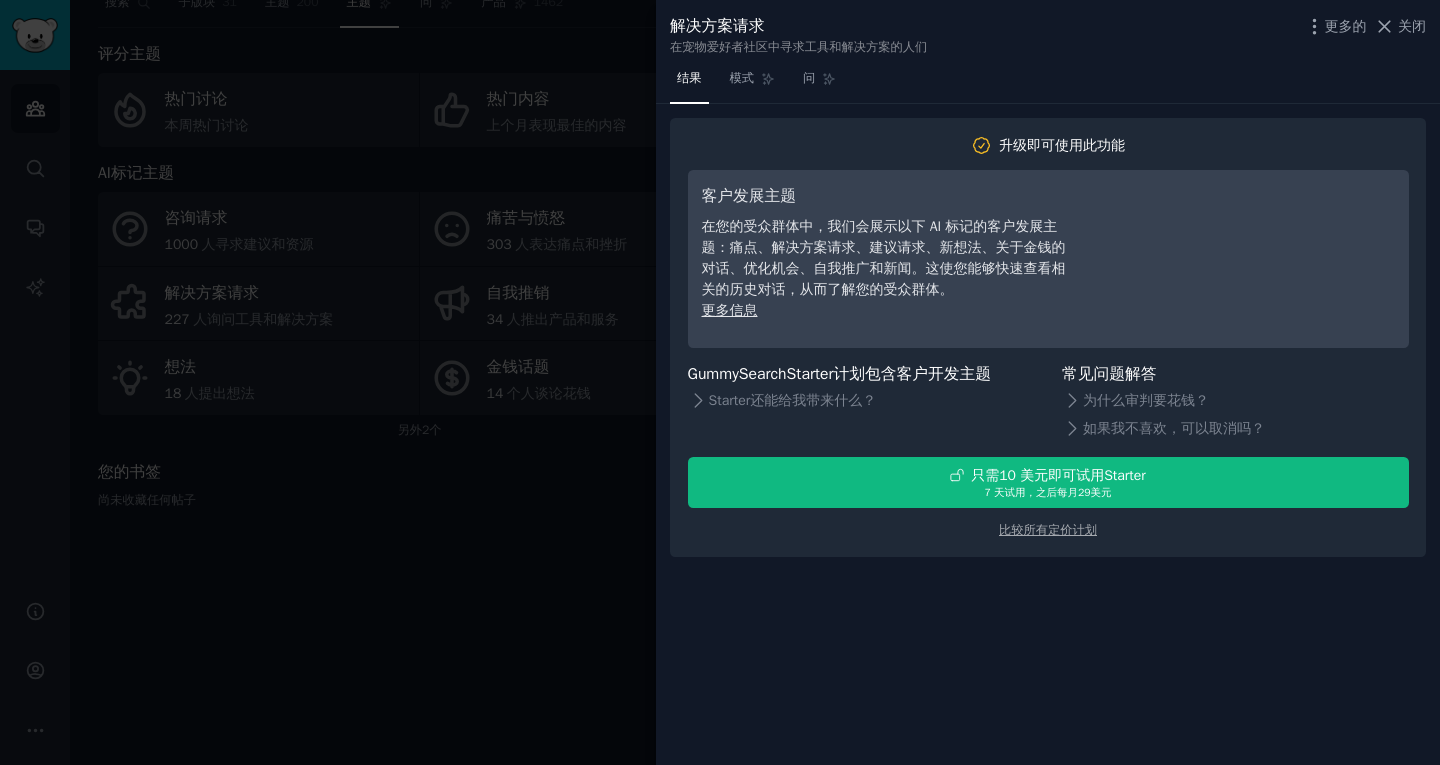 click at bounding box center (720, 382) 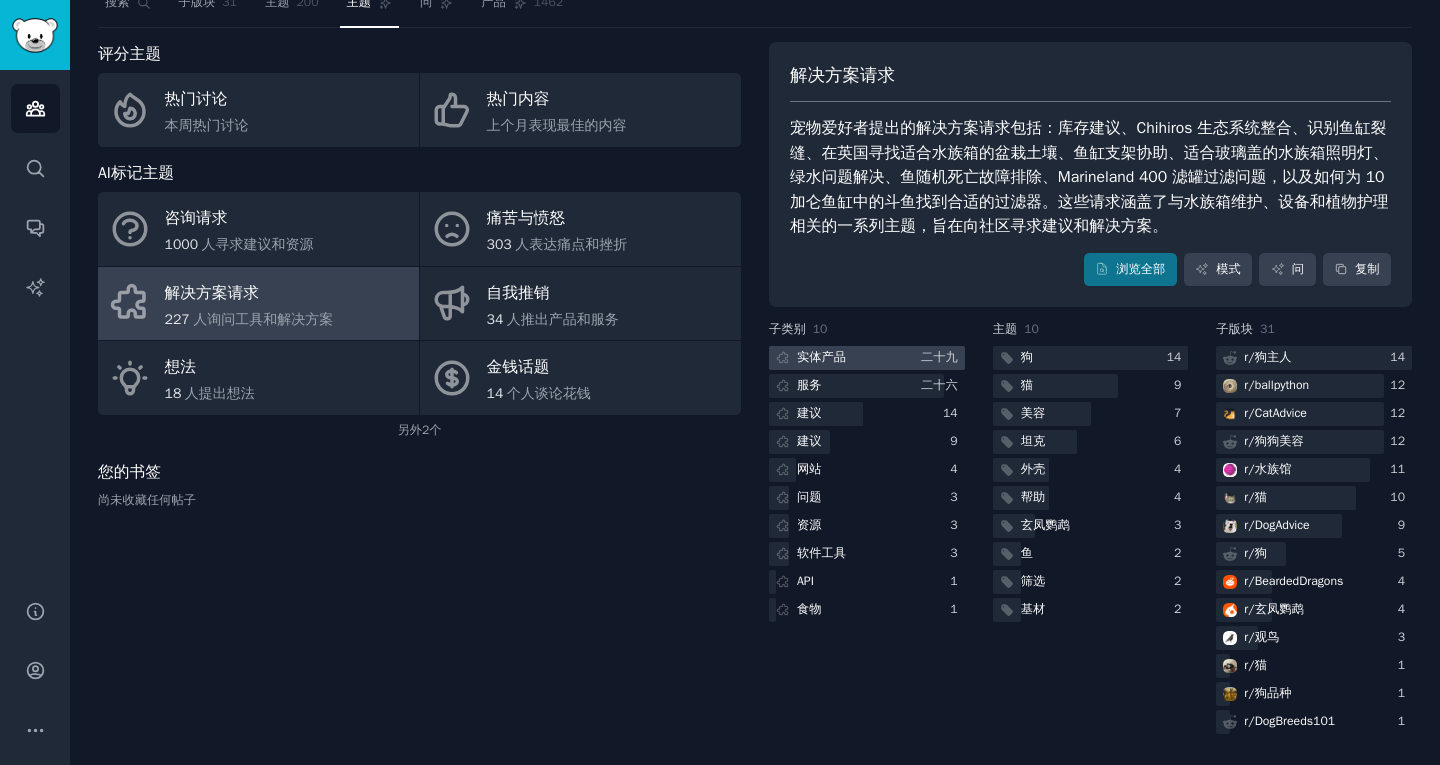 click at bounding box center [867, 358] 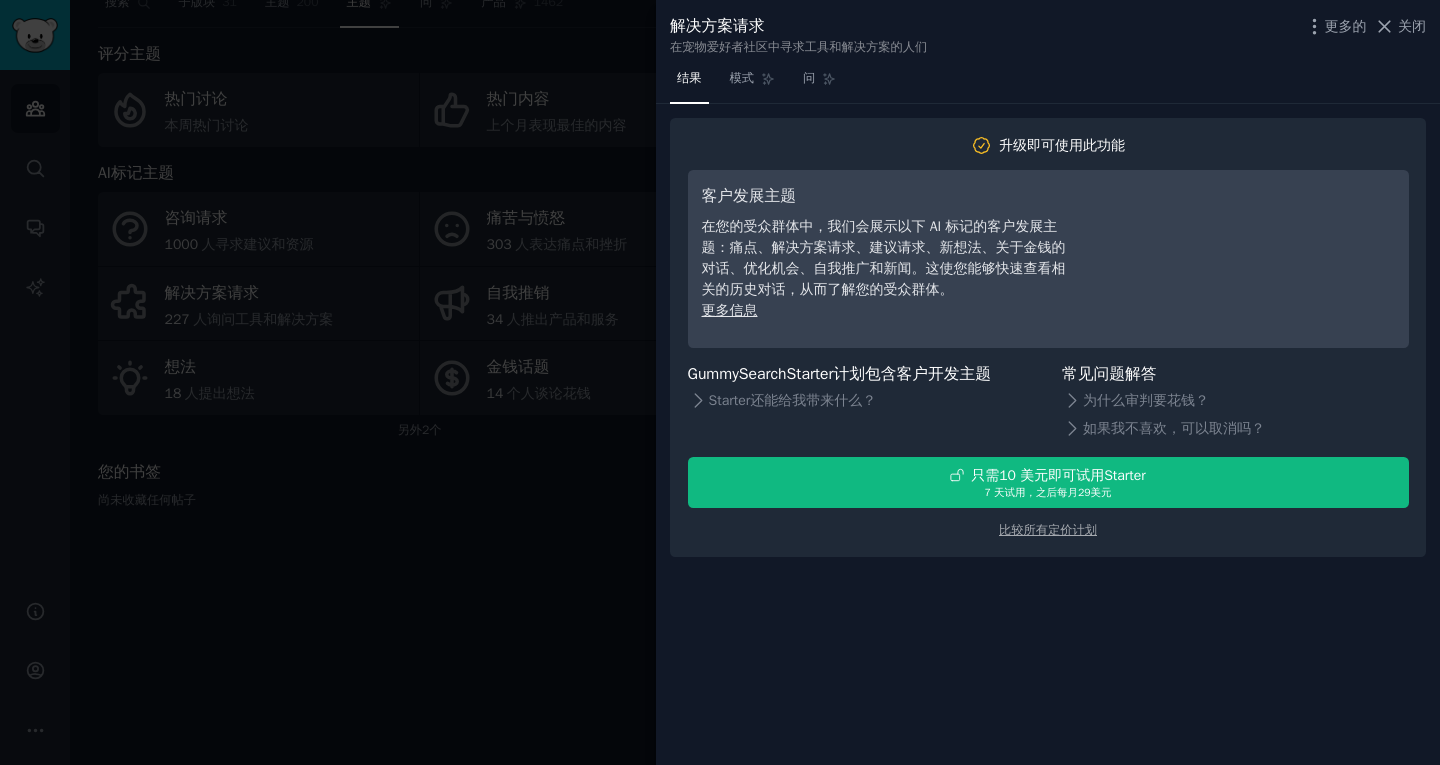 click at bounding box center (720, 382) 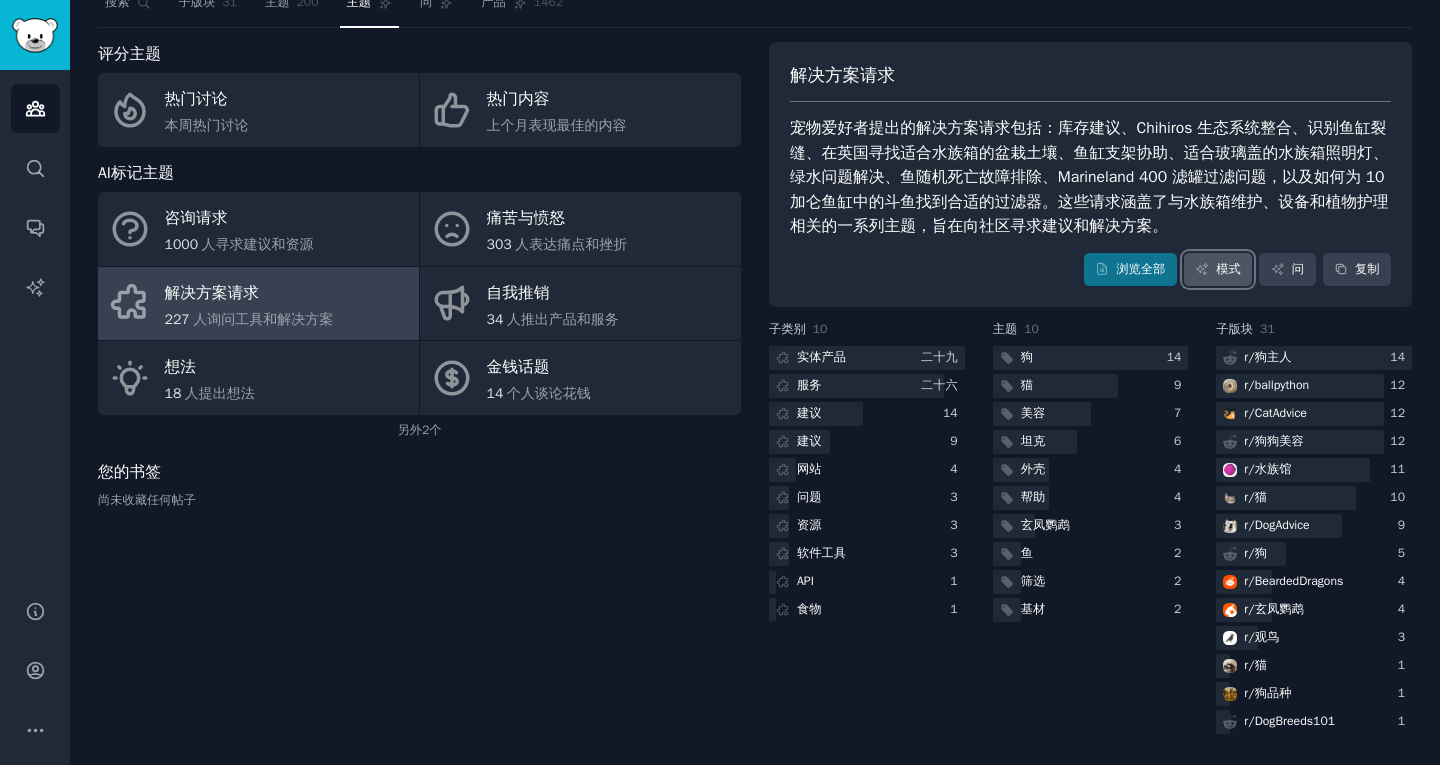 click on "模式" at bounding box center [1228, 269] 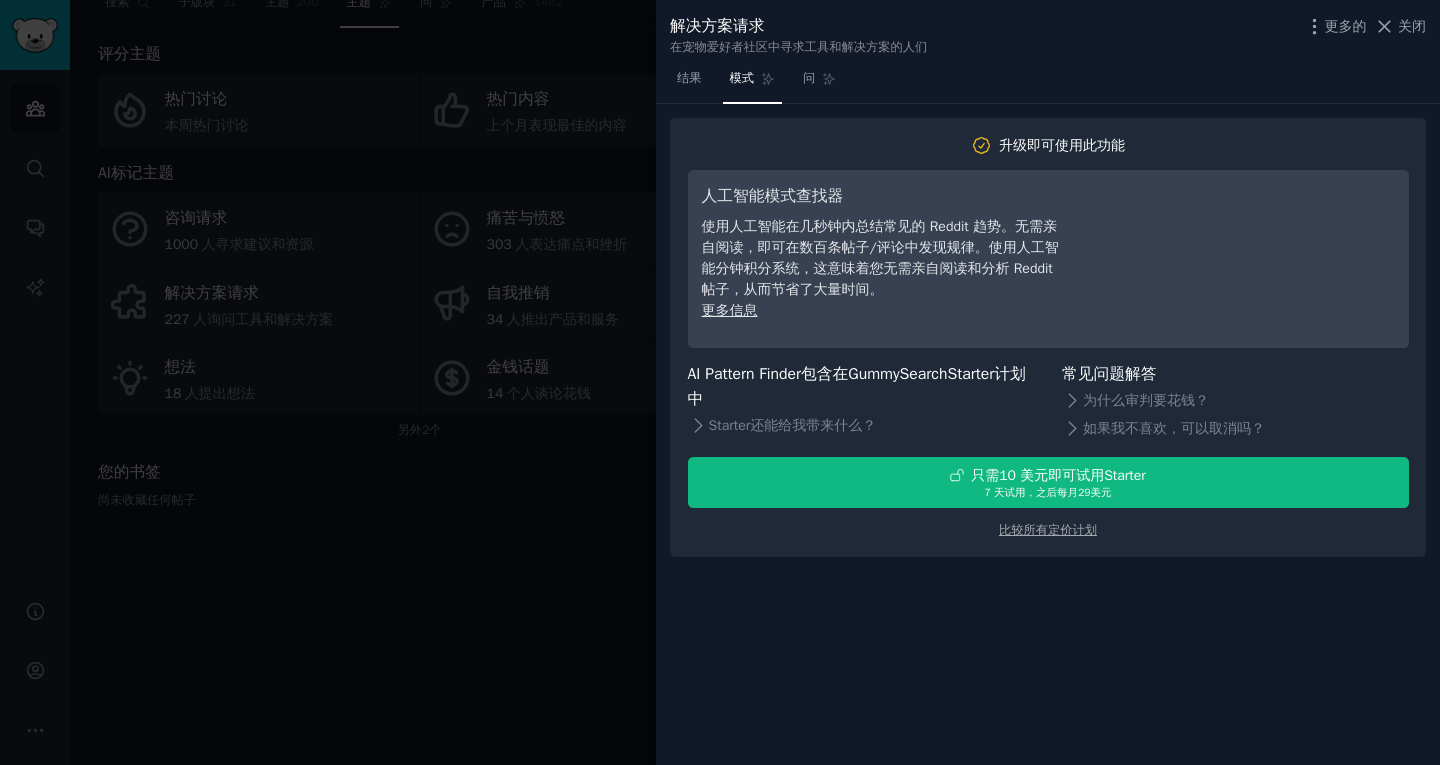 click at bounding box center [720, 382] 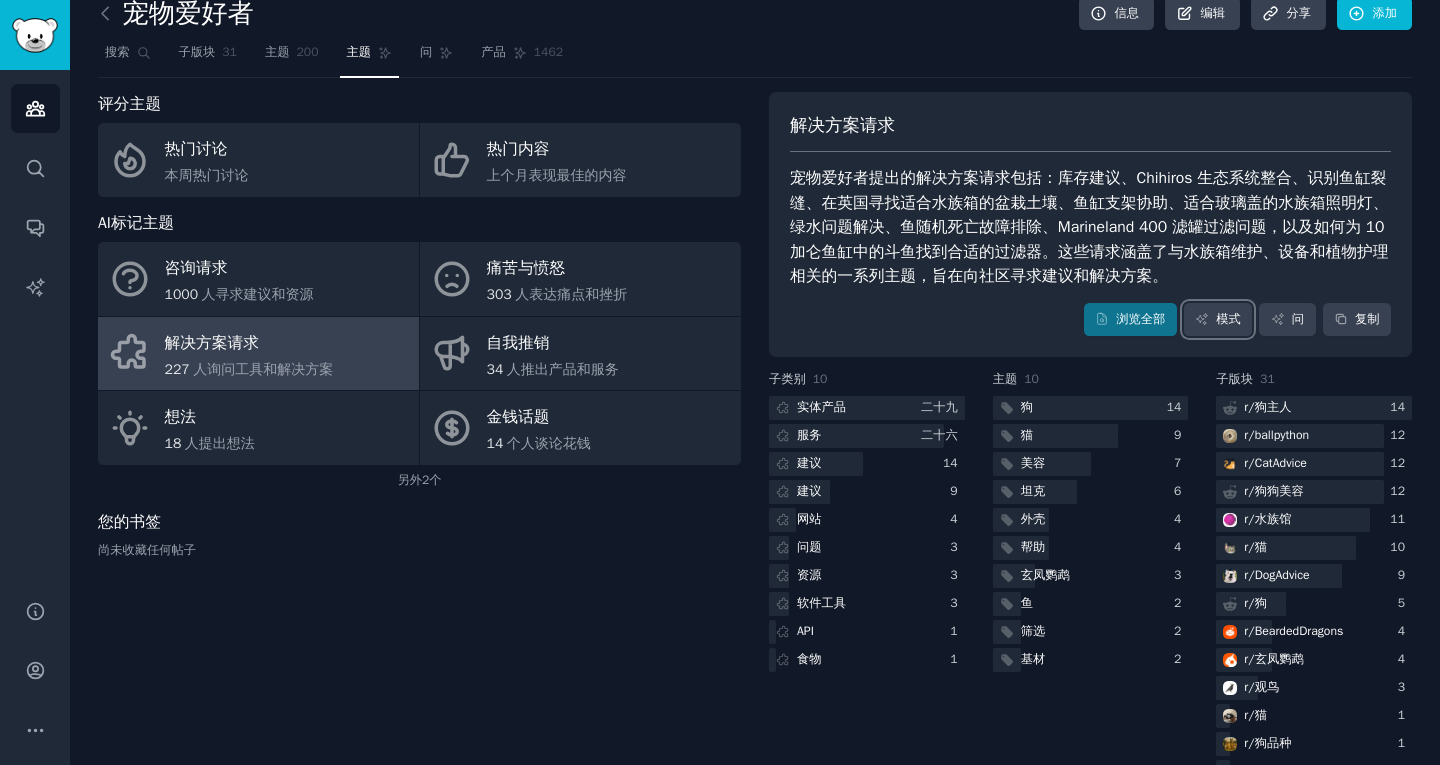 scroll, scrollTop: 0, scrollLeft: 0, axis: both 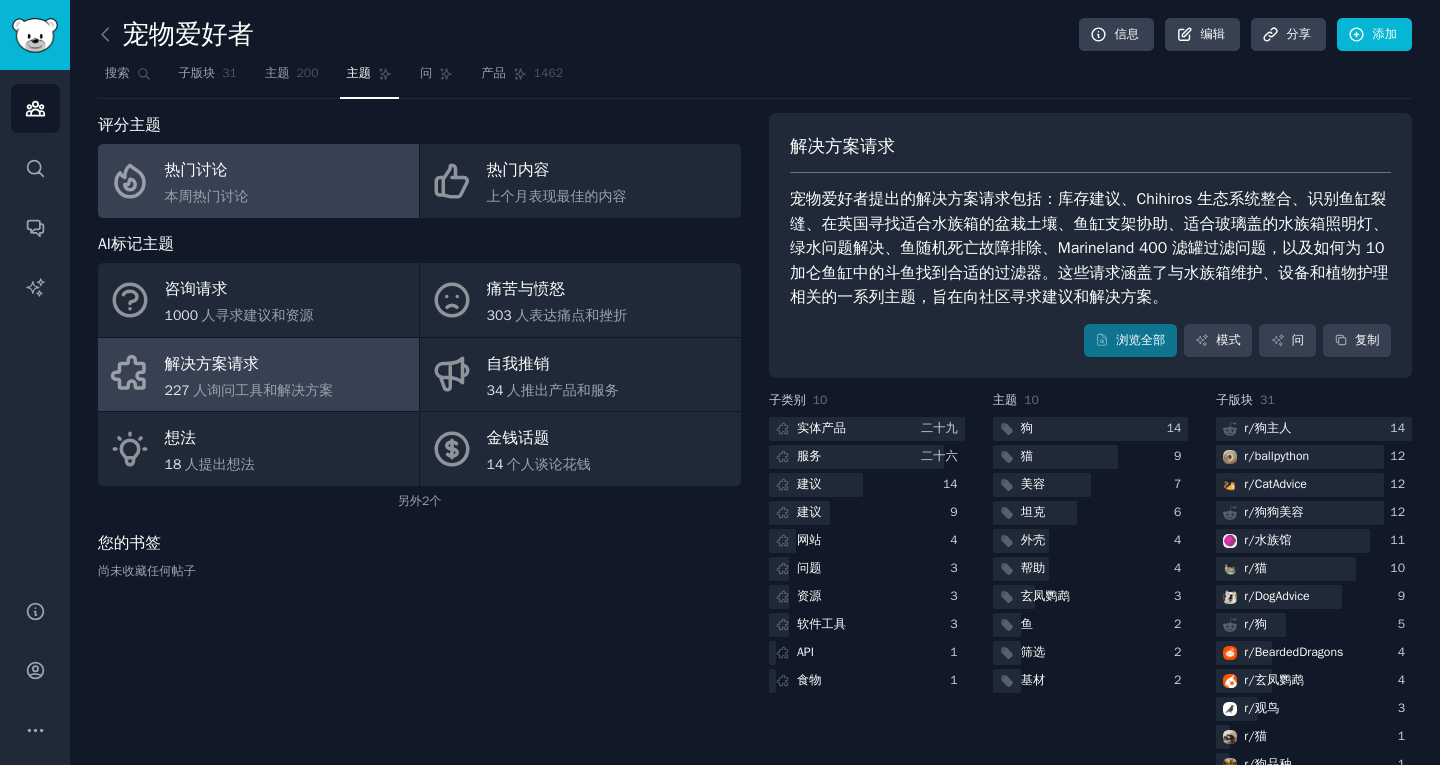 click on "热门讨论 本周热门讨论" at bounding box center (258, 181) 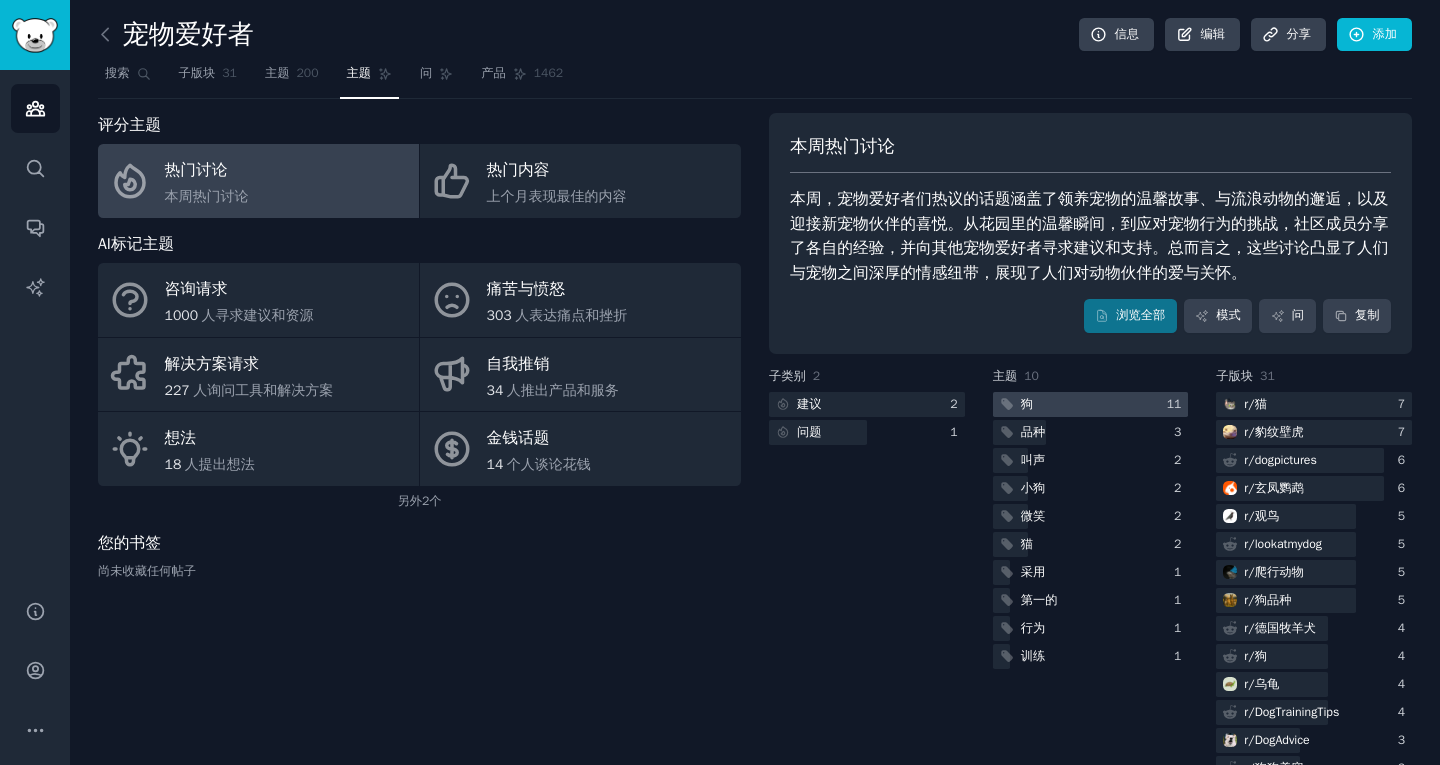 click at bounding box center (1091, 404) 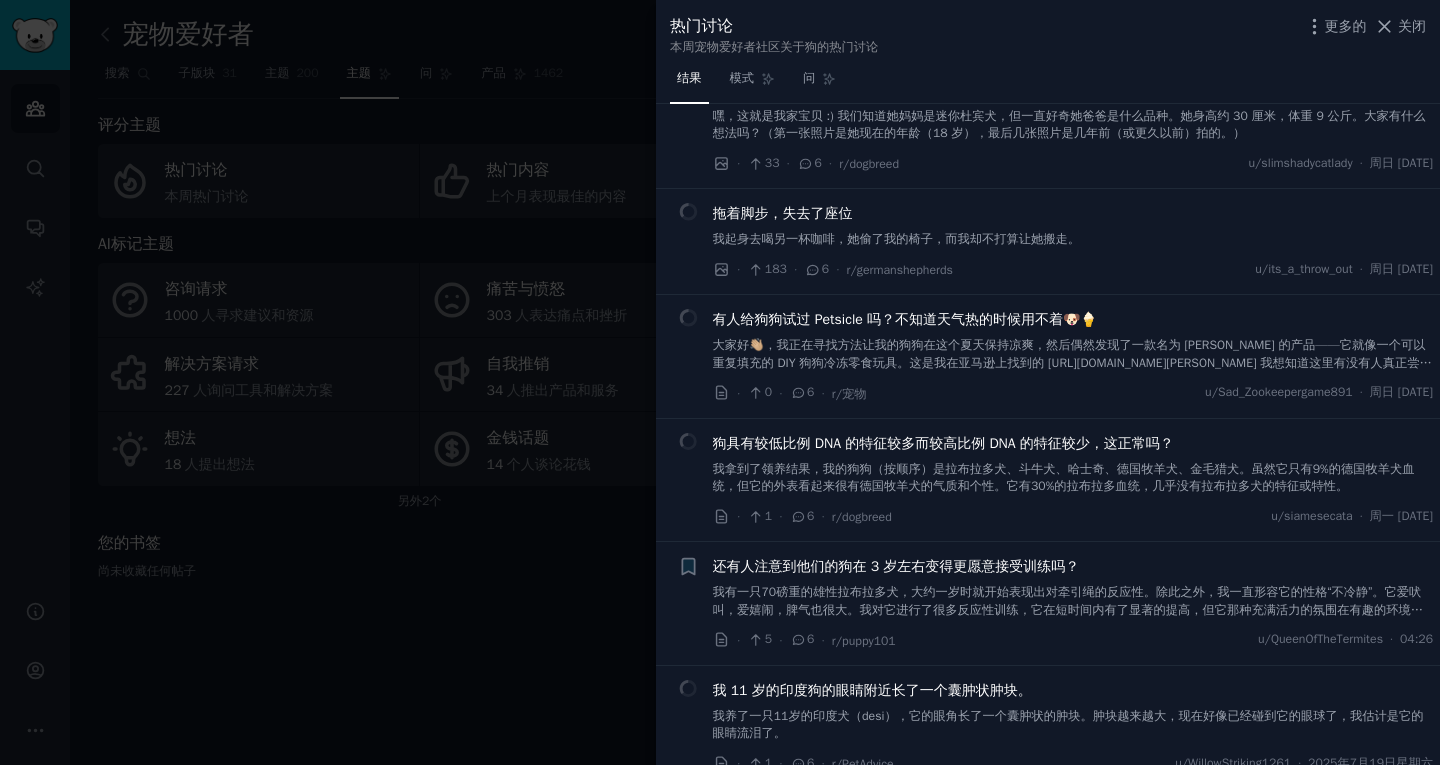 scroll, scrollTop: 5220, scrollLeft: 0, axis: vertical 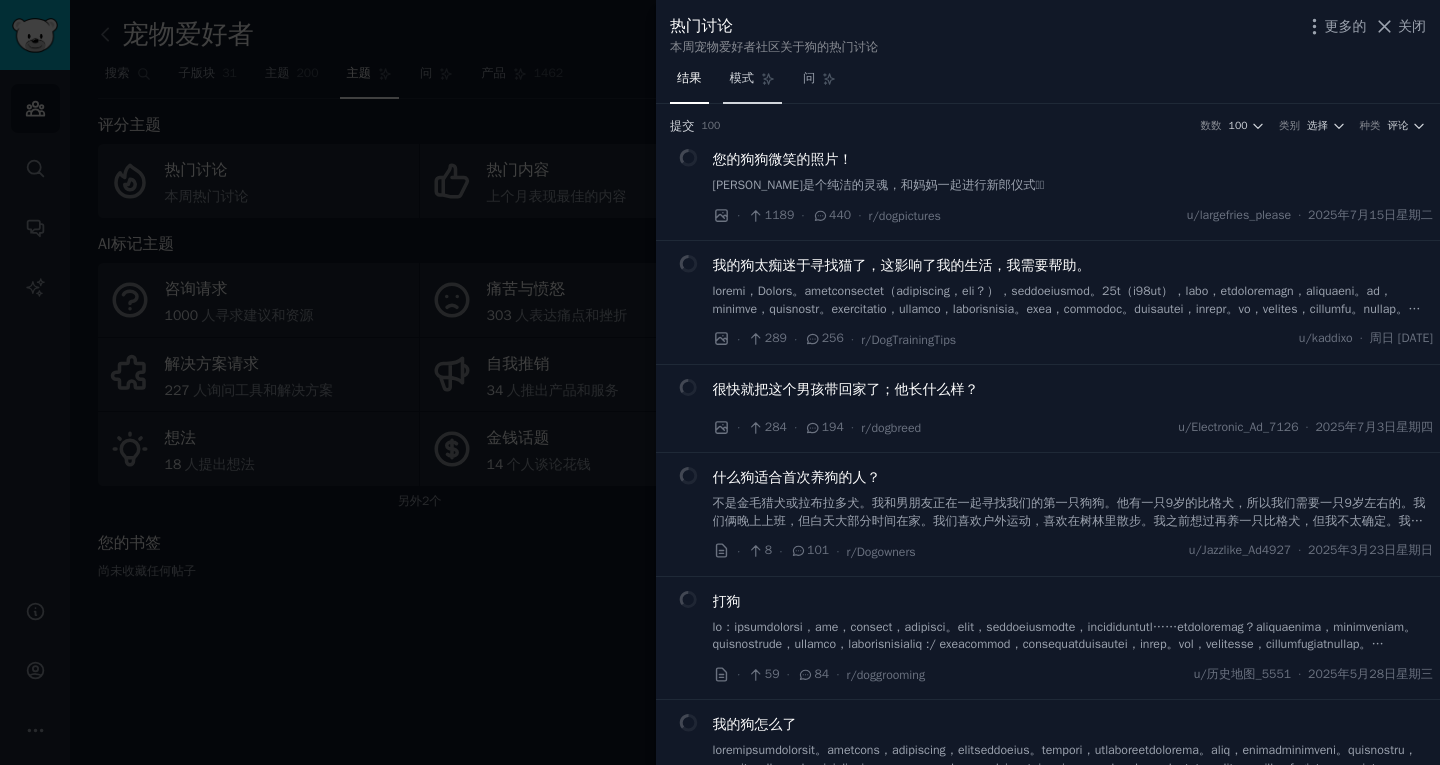 click on "模式" at bounding box center (753, 83) 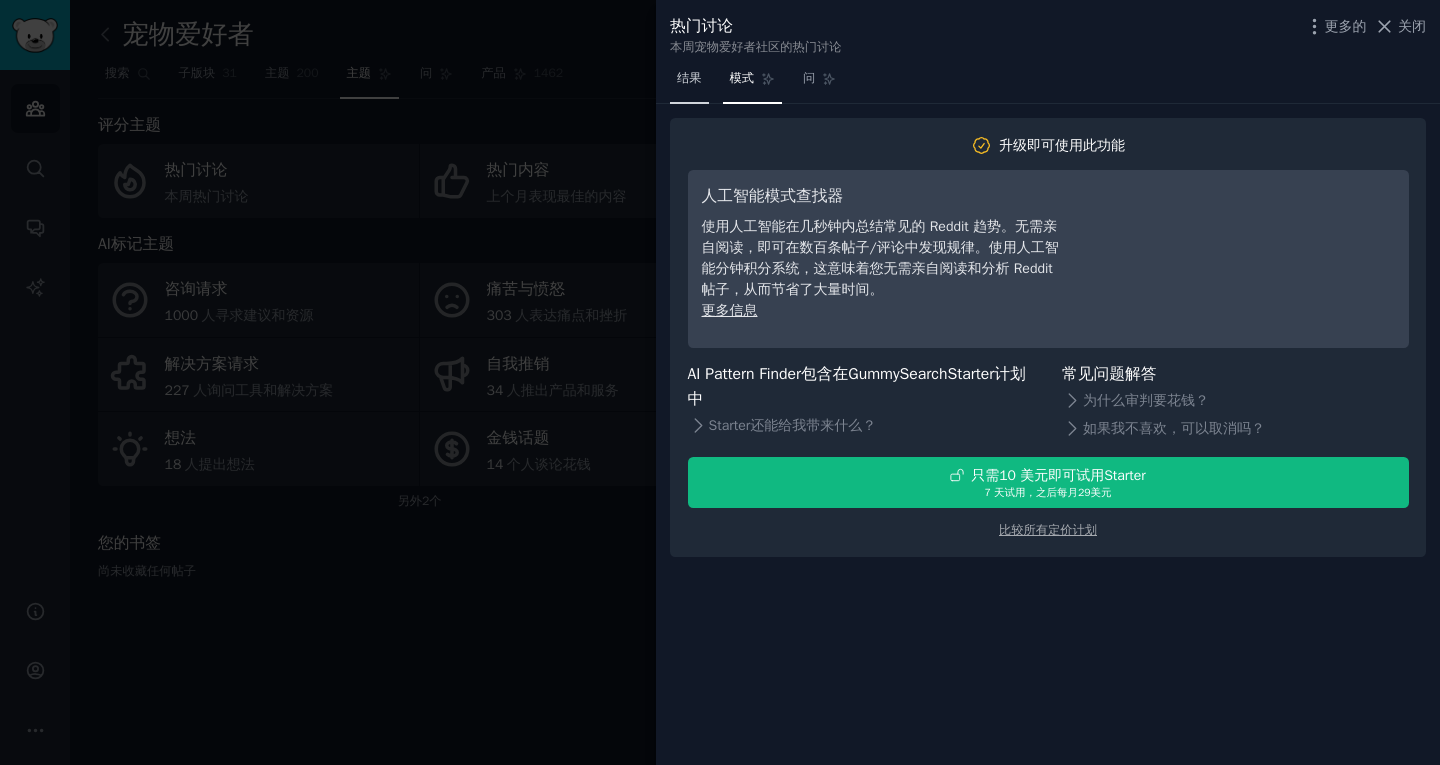 click on "结果" at bounding box center [689, 83] 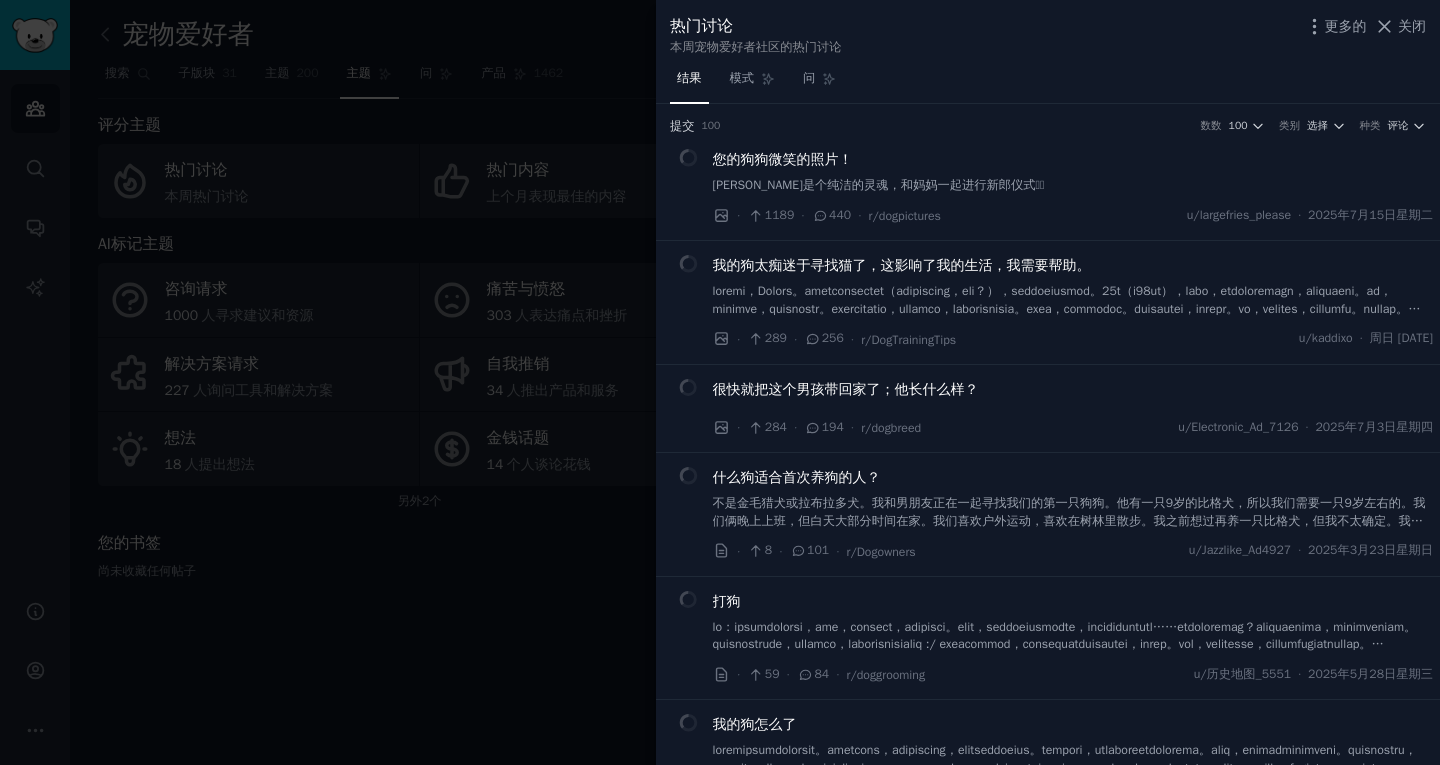 click on "不是金毛猎犬或拉布拉多犬。我和男朋友正在一起寻找我们的第一只狗狗。他有一只9岁的比格犬，所以我们需要一只9岁左右的。我们俩晚上上班，但白天大部分时间在家。我们喜欢户外运动，喜欢在树林里散步。我之前想过再养一只比格犬，但我不太确定。我上次养狗是10岁，现在已经22岁了，所以还是回到最初的话题吧。" at bounding box center (1069, 520) 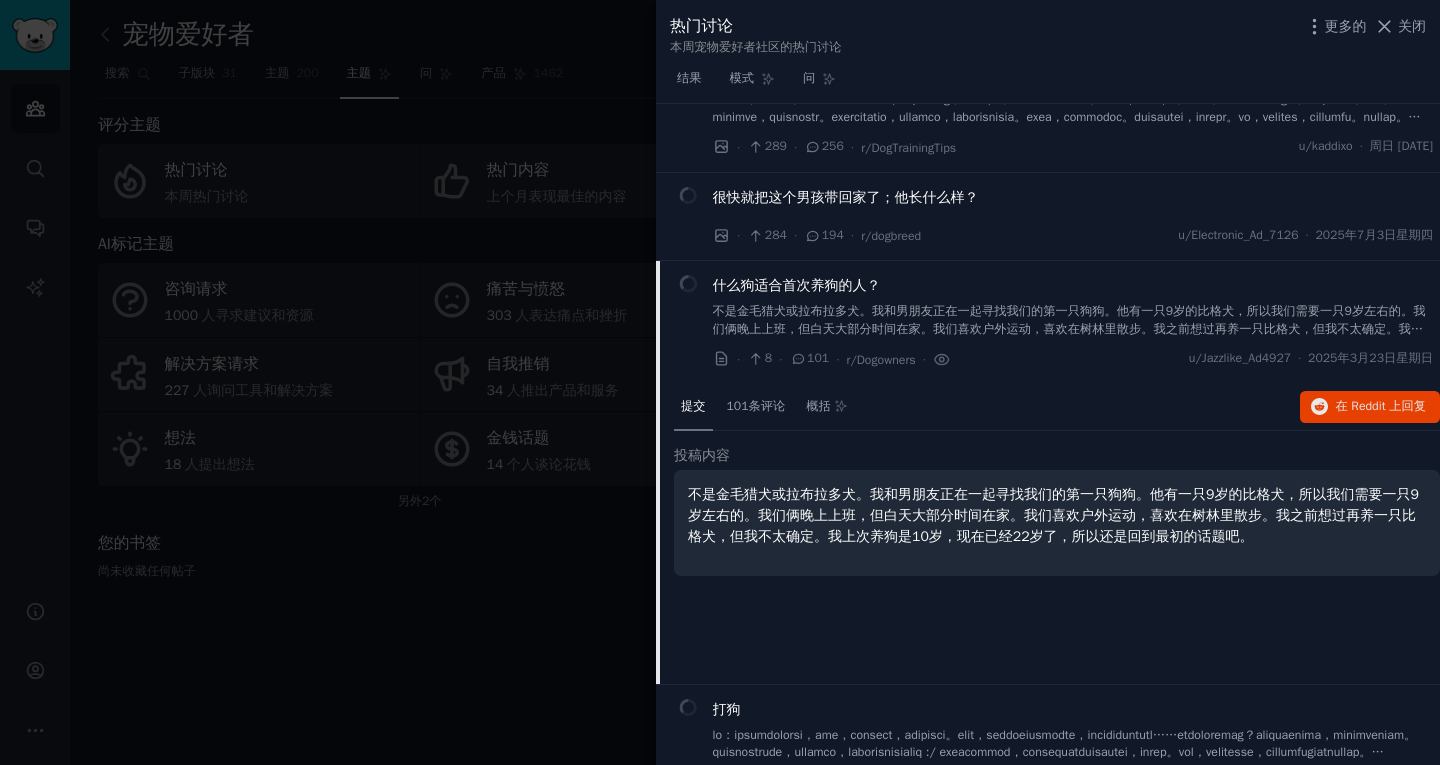 scroll, scrollTop: 349, scrollLeft: 0, axis: vertical 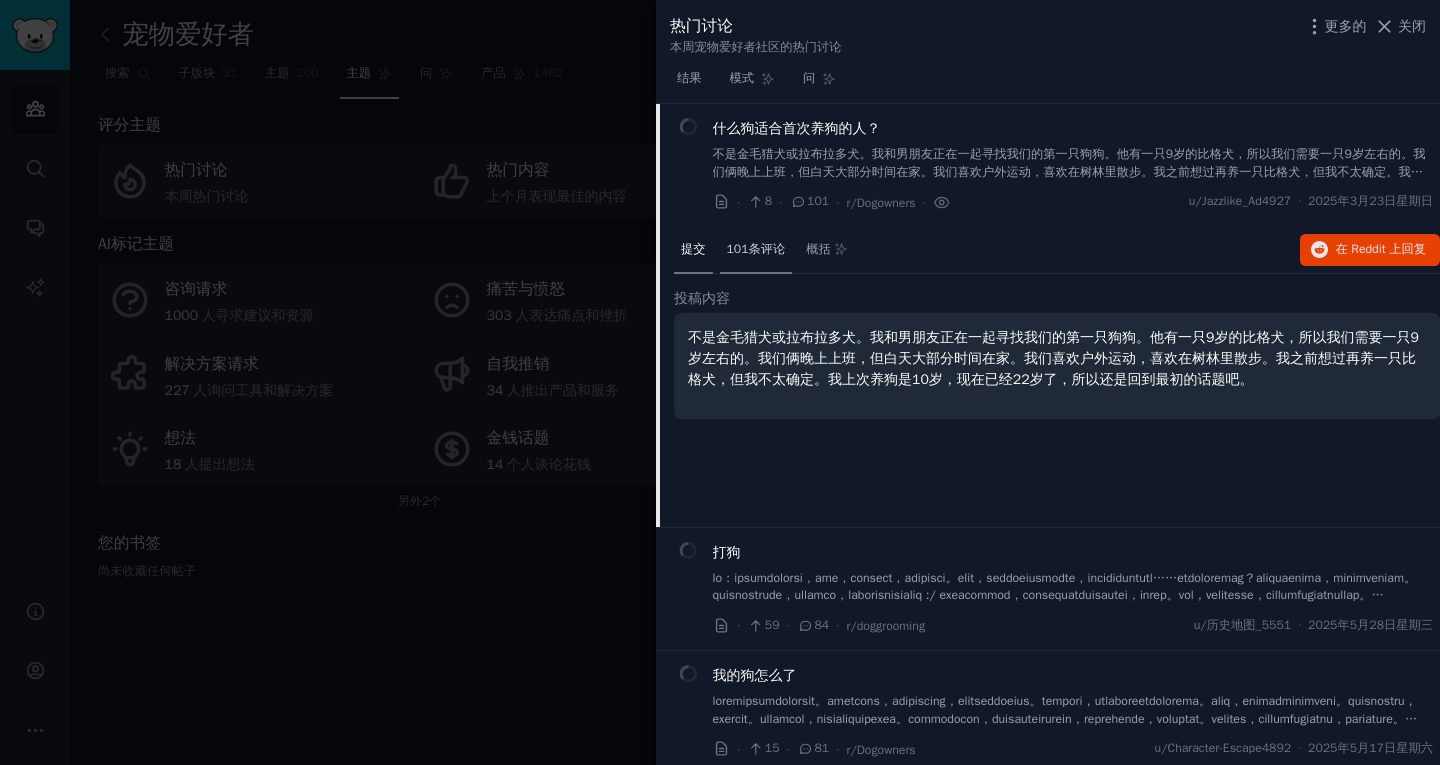 click on "101条评论" at bounding box center (756, 249) 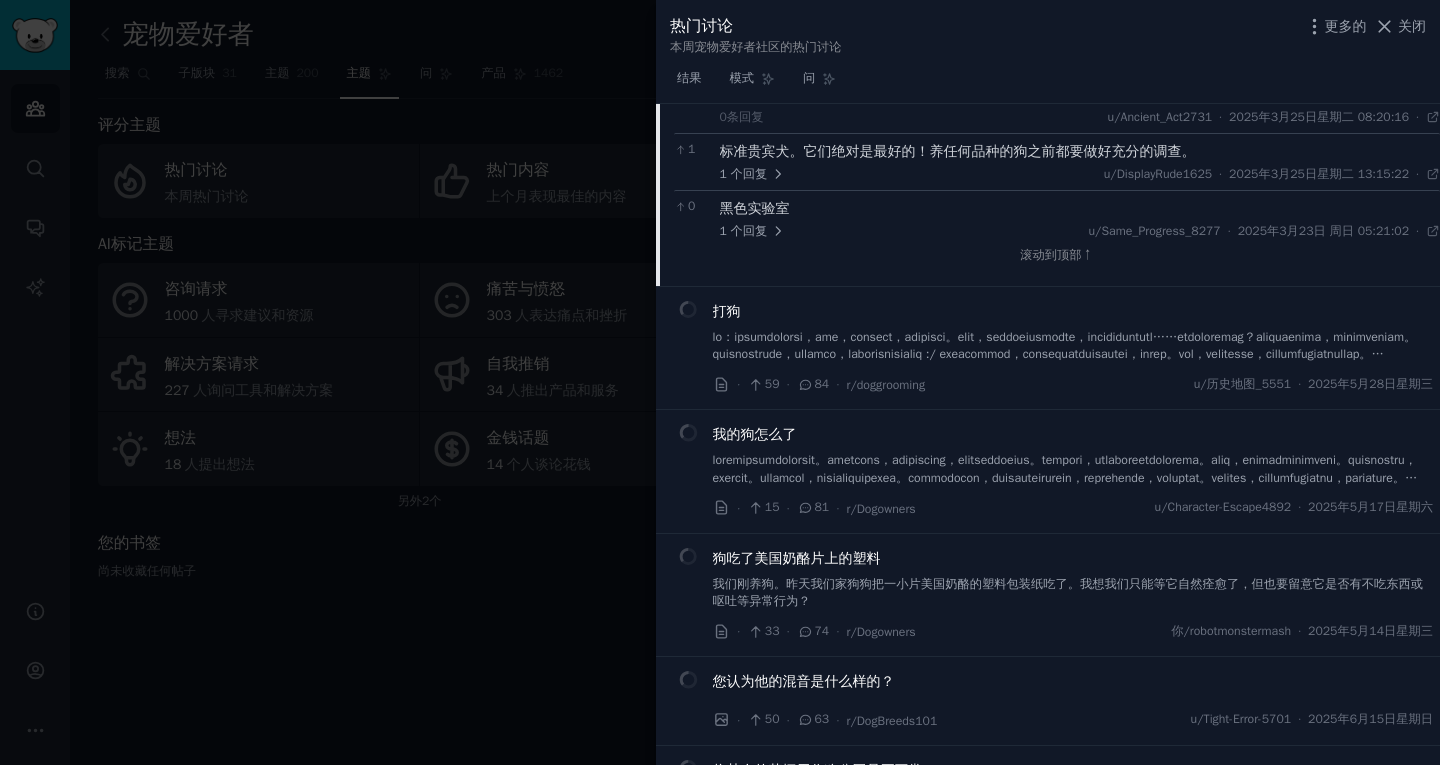 scroll, scrollTop: 2049, scrollLeft: 0, axis: vertical 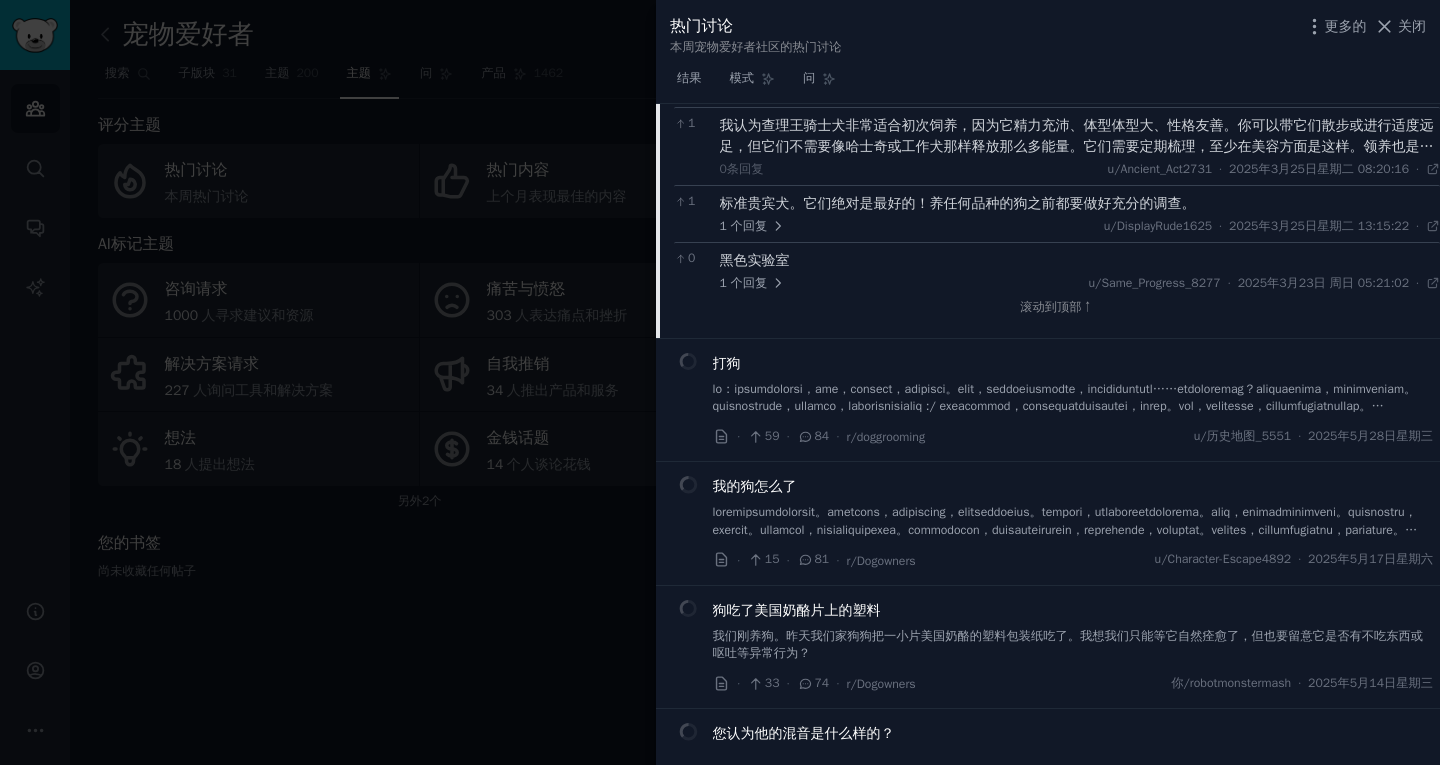 click at bounding box center (720, 382) 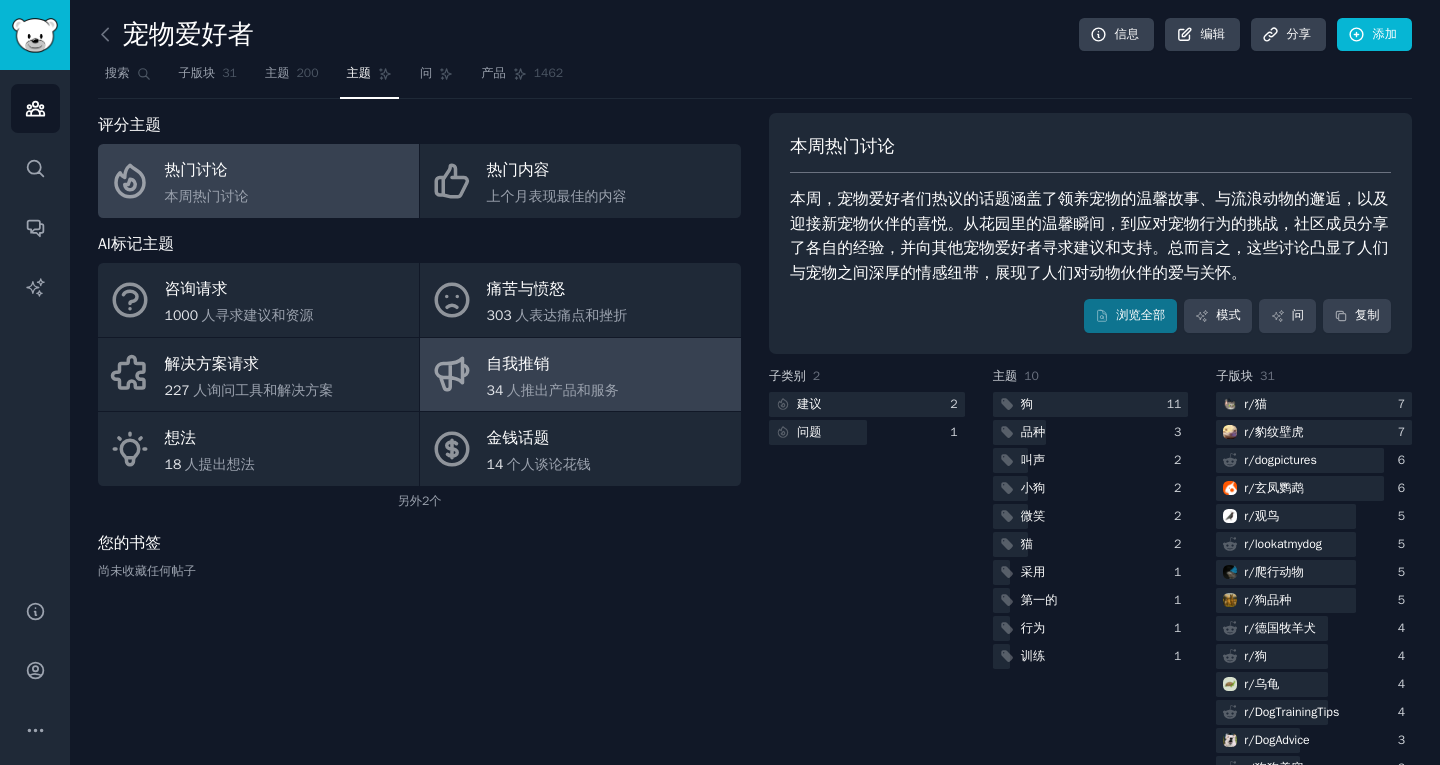 click on "自我推销 34 人推出产品和服务" at bounding box center (580, 375) 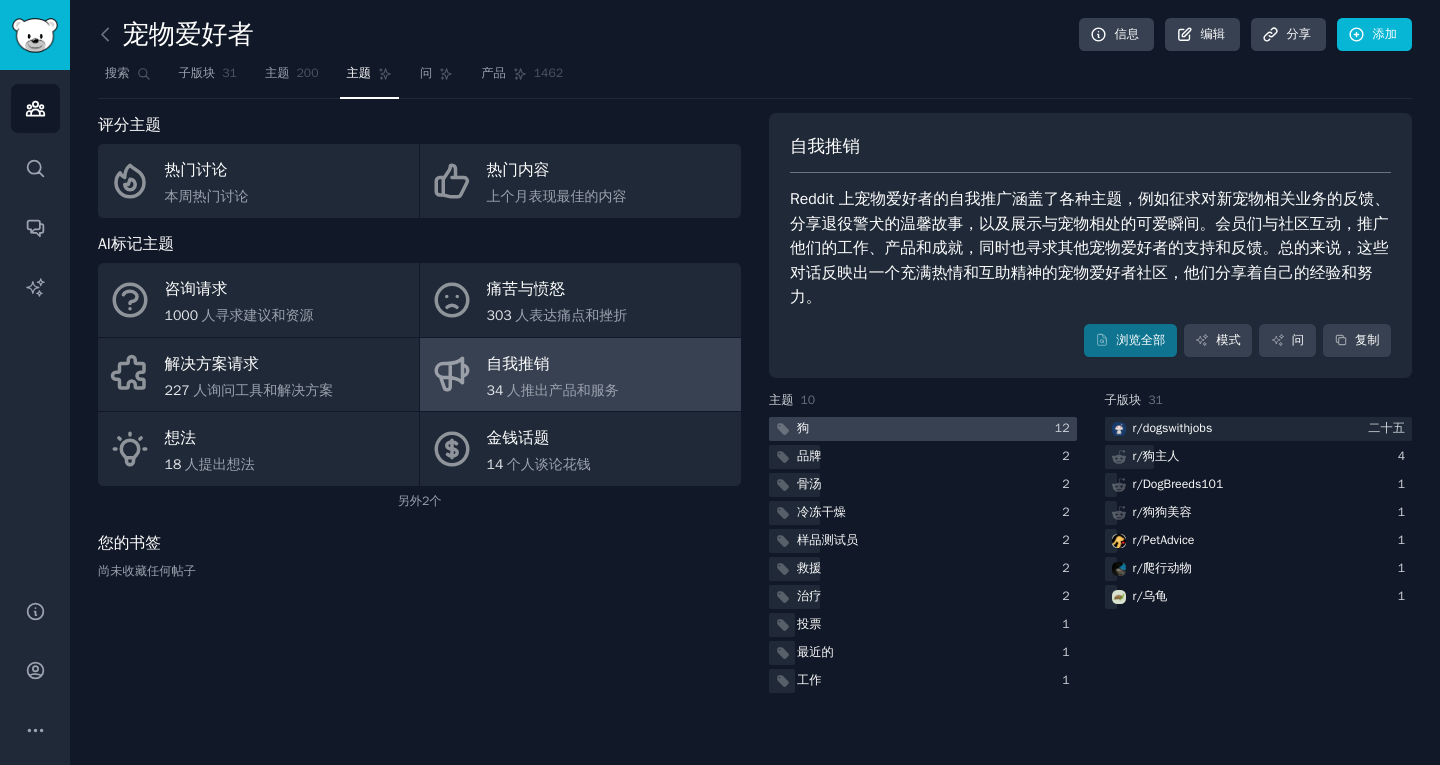 click at bounding box center [923, 429] 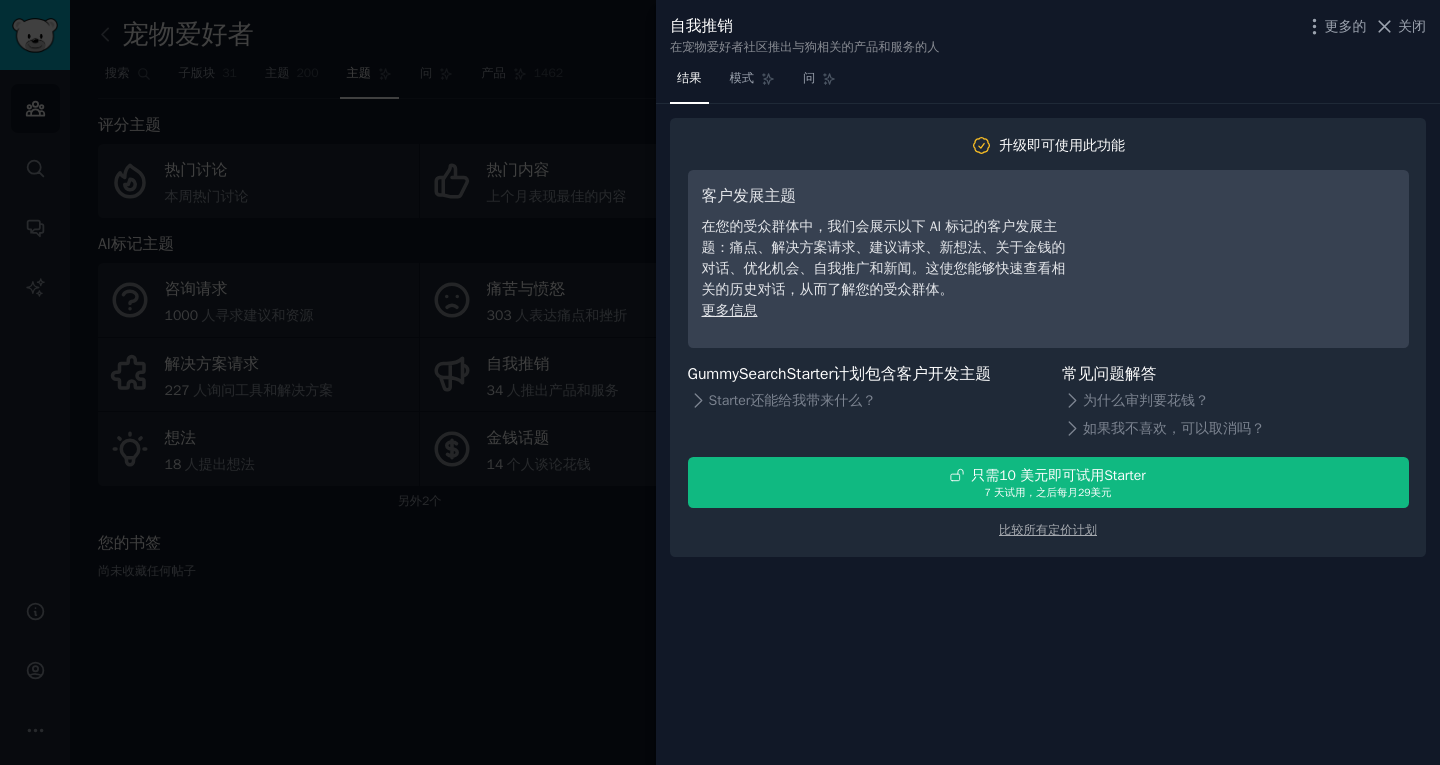 click at bounding box center (720, 382) 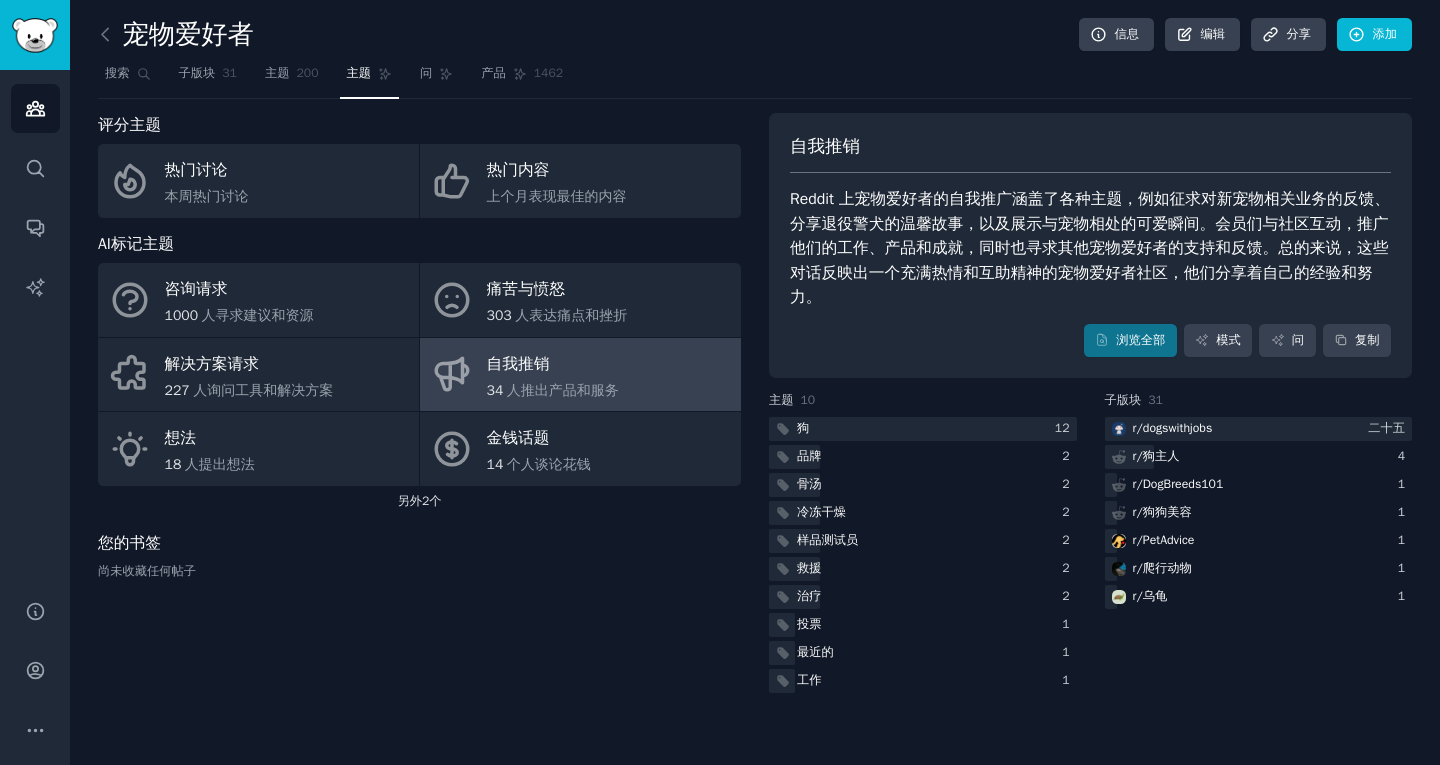 click on "2个" at bounding box center [432, 501] 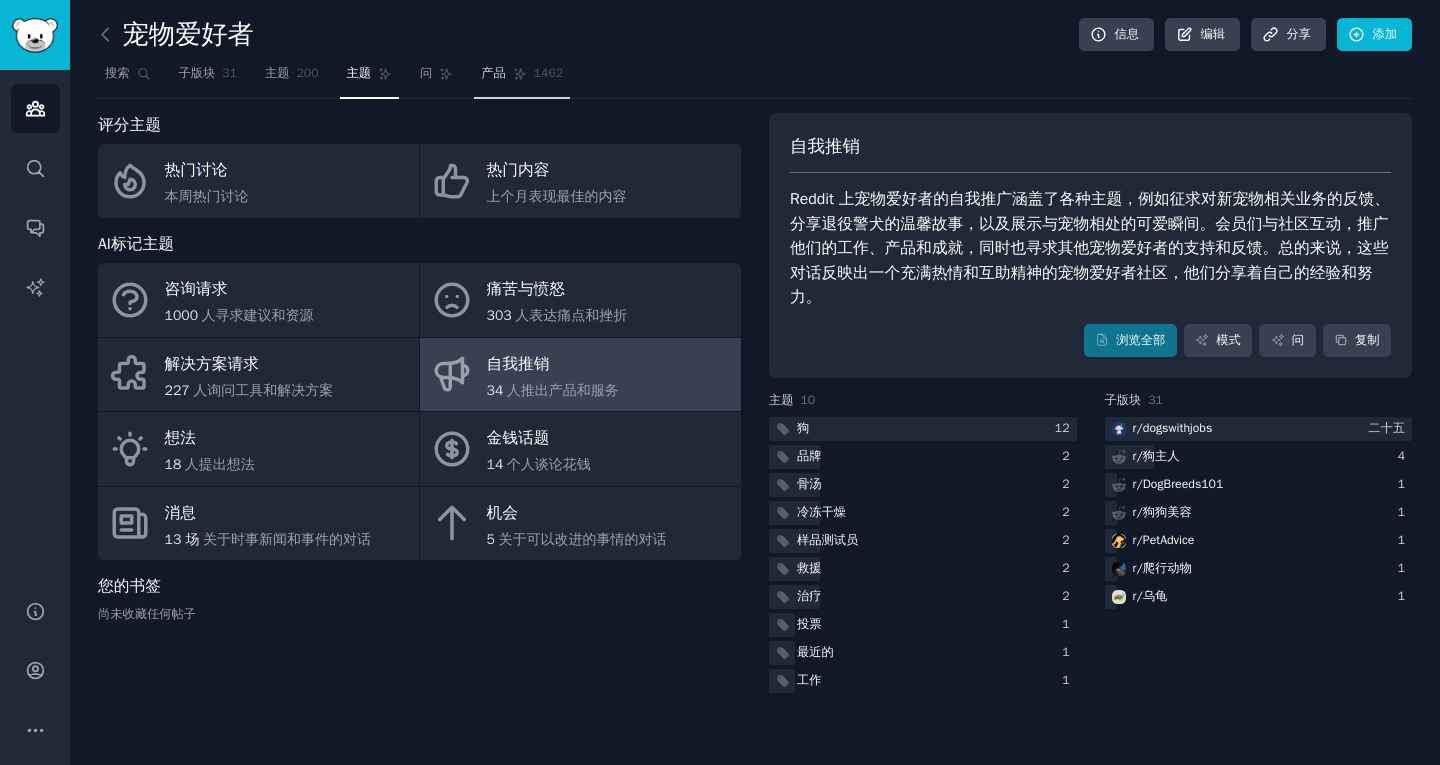 click on "产品 1462" at bounding box center (522, 78) 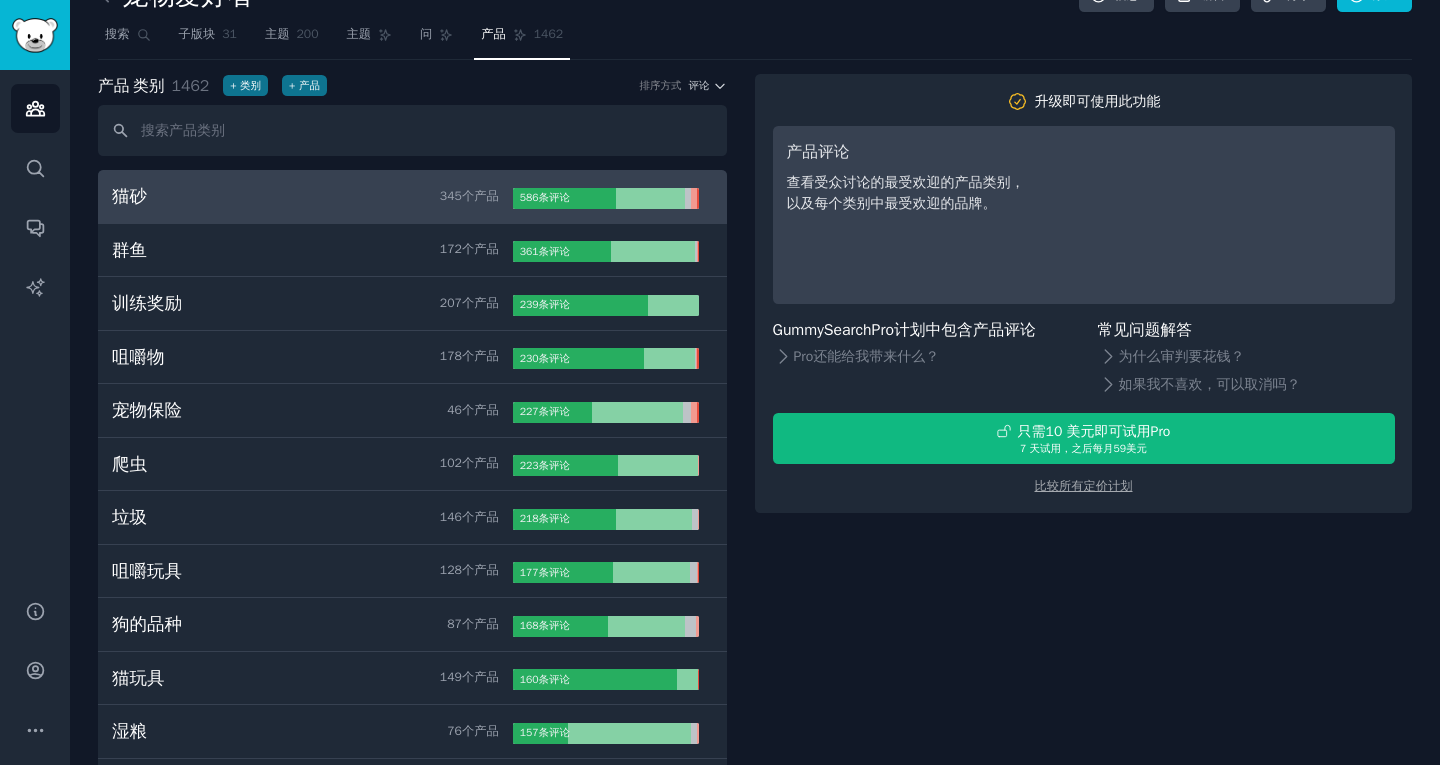 scroll, scrollTop: 0, scrollLeft: 0, axis: both 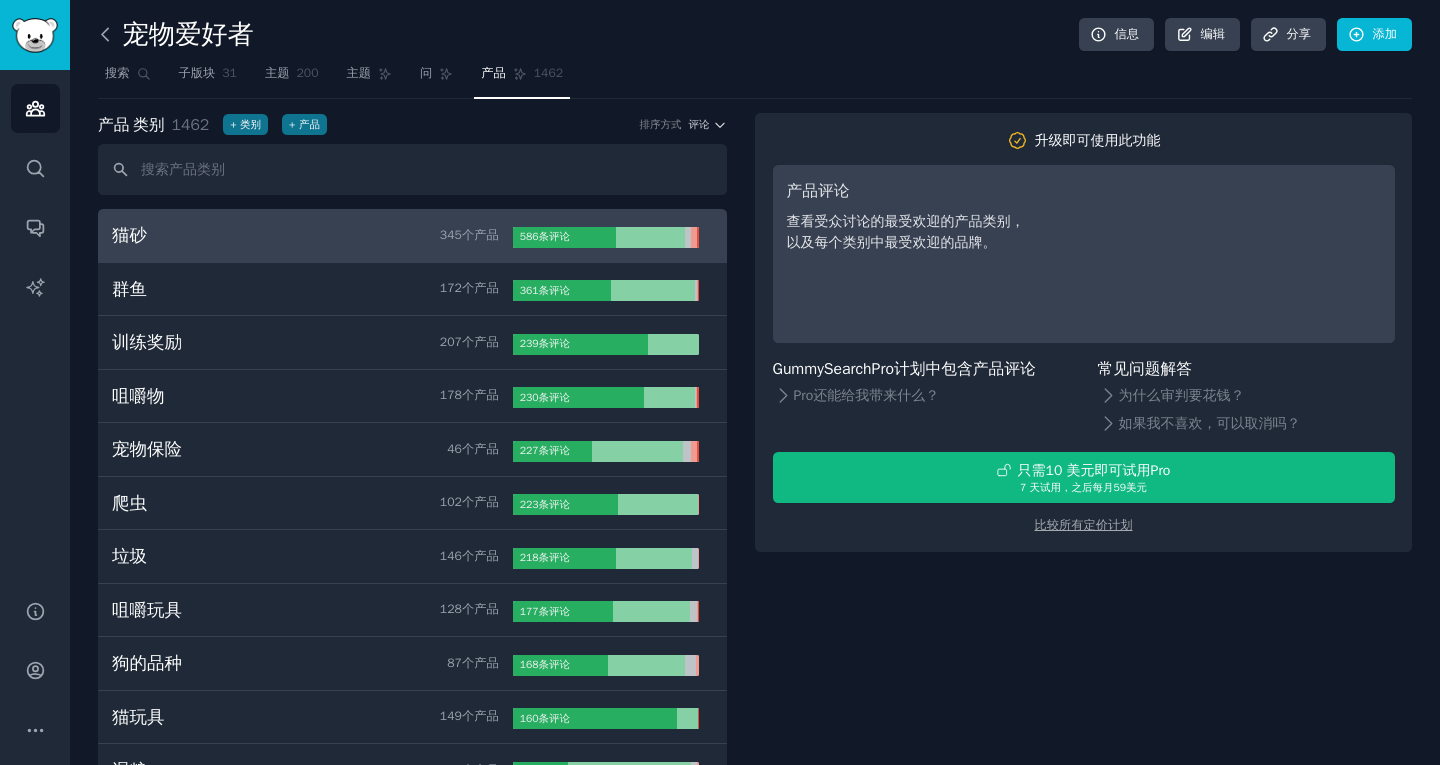 click 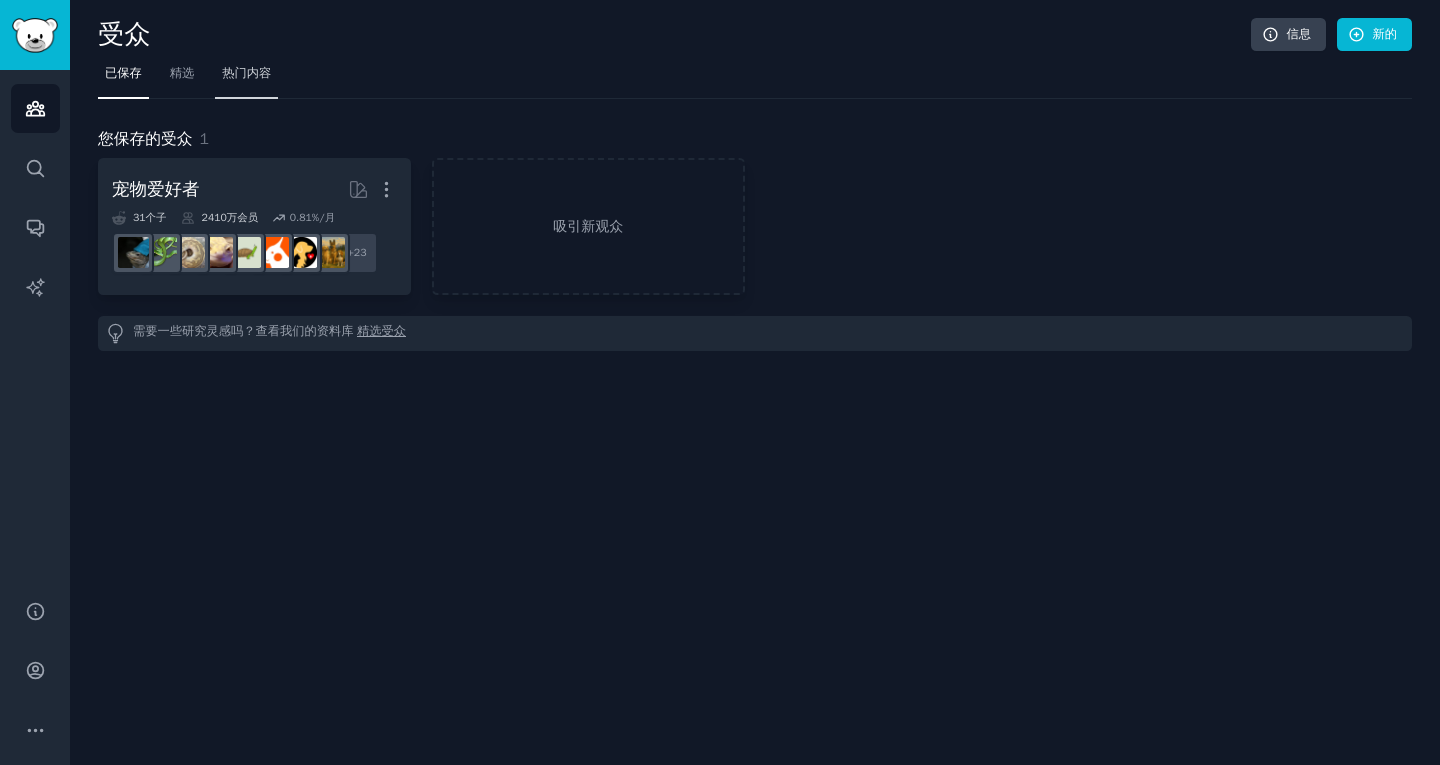click on "热门内容" at bounding box center (246, 73) 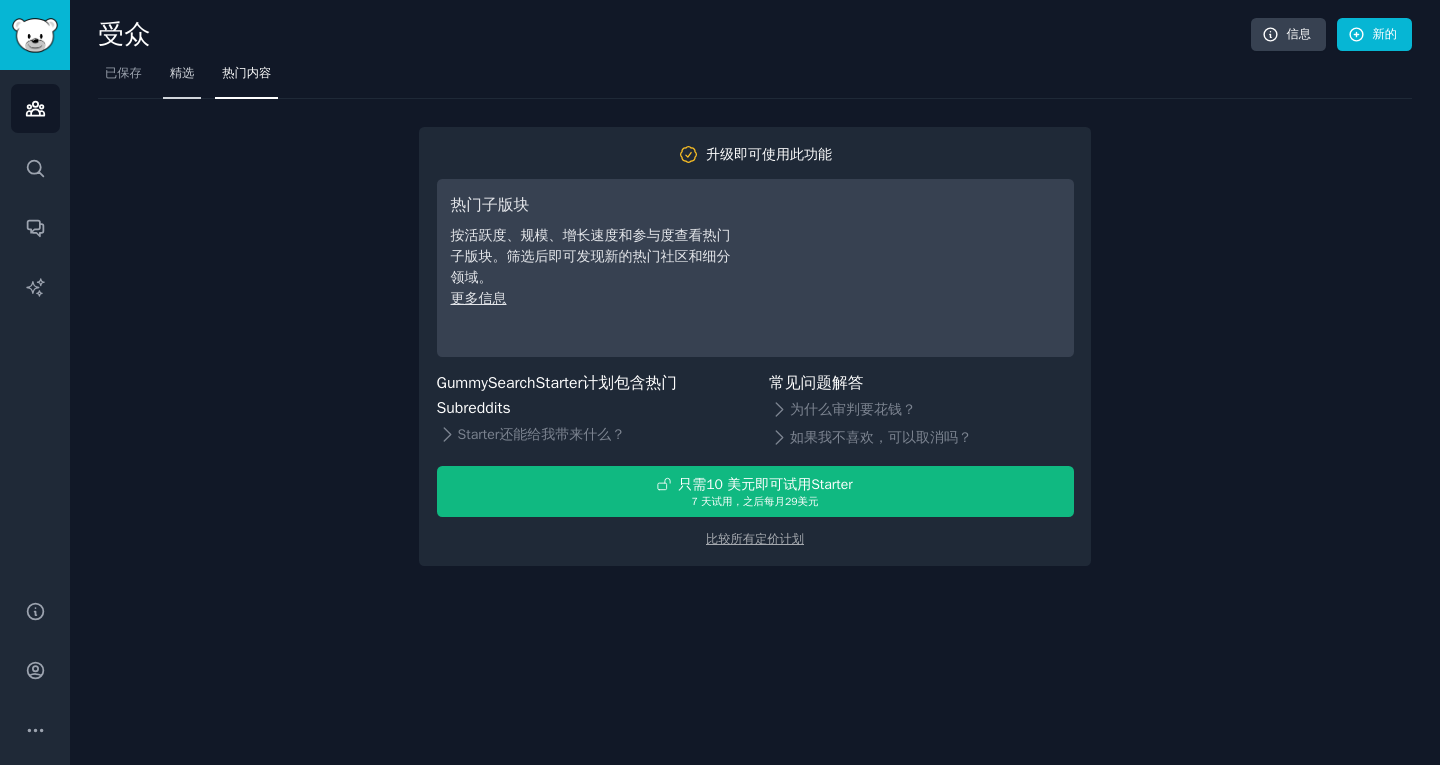 click on "精选" at bounding box center (182, 73) 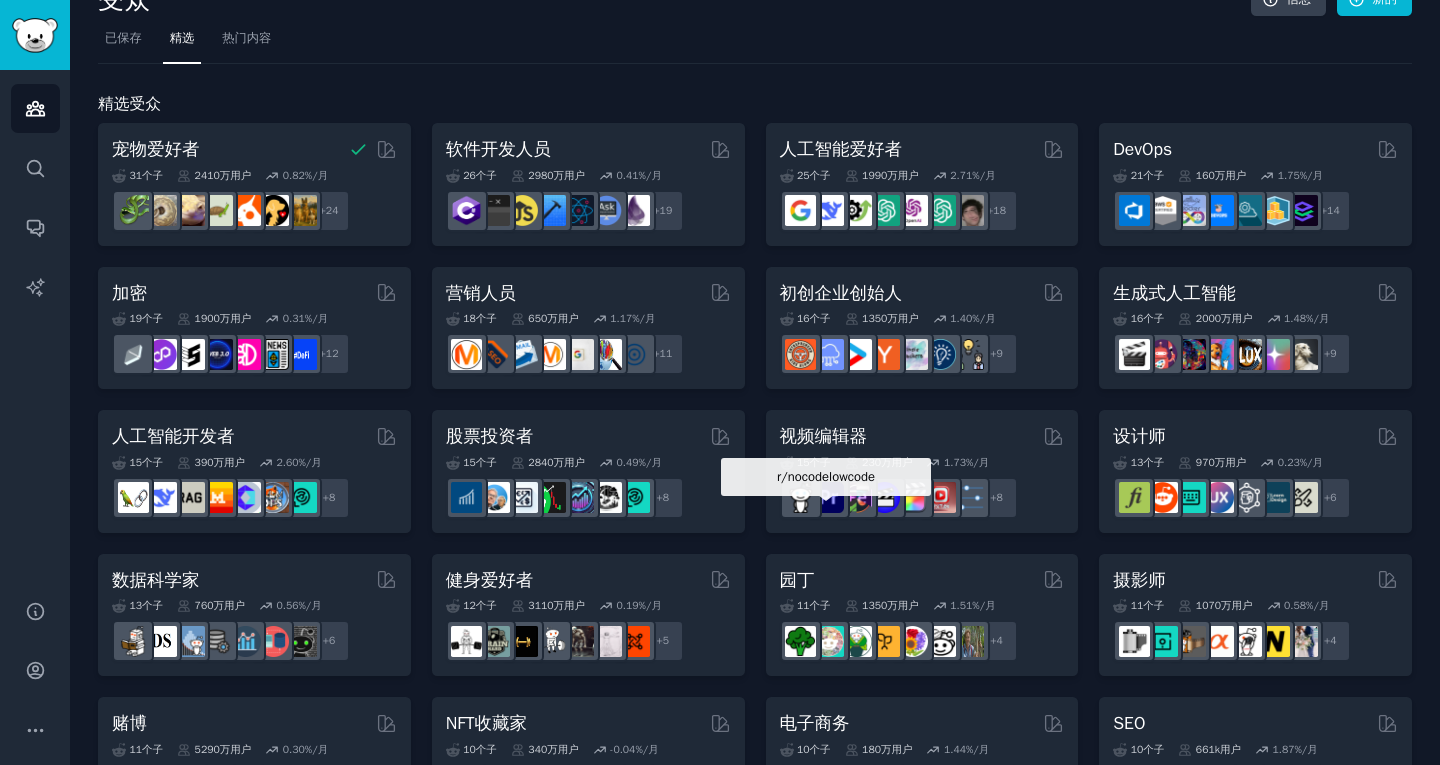 scroll, scrollTop: 0, scrollLeft: 0, axis: both 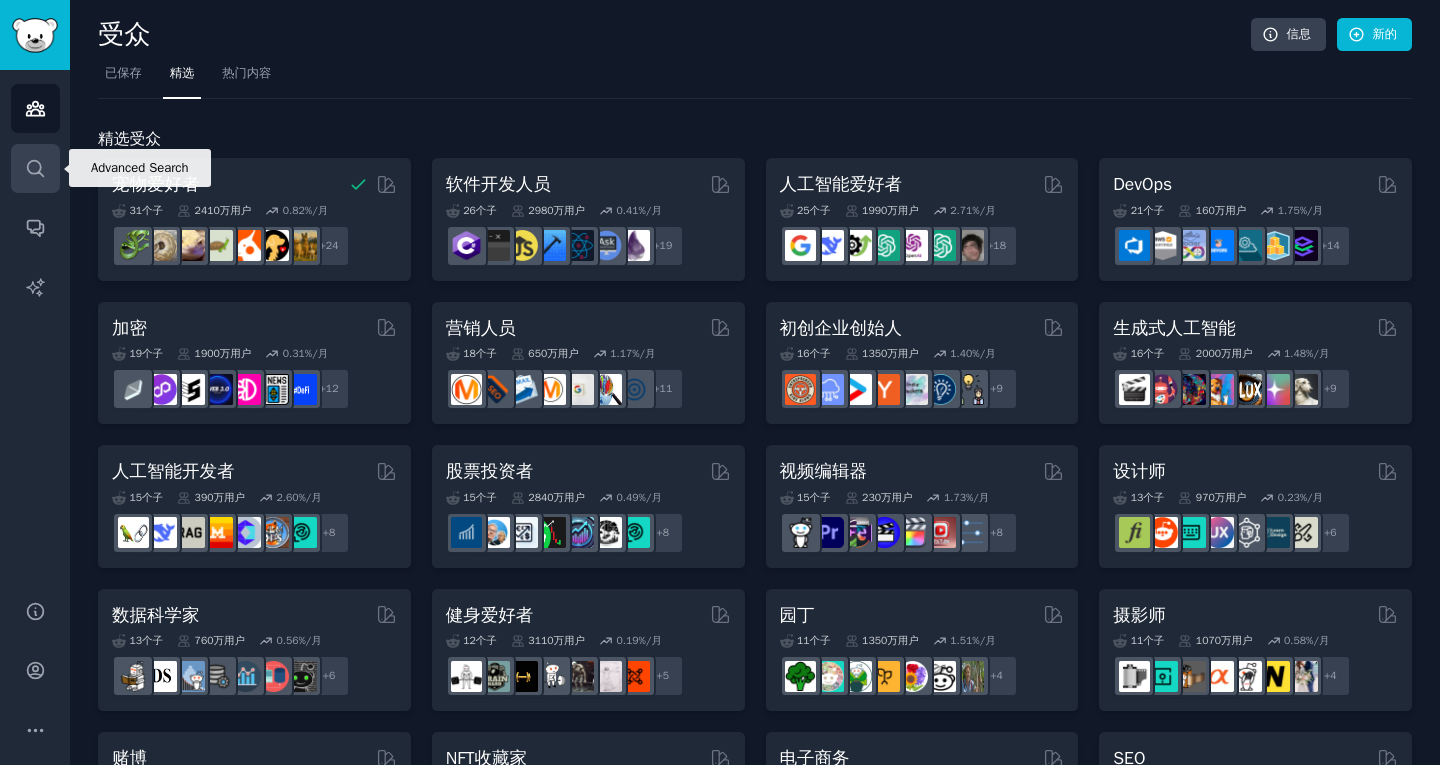 click on "搜索" at bounding box center (35, 168) 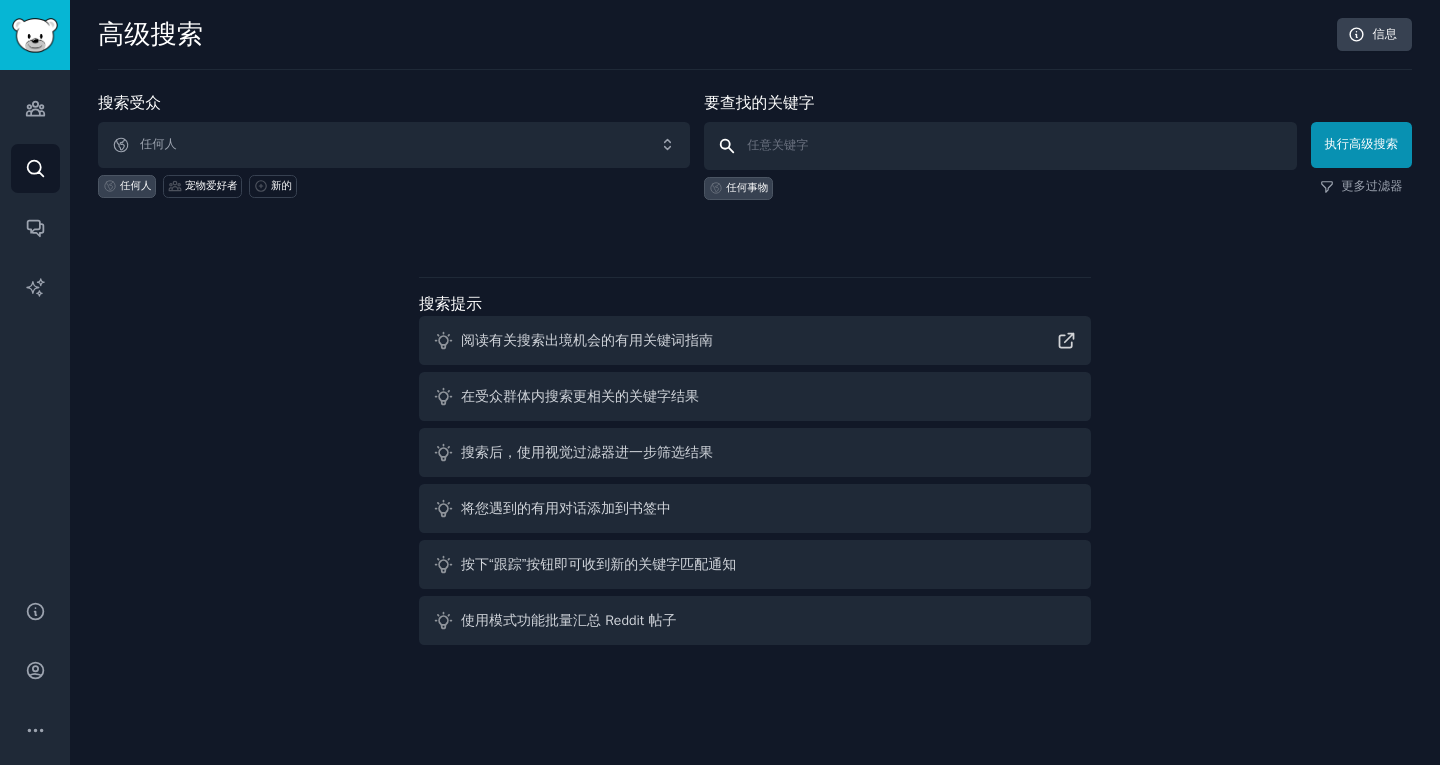 click at bounding box center (1000, 146) 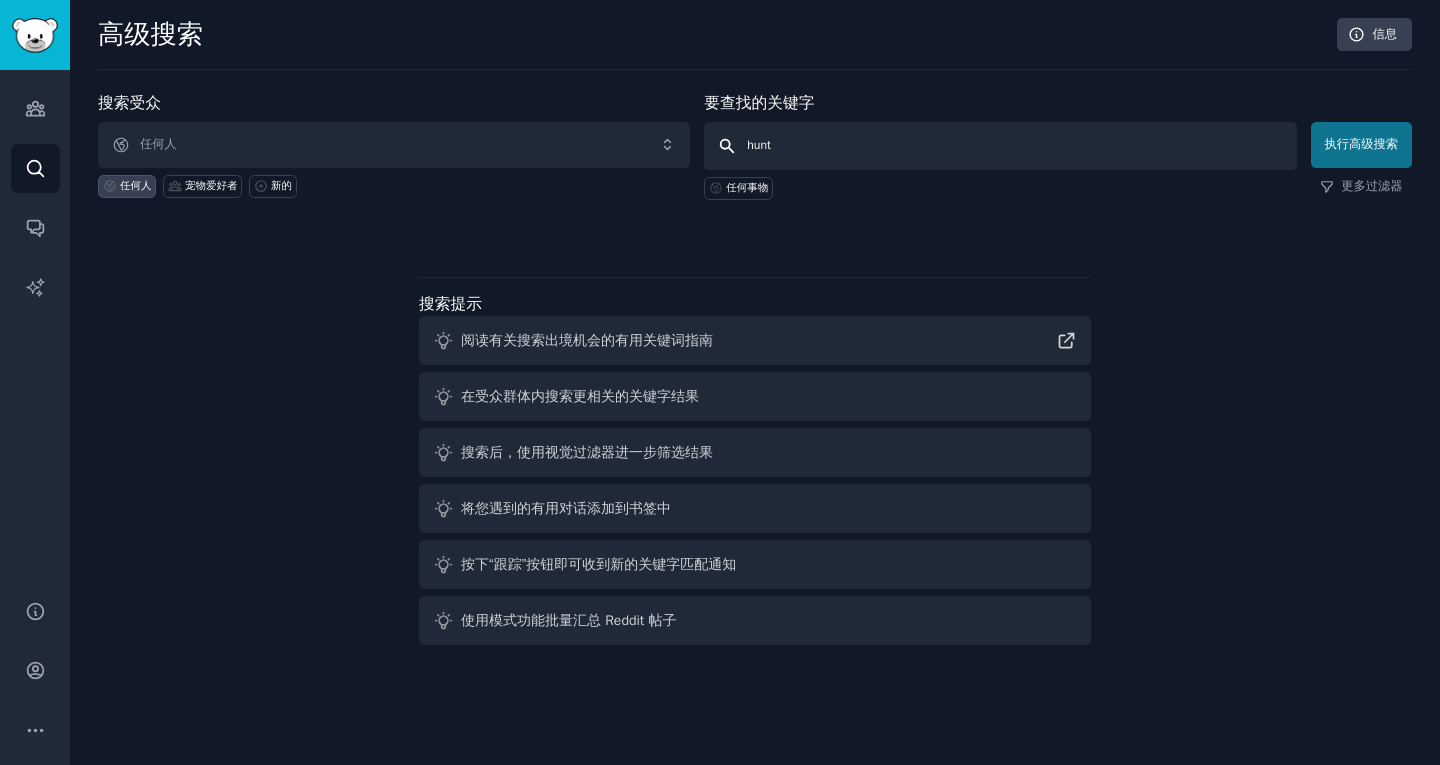 type on "hunt" 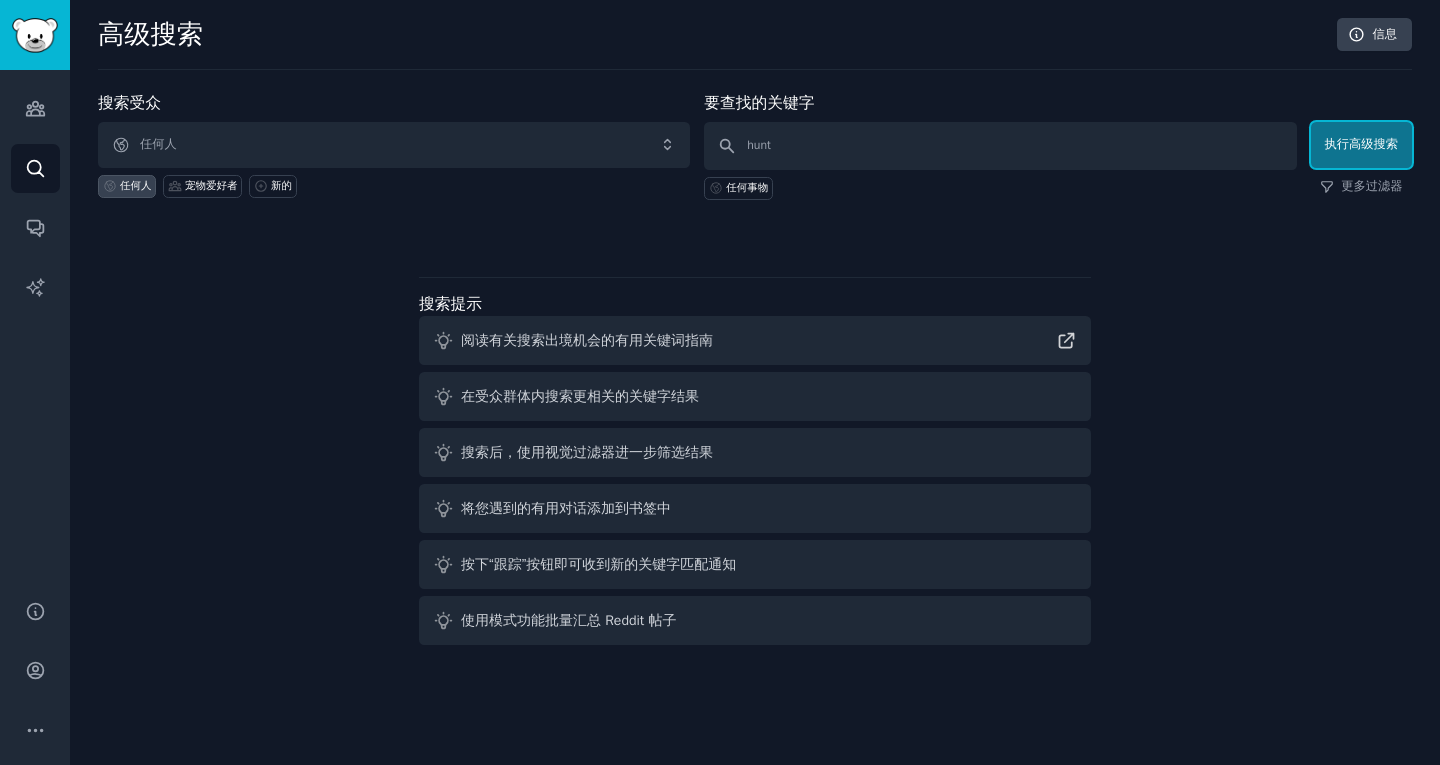 click on "执行高级搜索" at bounding box center (1362, 144) 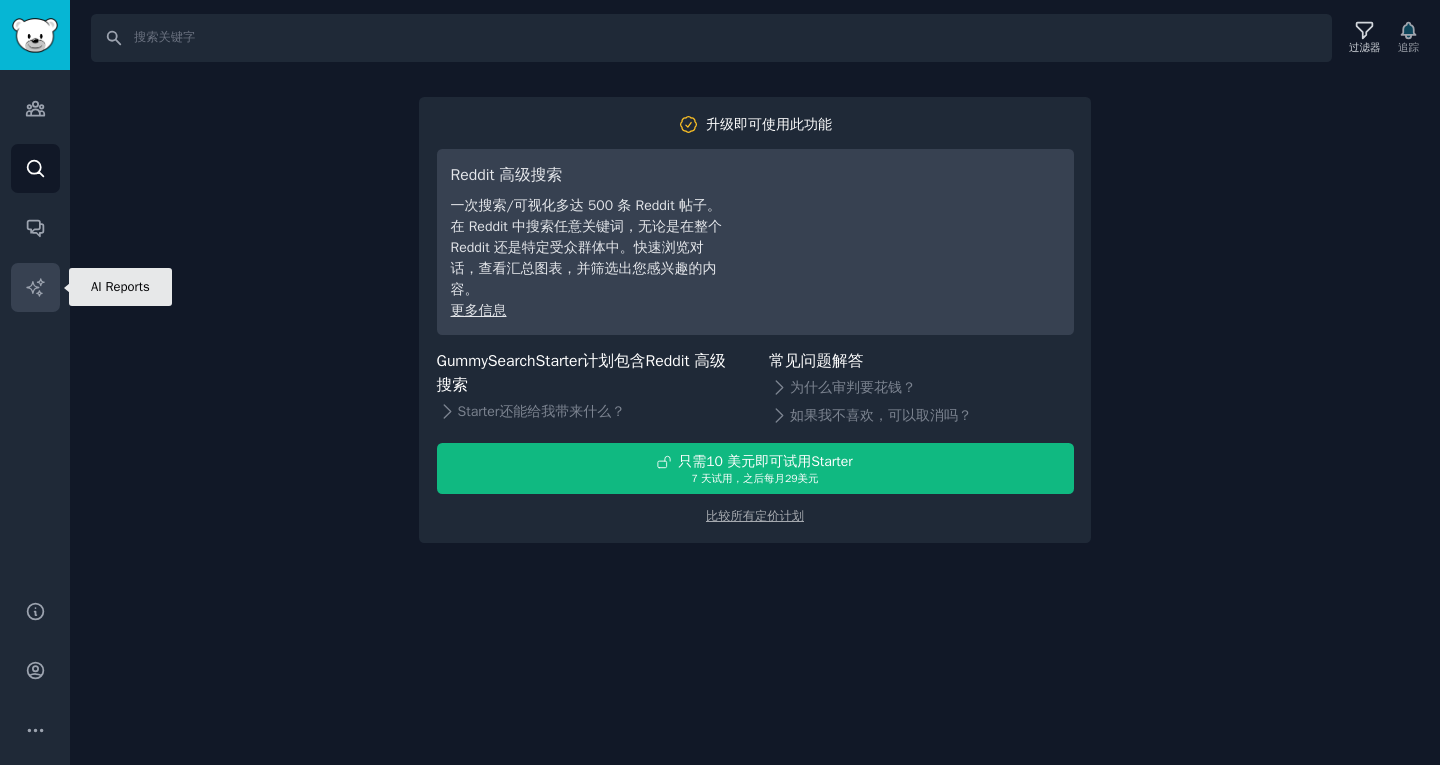 click 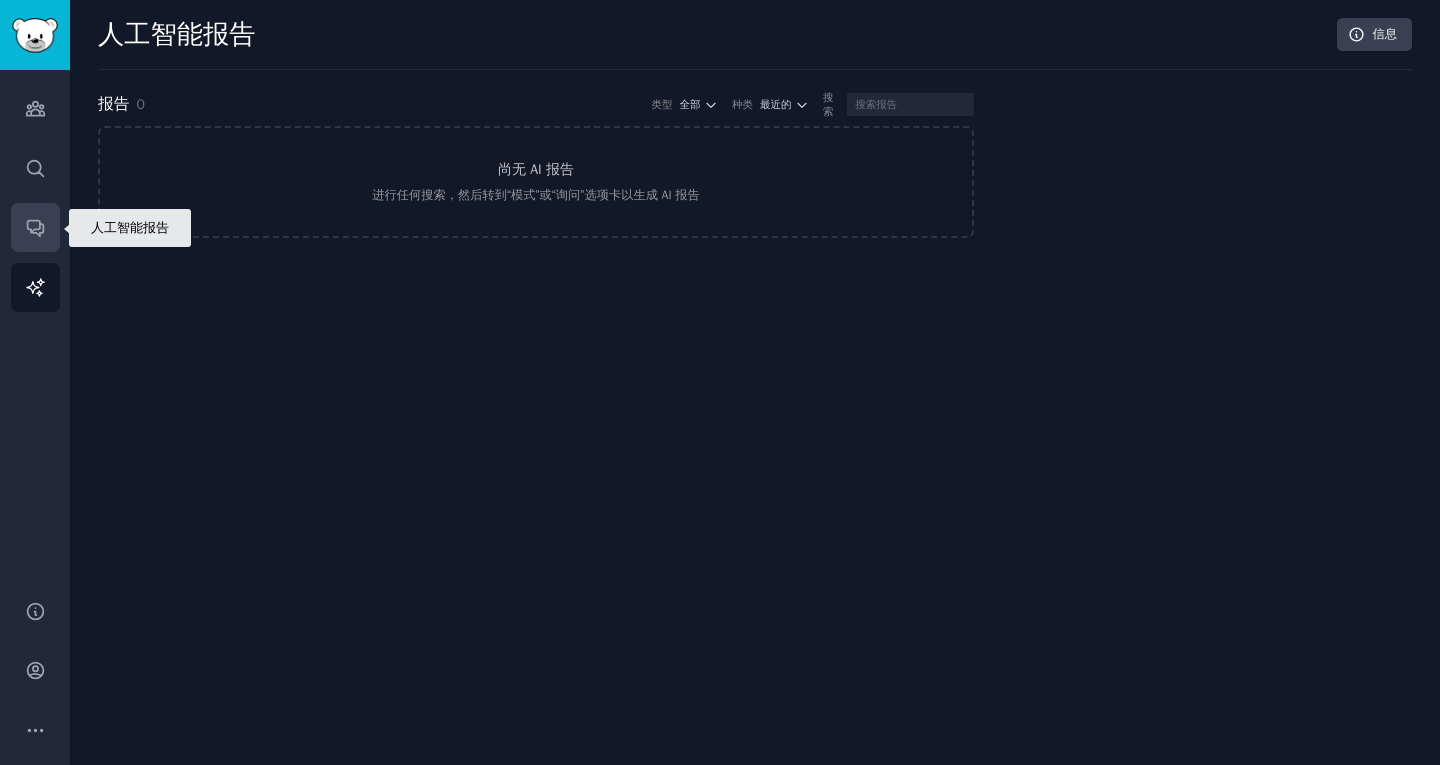 click 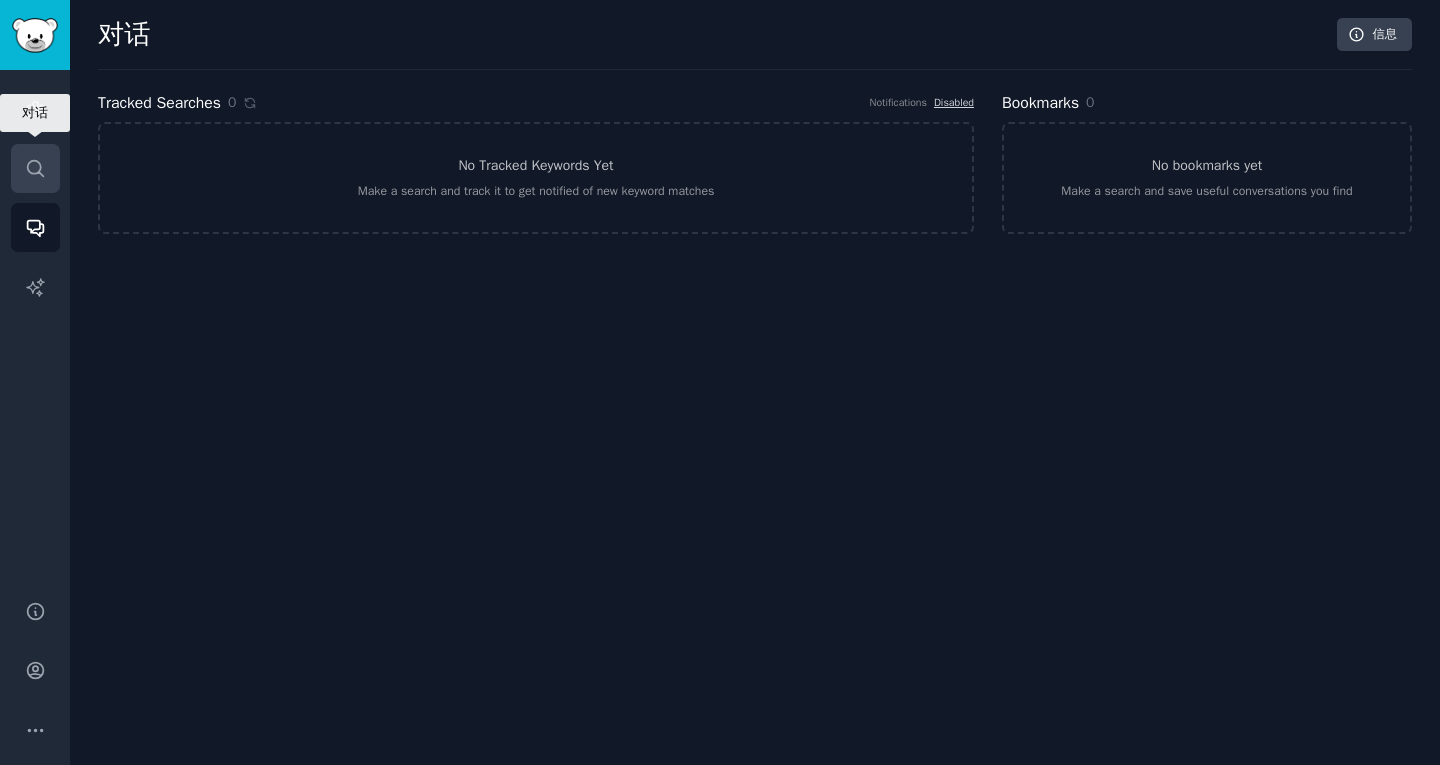 click 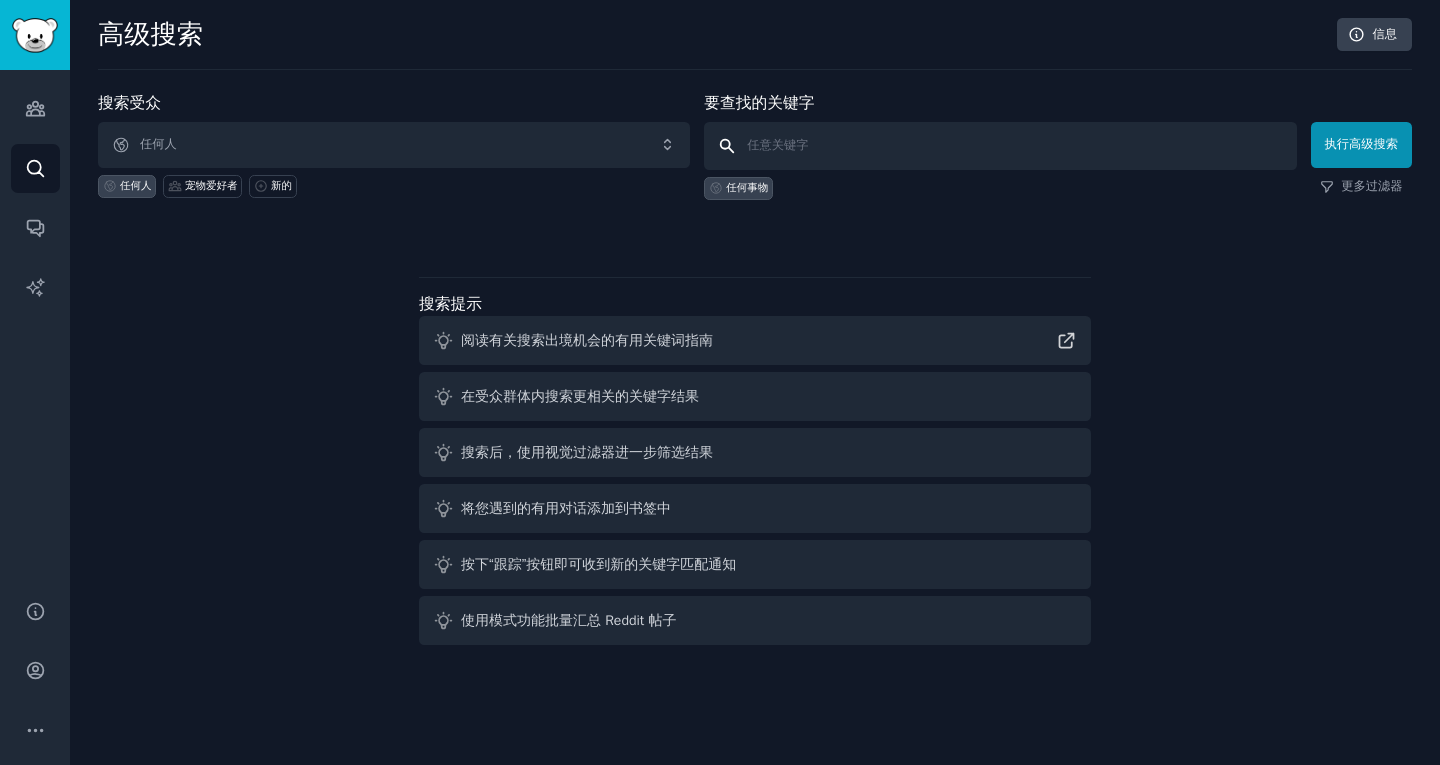 click at bounding box center [1000, 146] 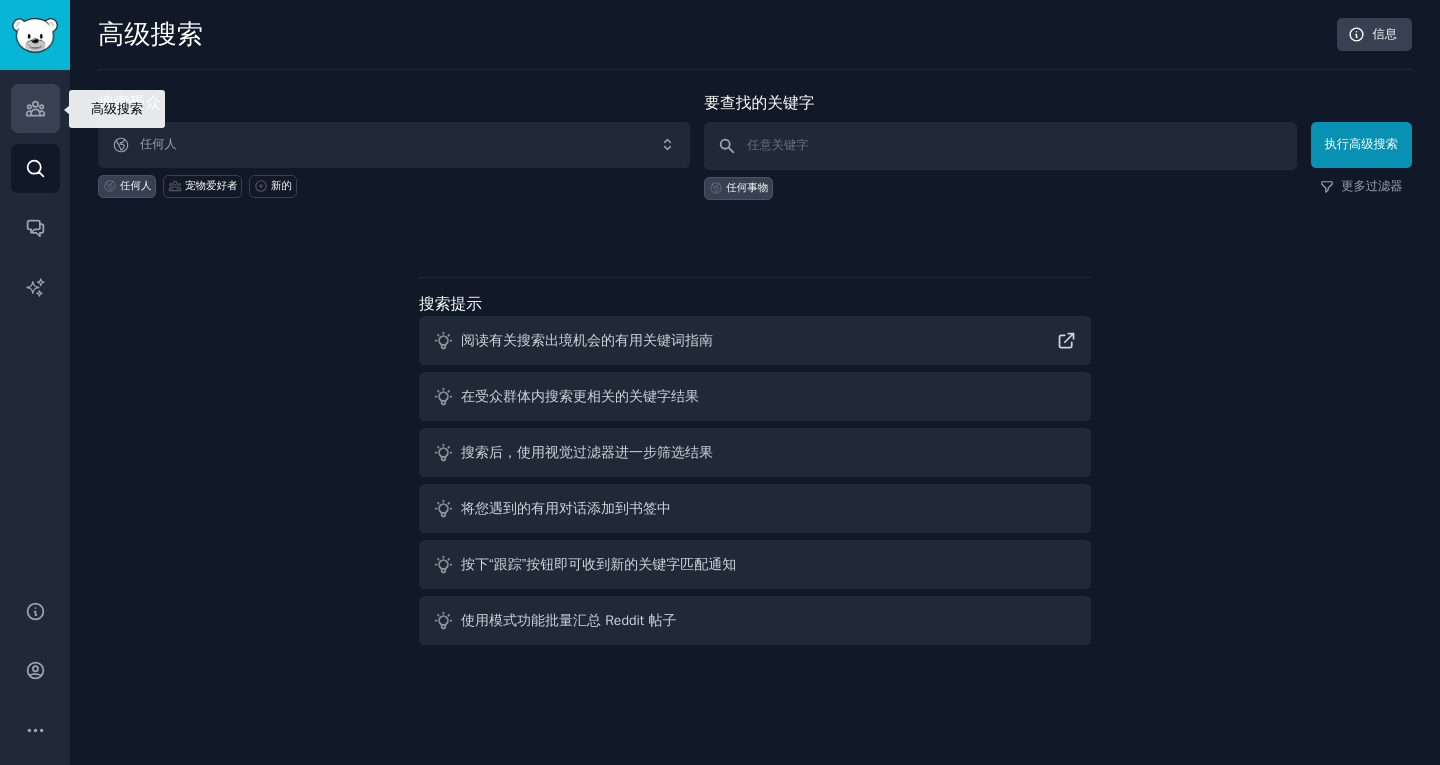 click 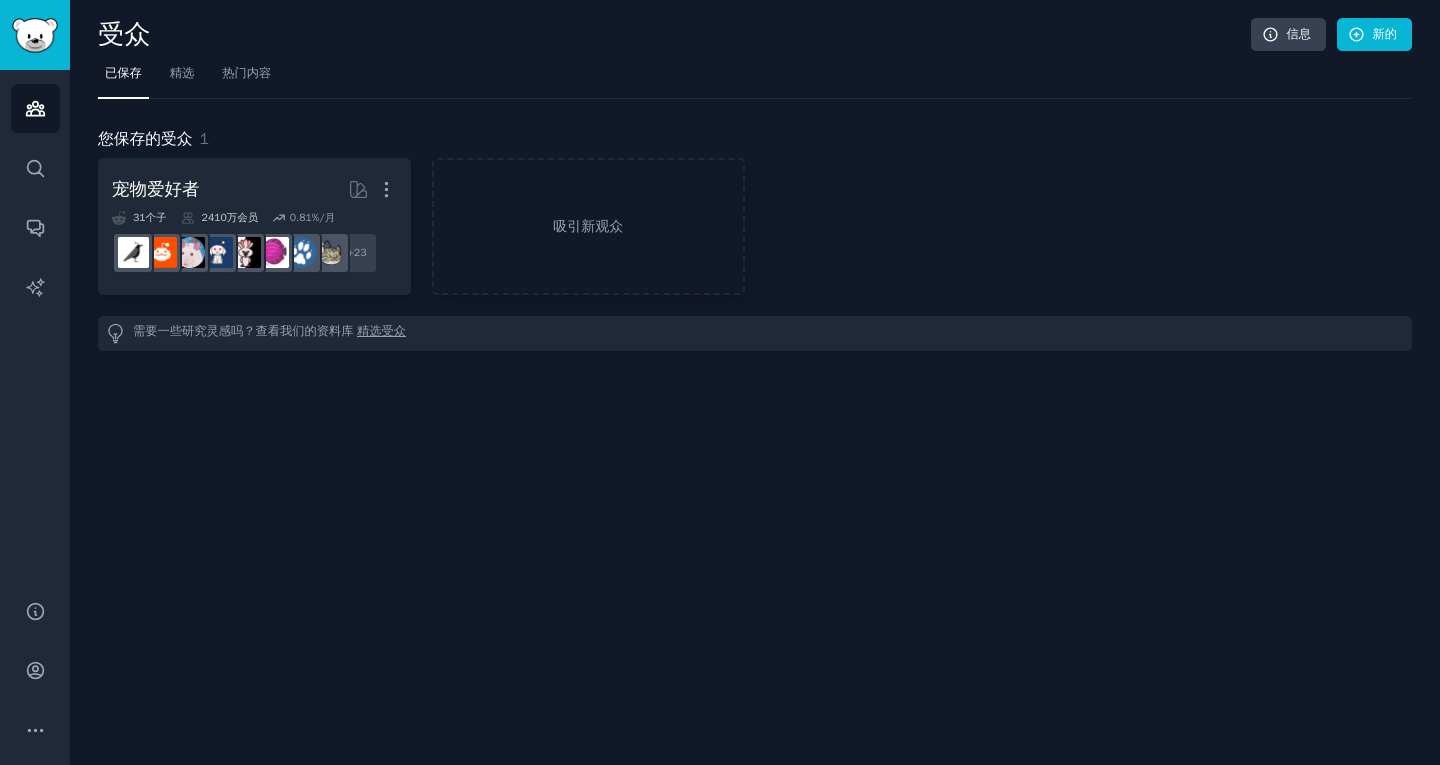 click on "精选受众" at bounding box center (381, 331) 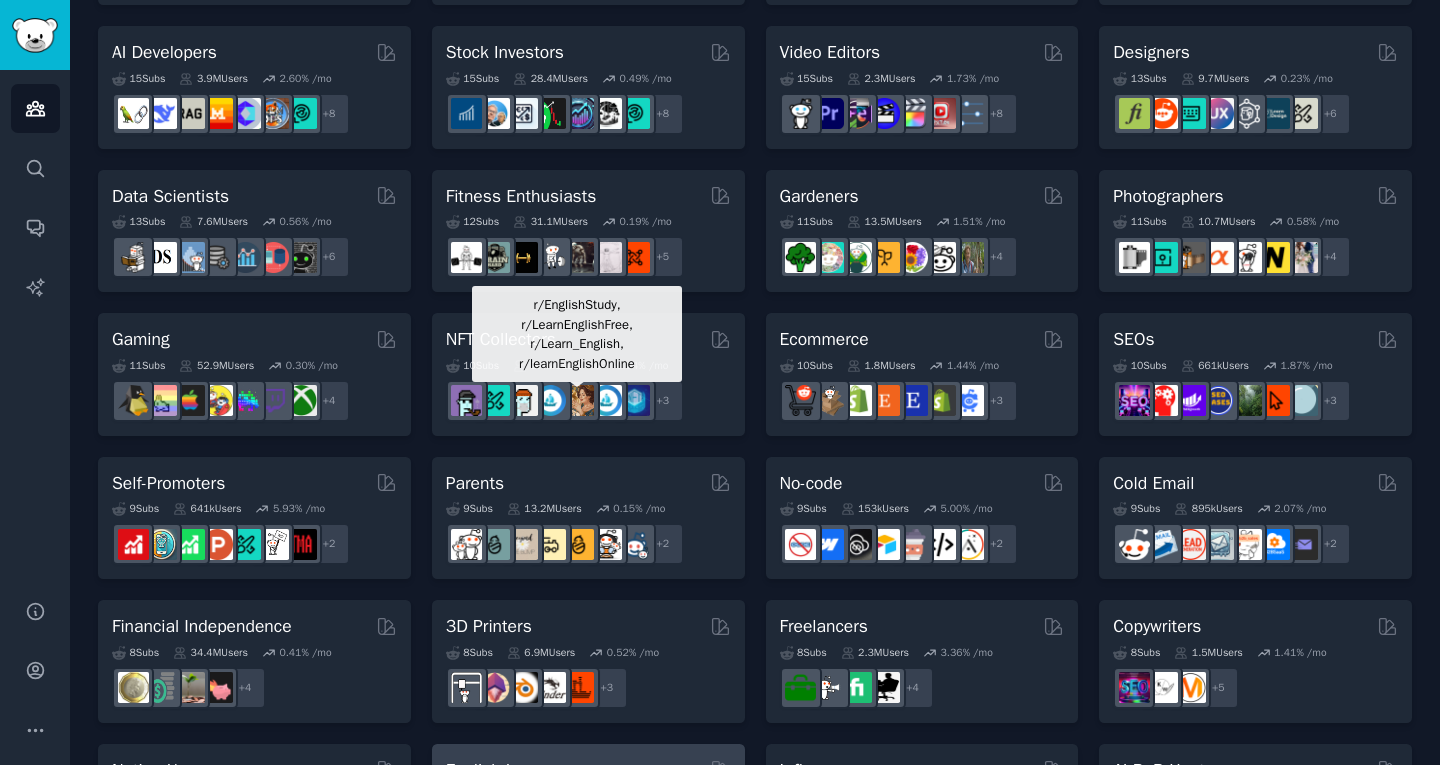 scroll, scrollTop: 335, scrollLeft: 0, axis: vertical 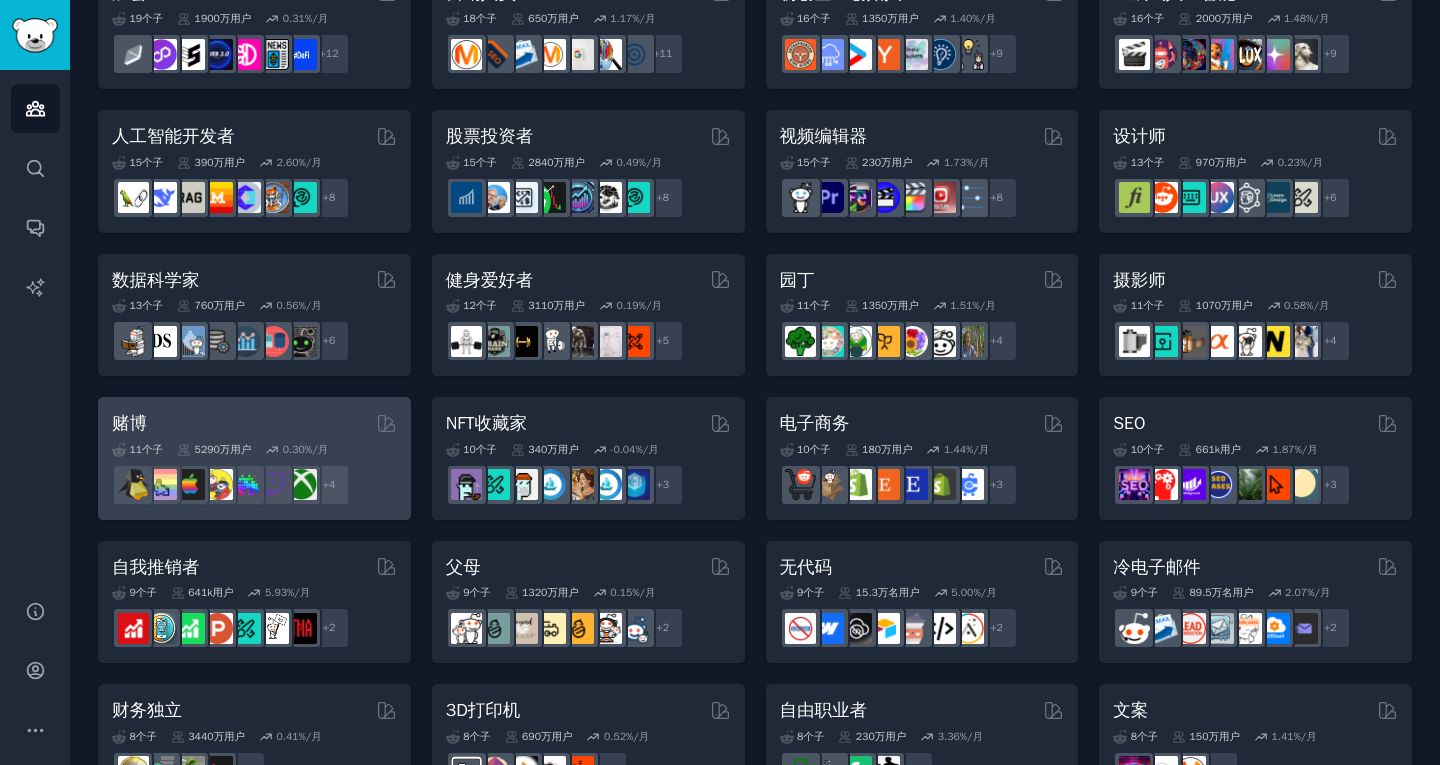 click on "赌博" at bounding box center (254, 423) 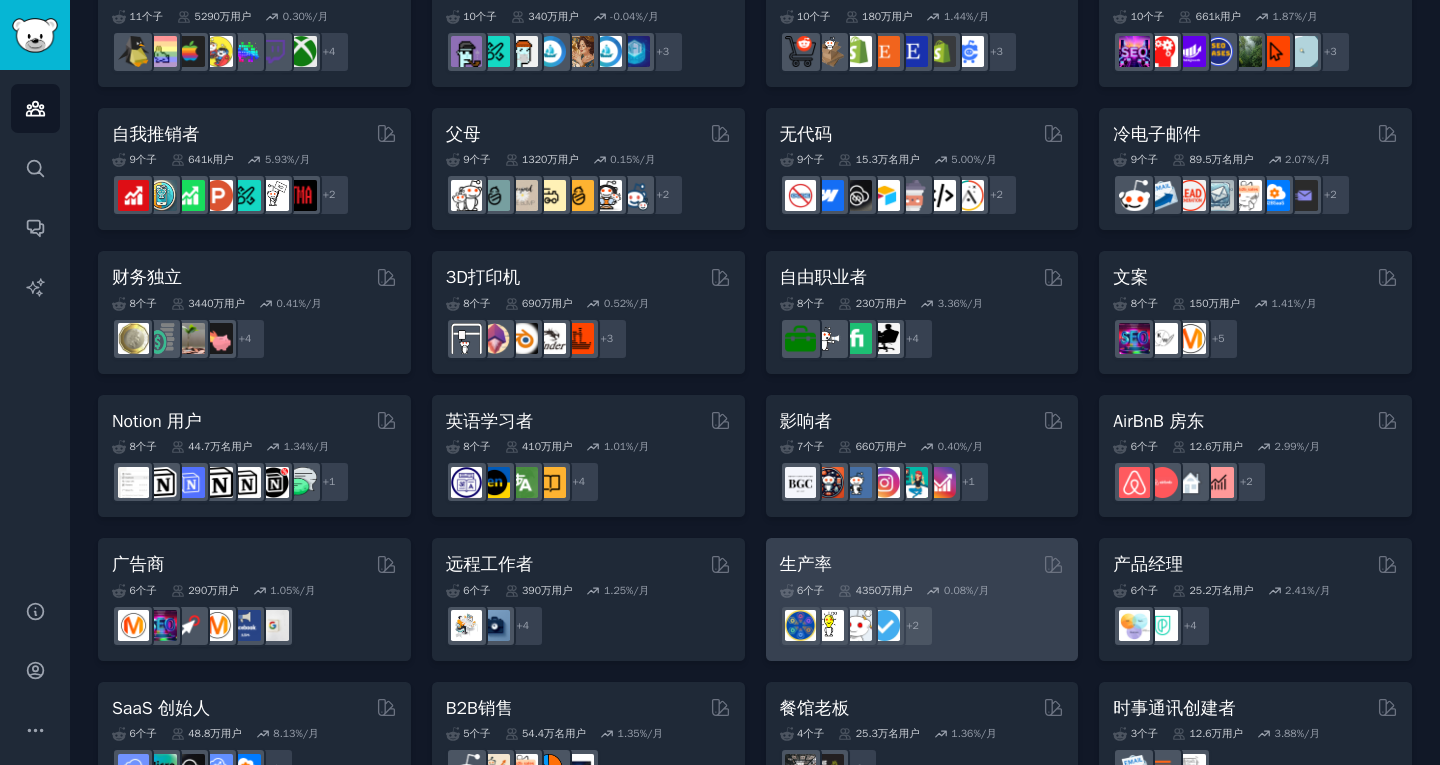 scroll, scrollTop: 835, scrollLeft: 0, axis: vertical 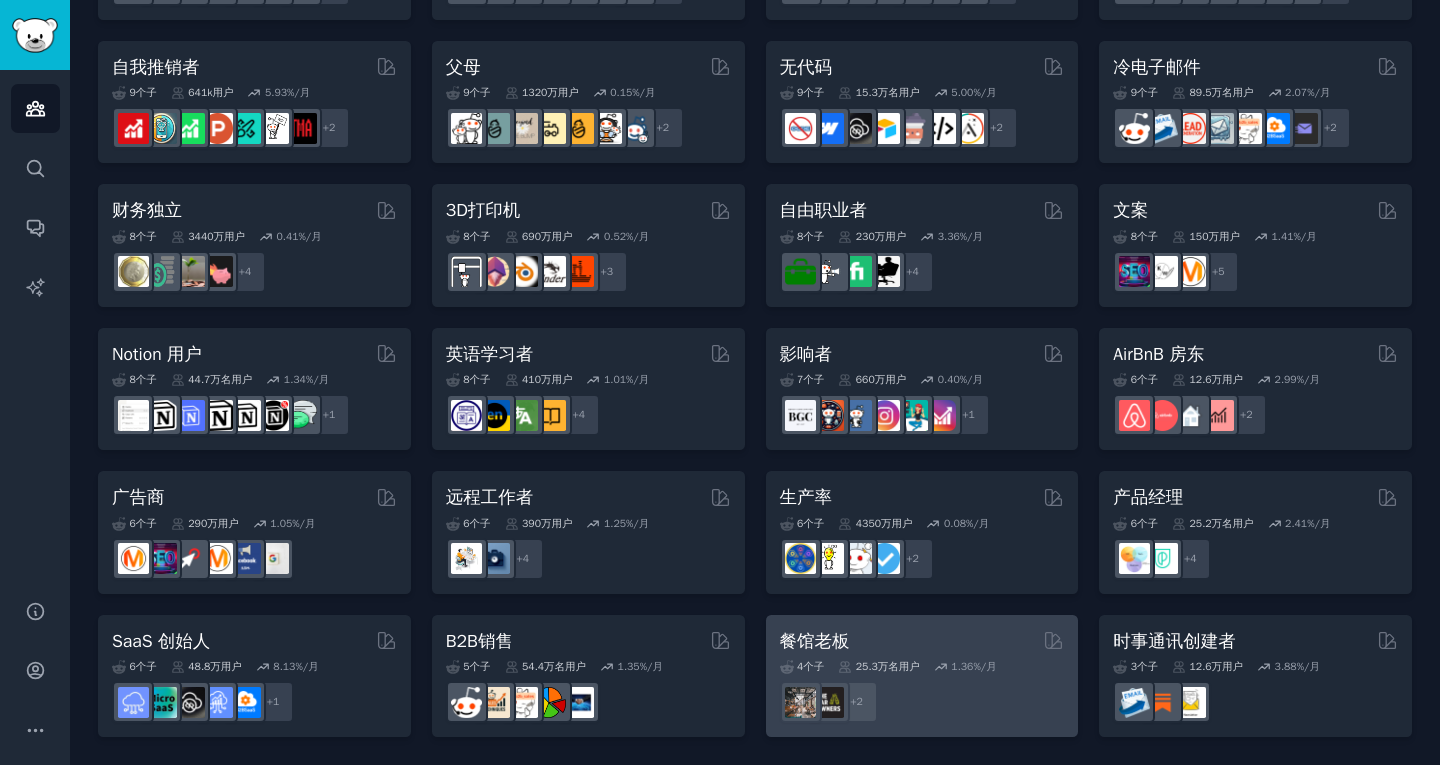 click on "餐馆老板" at bounding box center [922, 641] 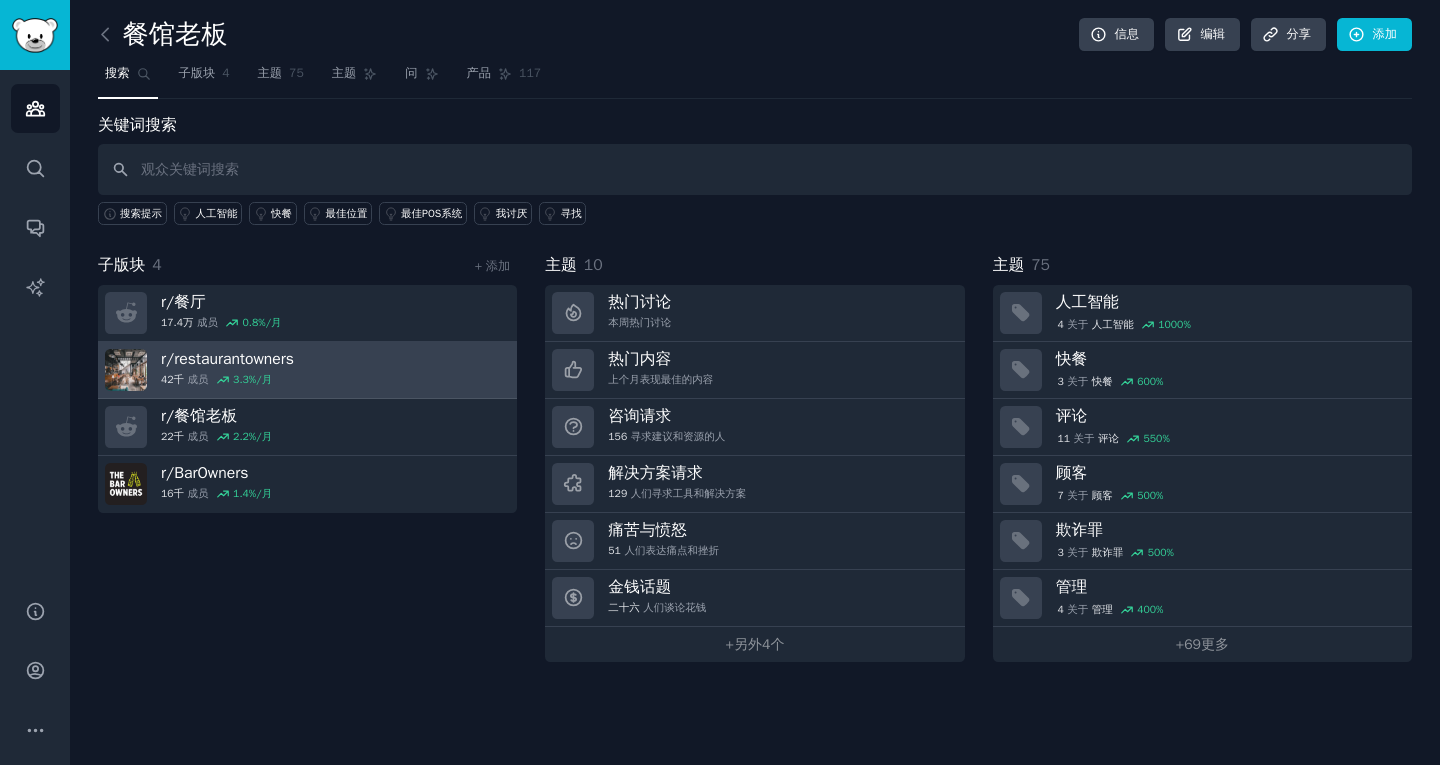 click on "r/  restaurantowners 42千 成员 3.3  %/月" at bounding box center [307, 370] 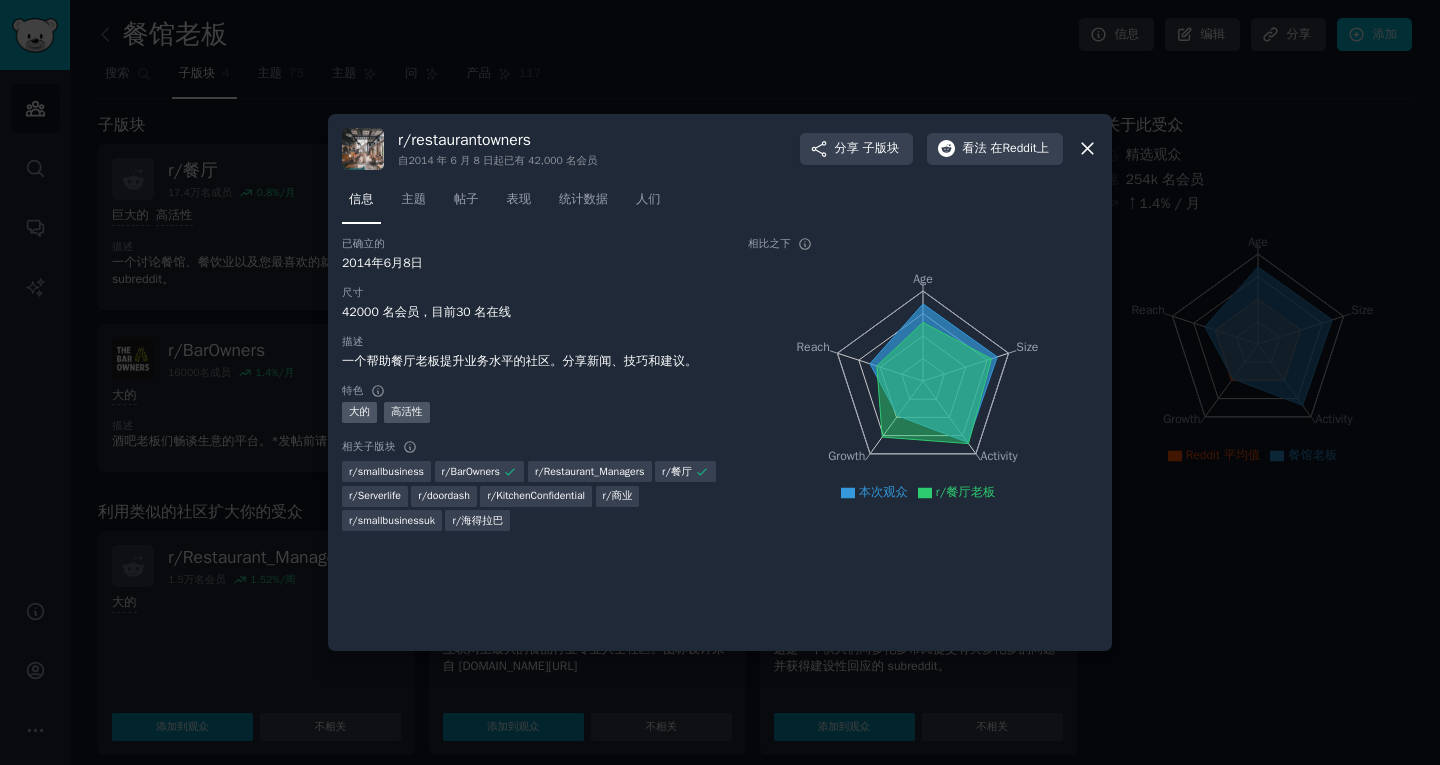click 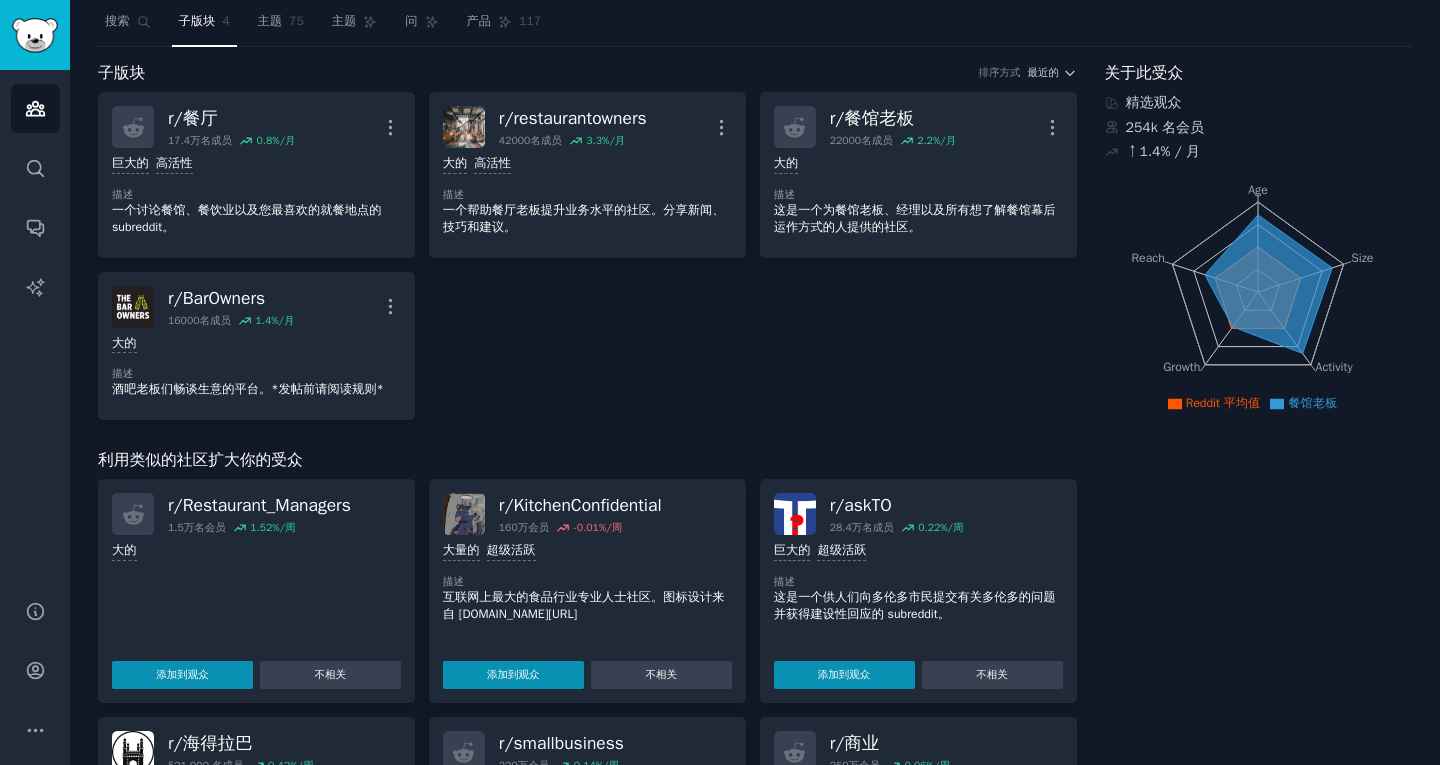 scroll, scrollTop: 0, scrollLeft: 0, axis: both 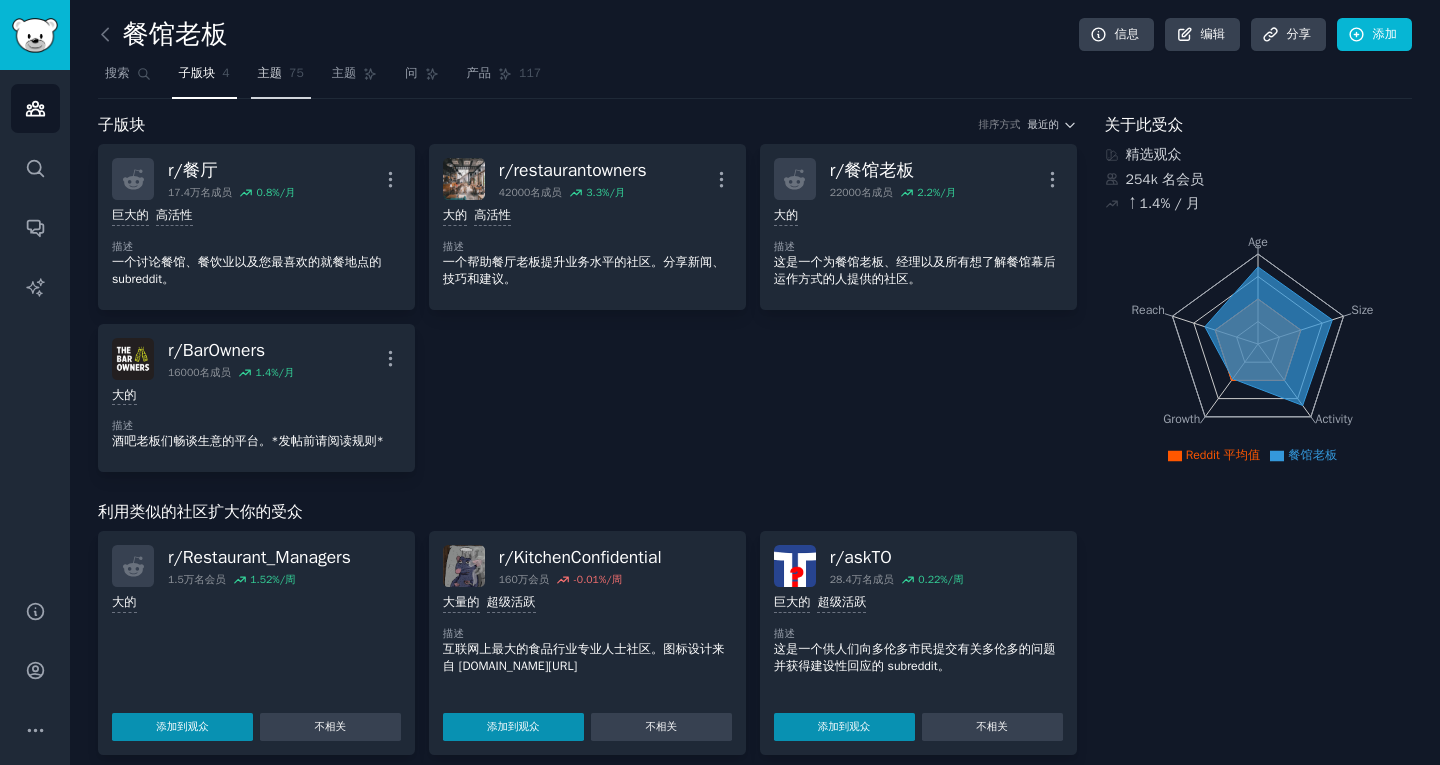 click on "主题 75" at bounding box center [281, 78] 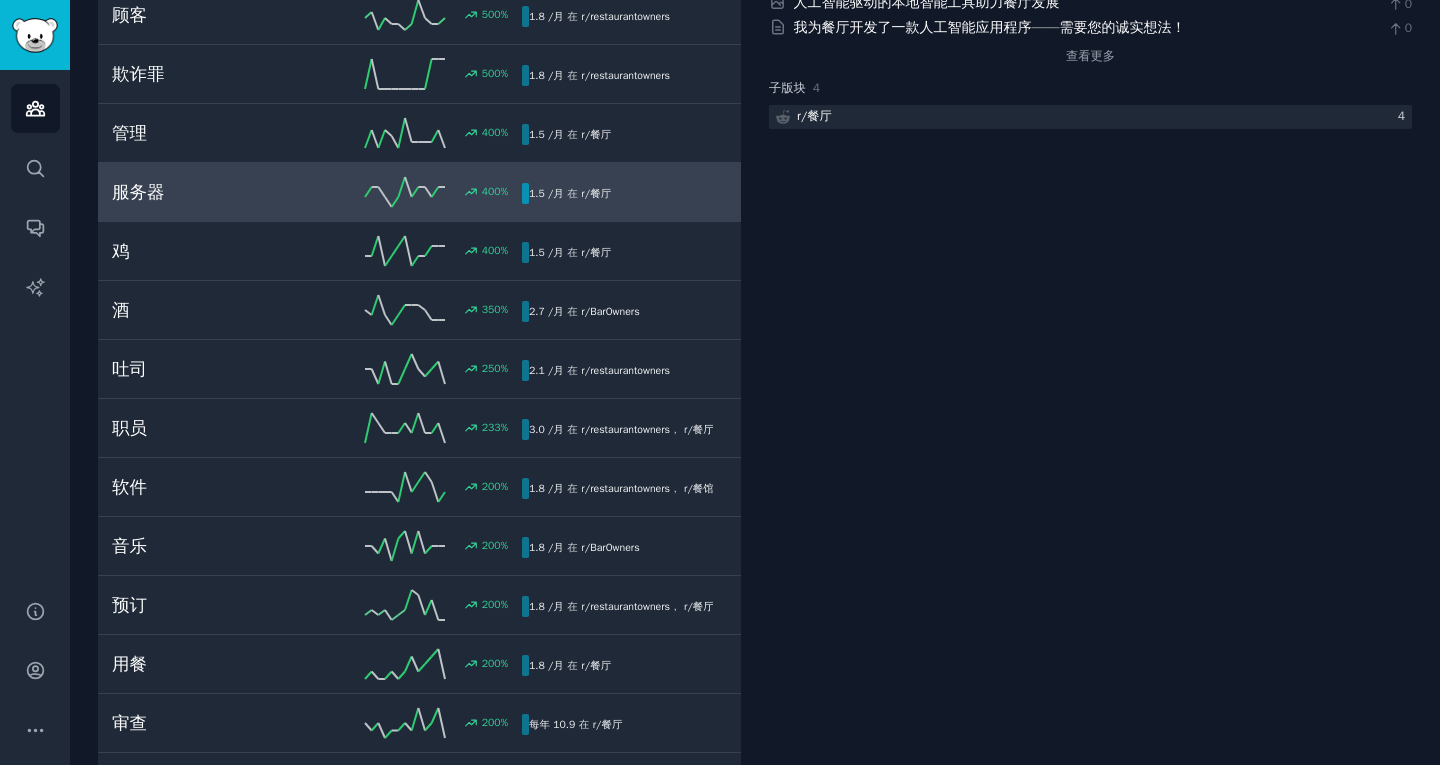 scroll, scrollTop: 0, scrollLeft: 0, axis: both 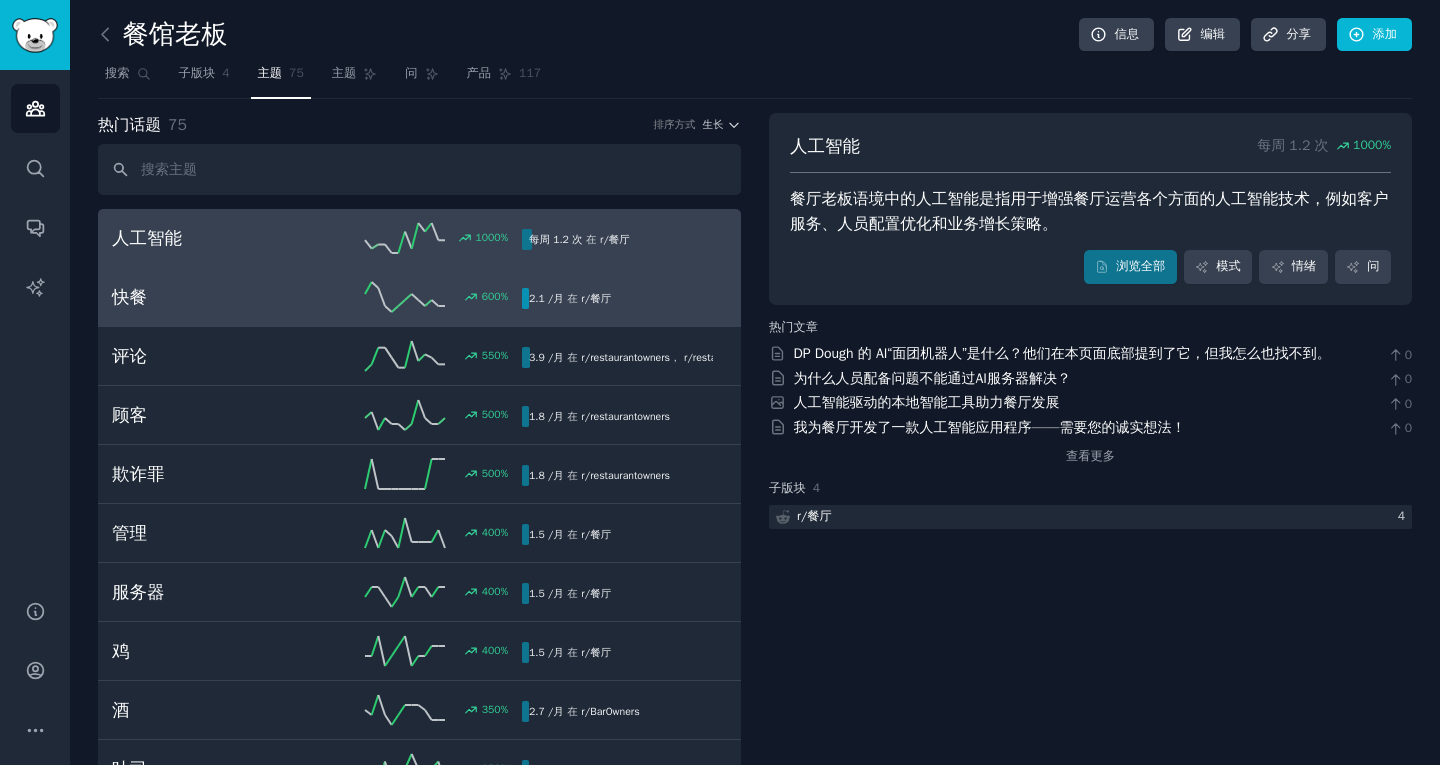 click on "快餐" at bounding box center [214, 297] 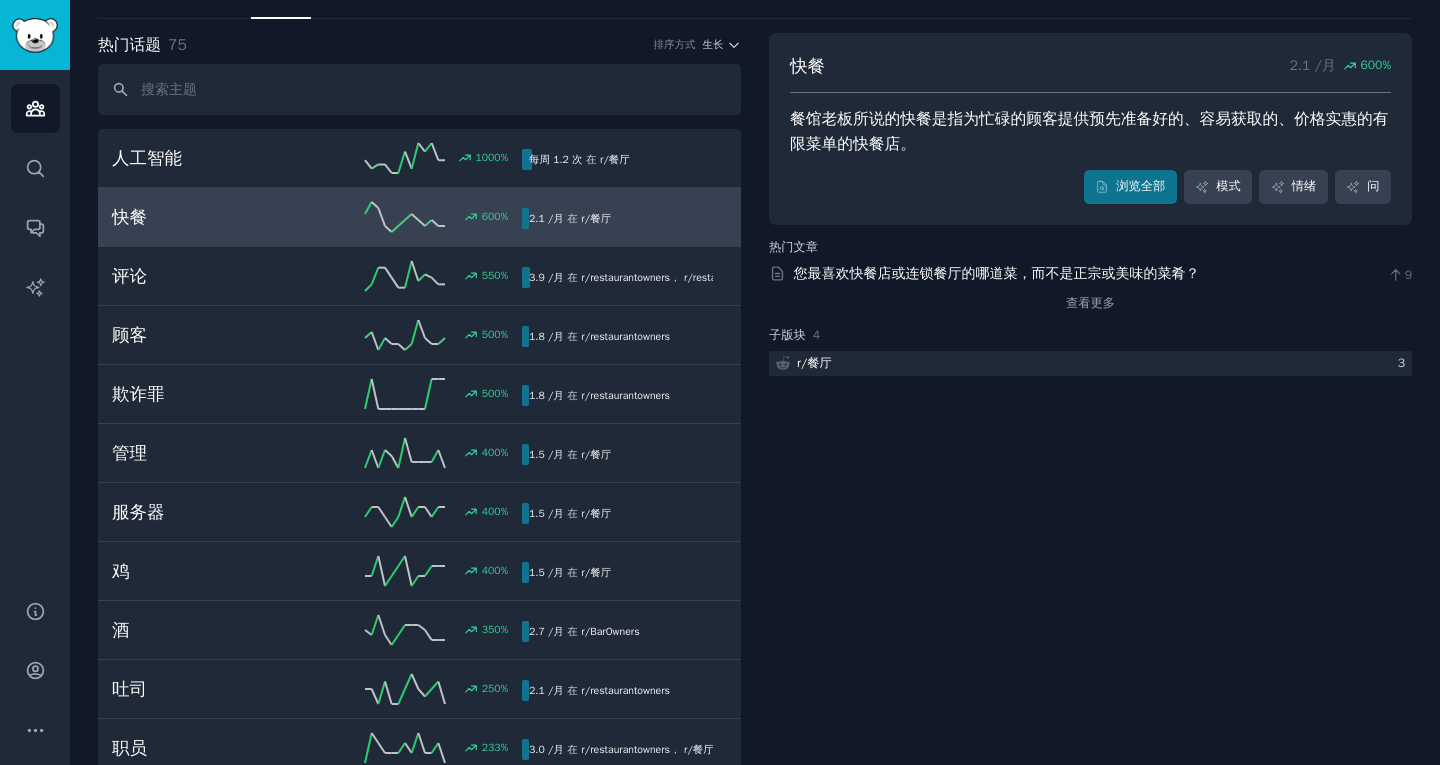 scroll, scrollTop: 100, scrollLeft: 0, axis: vertical 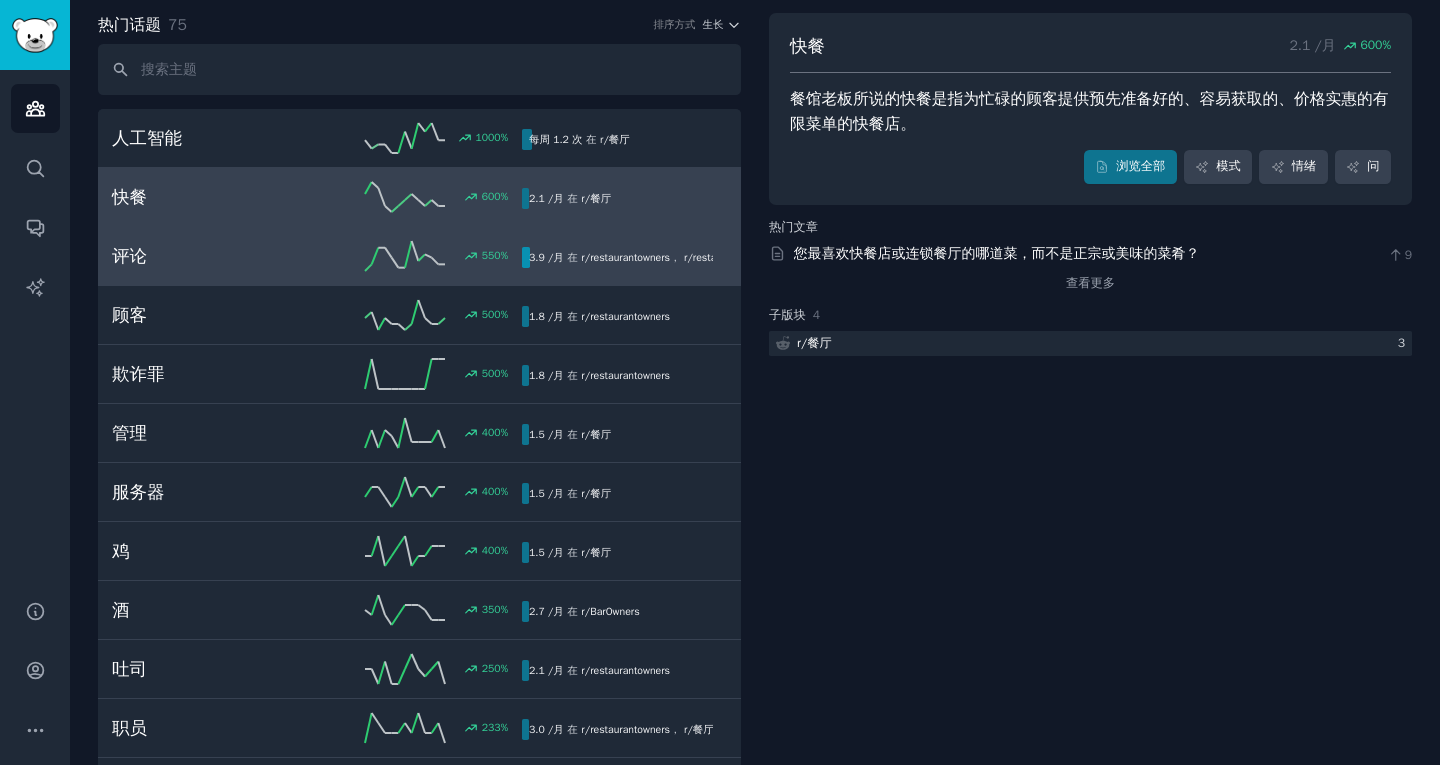 click 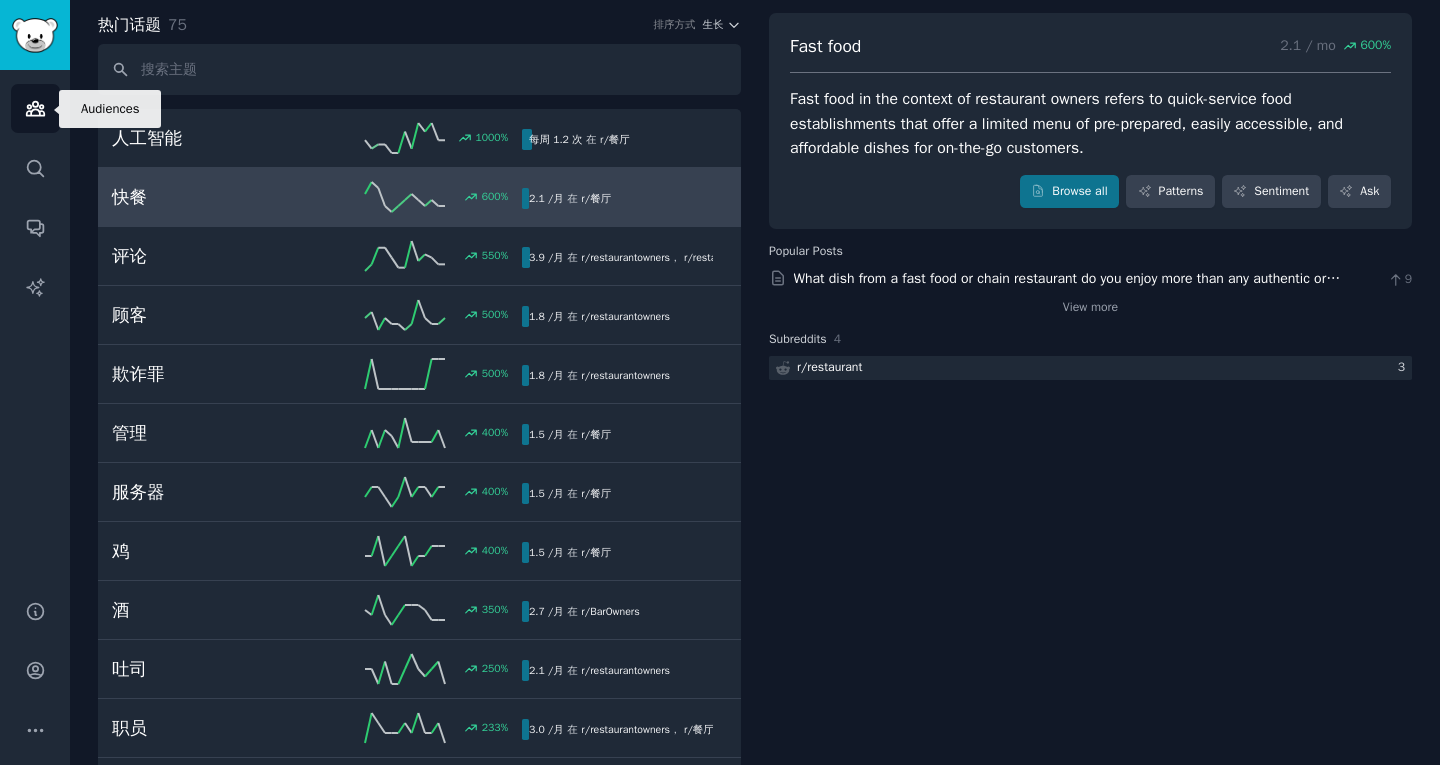 click on "受众" at bounding box center [35, 108] 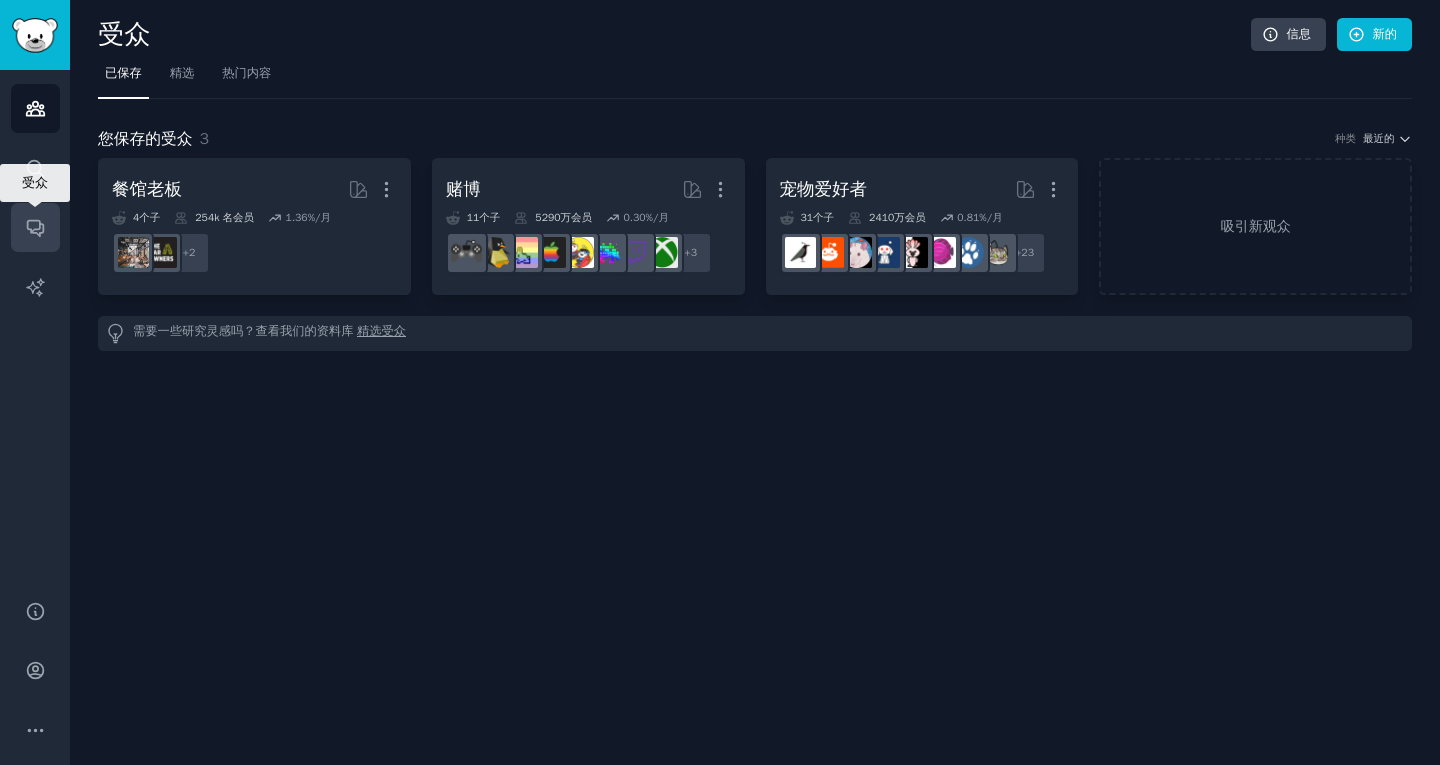 click 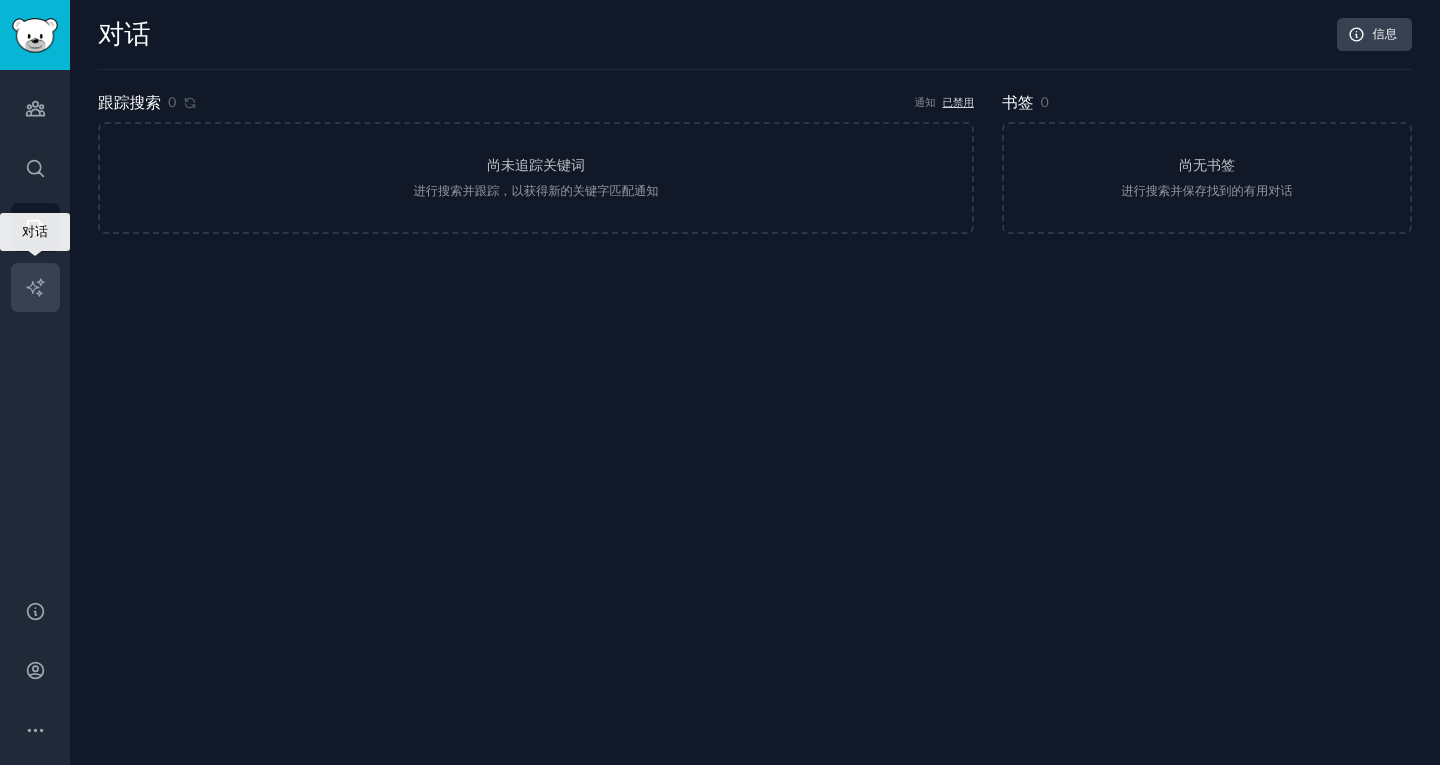 click on "人工智能报告" at bounding box center [35, 287] 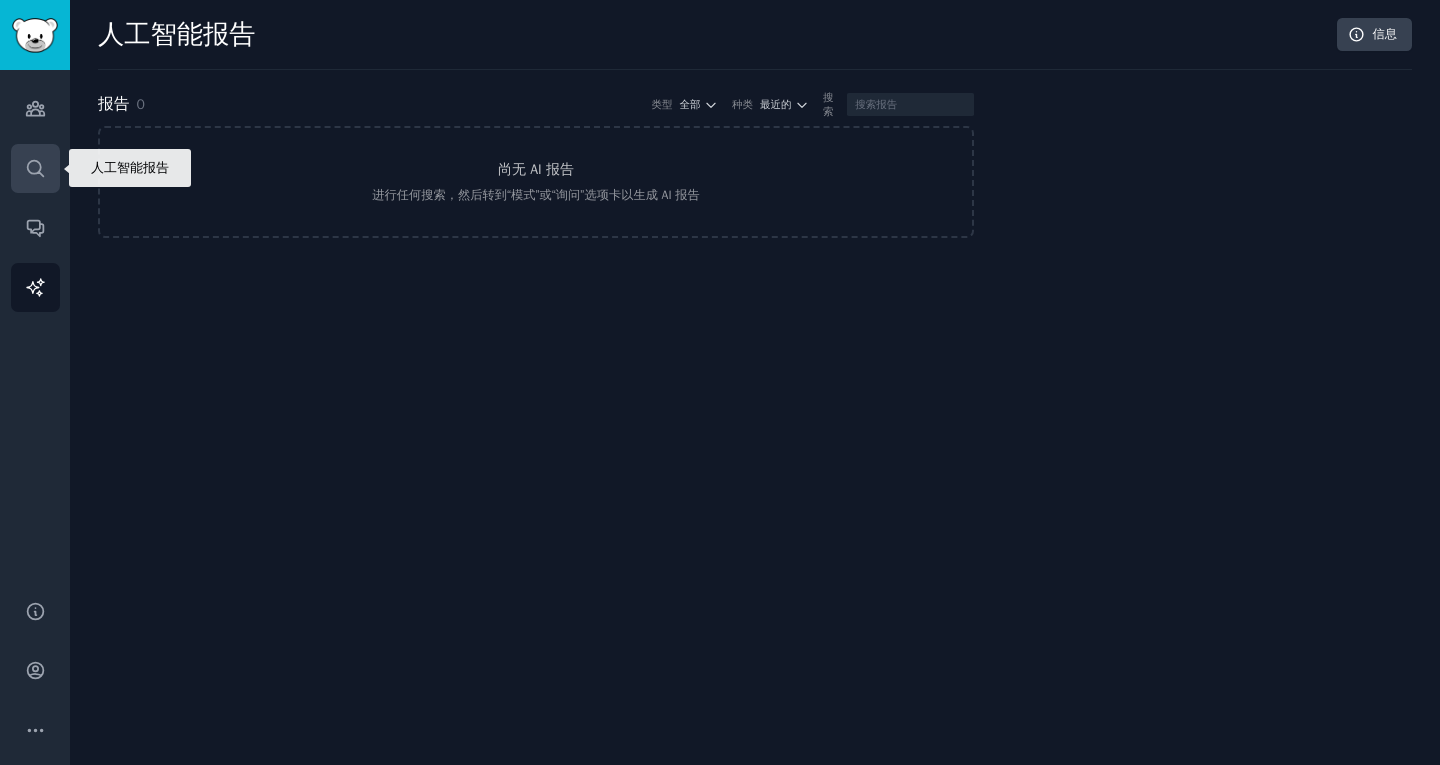 click on "搜索" at bounding box center (35, 168) 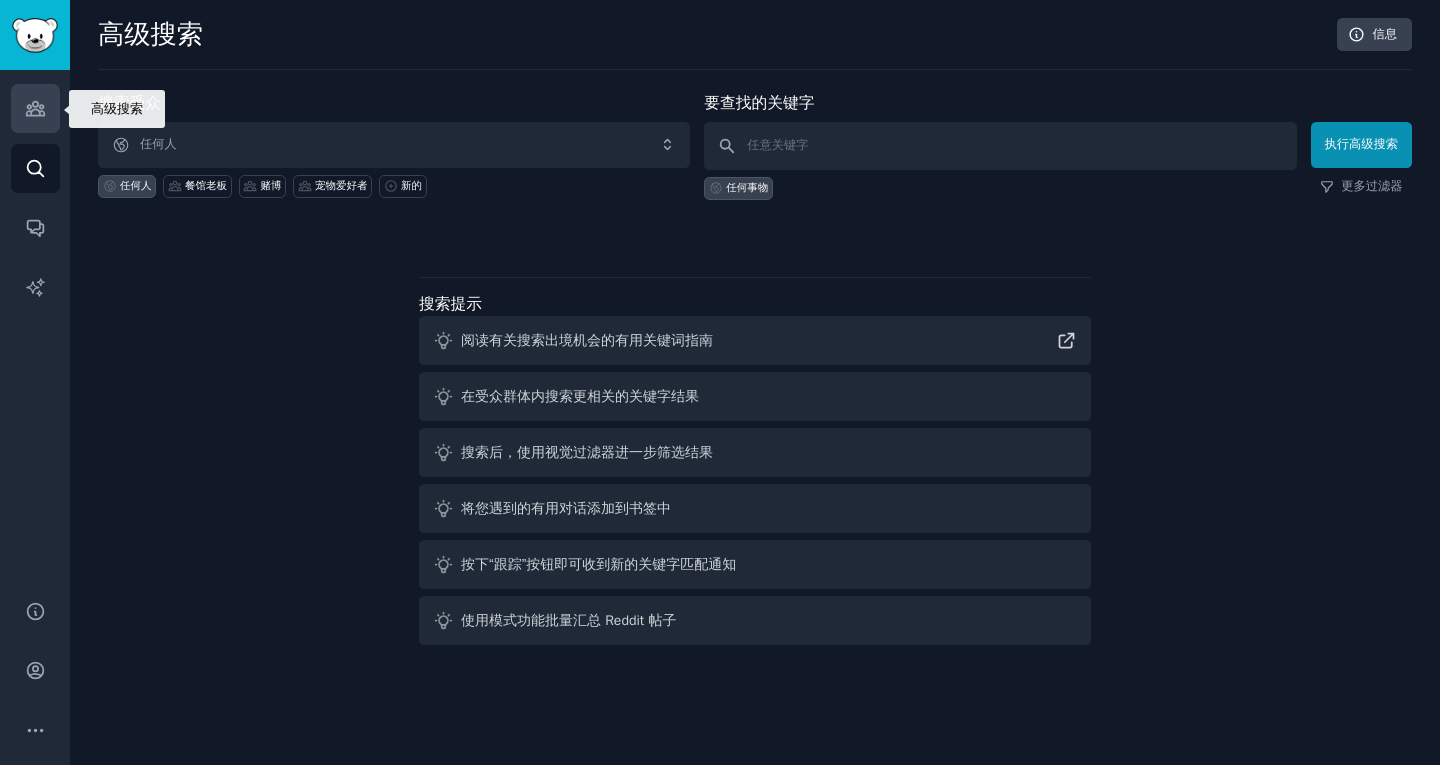 click 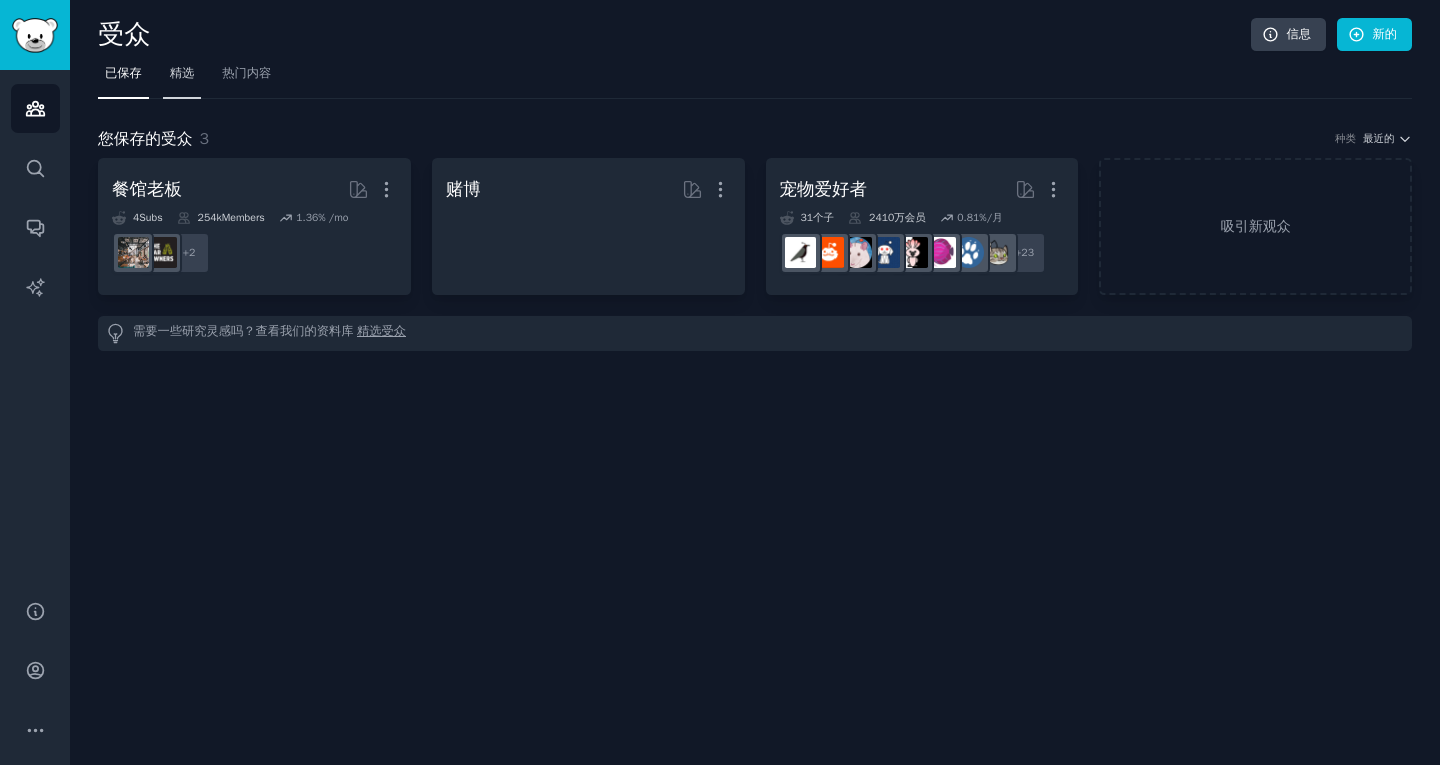 click on "精选" at bounding box center [182, 73] 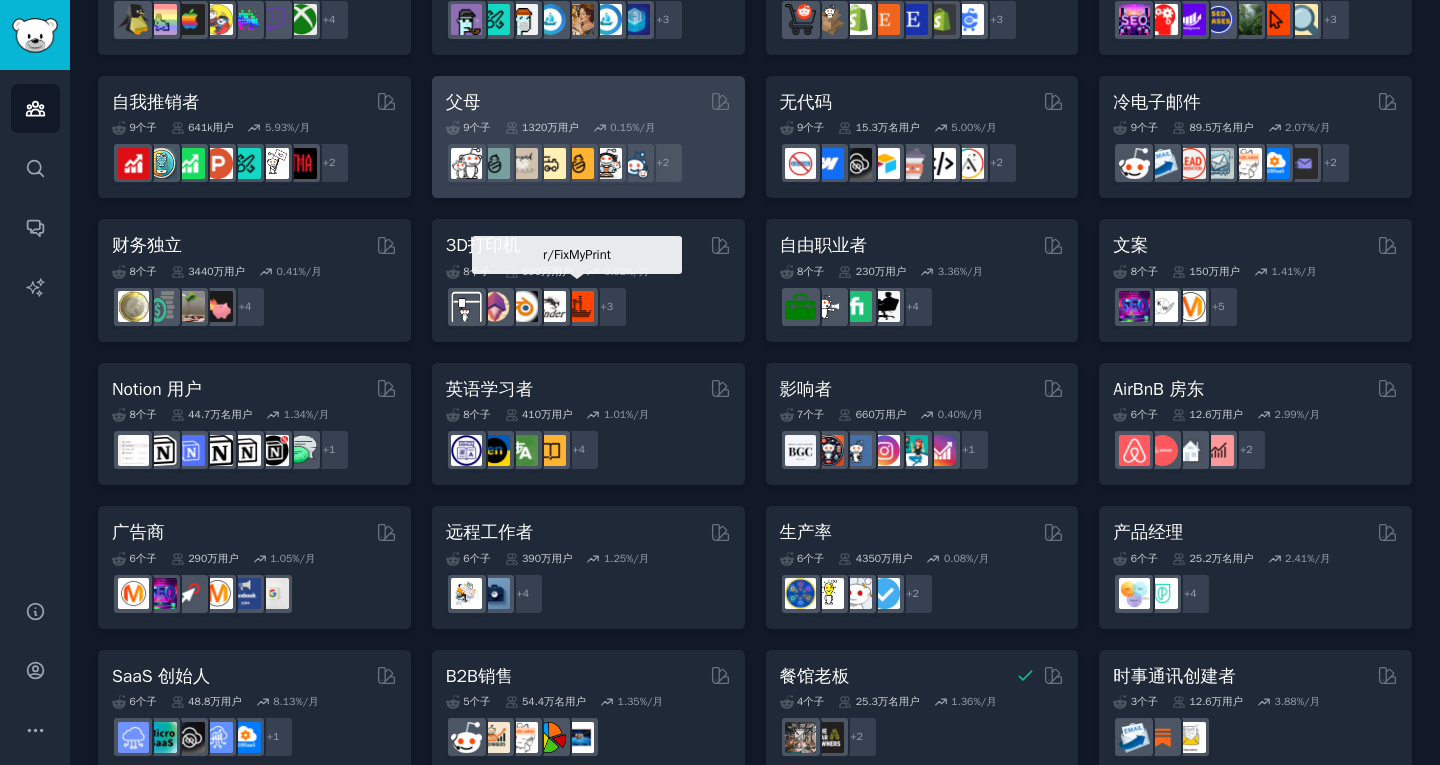 scroll, scrollTop: 835, scrollLeft: 0, axis: vertical 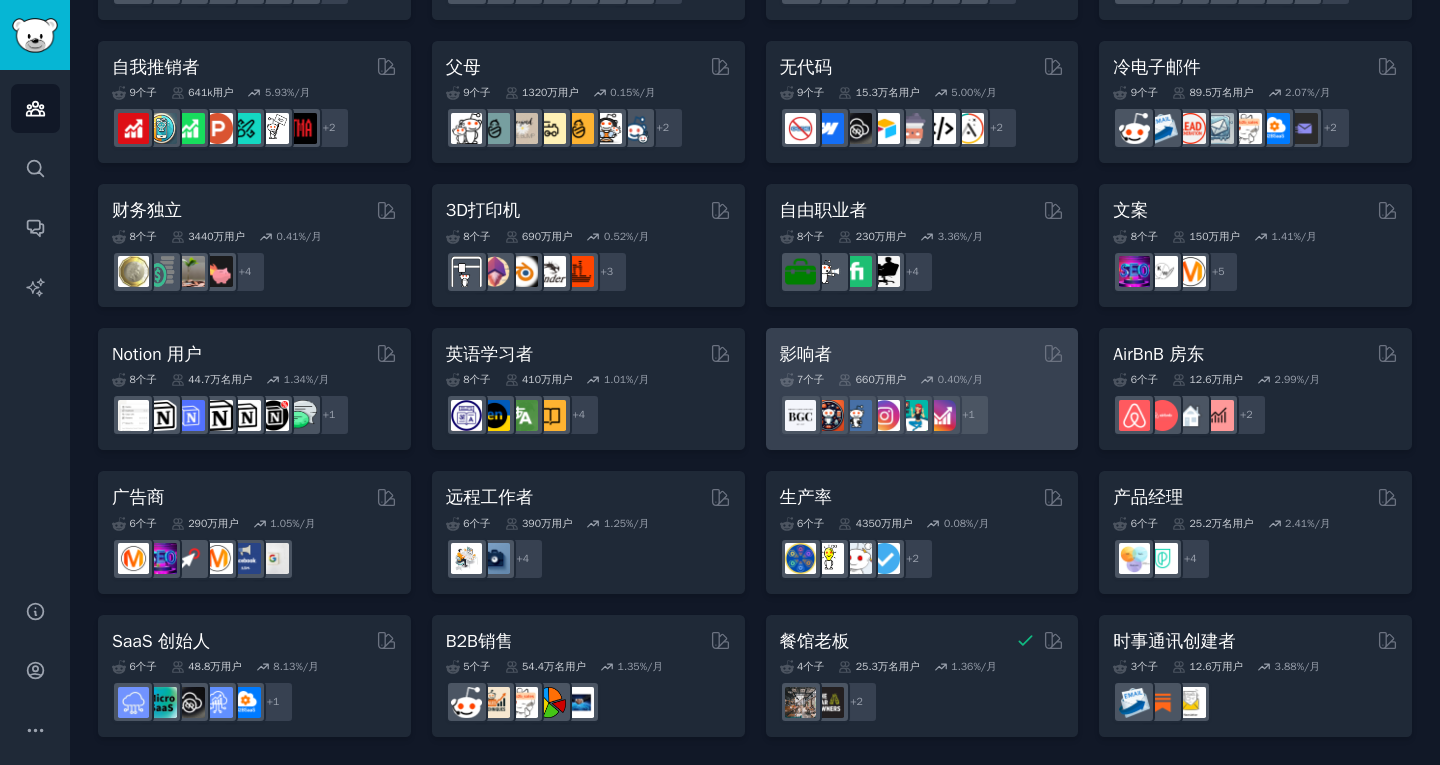 click on "影响者" at bounding box center (922, 354) 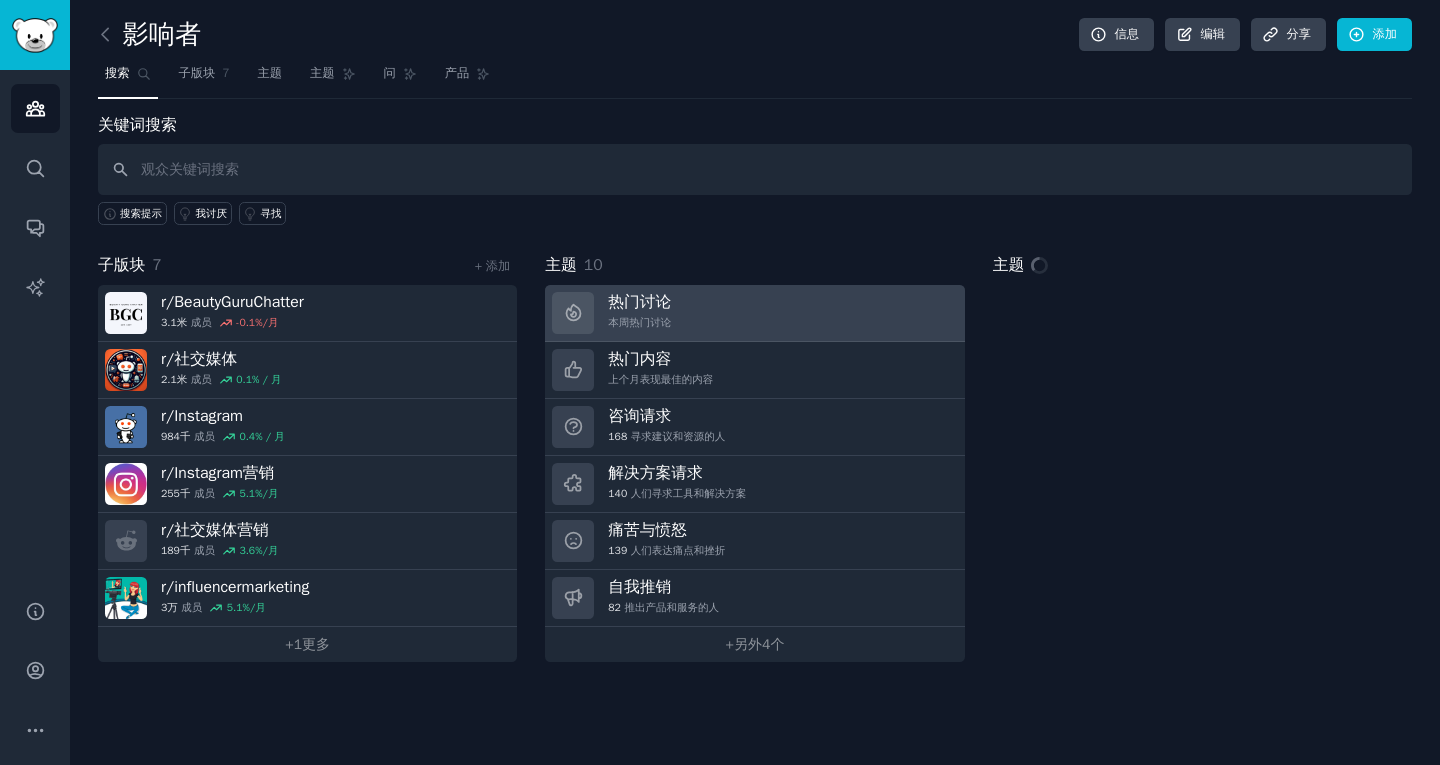 click on "热门讨论 本周热门讨论" at bounding box center (754, 313) 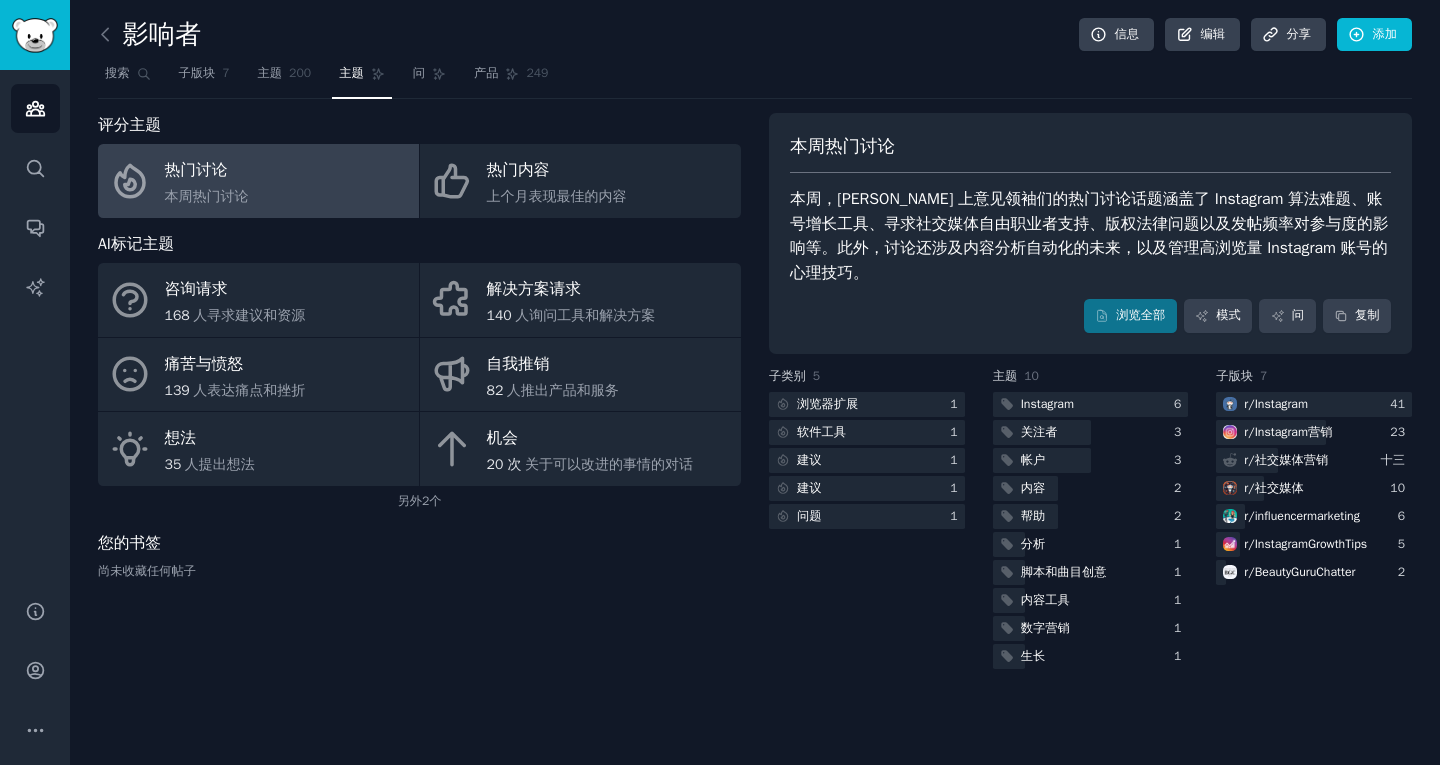 click on "影响者 信息 编辑 分享 添加 搜索 子版块 7 主题 200 主题 问 产品 249 评分主题 热门讨论 本周热门讨论 热门内容 上个月表现最佳的内容 AI标记主题 咨询请求 168 人寻求建议和资源 解决方案请求 140 人询问工具和解决方案 痛苦与愤怒 139 人表达痛点和挫折 自我推销 82 人推出产品和服务 想法 35 人提出想法 机会 20 次 关于可以改进的事情的对话 另外 2个 您的书签 尚未收藏任何帖子 本周热门讨论 本周，Reddit 上意见领袖们的热门讨论话题涵盖了 Instagram 算法难题、账号增长工具、寻求社交媒体自由职业者支持、版权法律问题以及发帖频率对参与度的影响等。此外，讨论还涉及内容分析自动化的未来，以及管理高浏览量 Instagram 账号的心理技巧。 浏览全部 模式 问 复制 子类别 5   浏览器扩展 1   软件工具 1   建议 1   建议 1   问题 1 主题 10   Instagram 6   关注者 3   帐户 3   2   2" 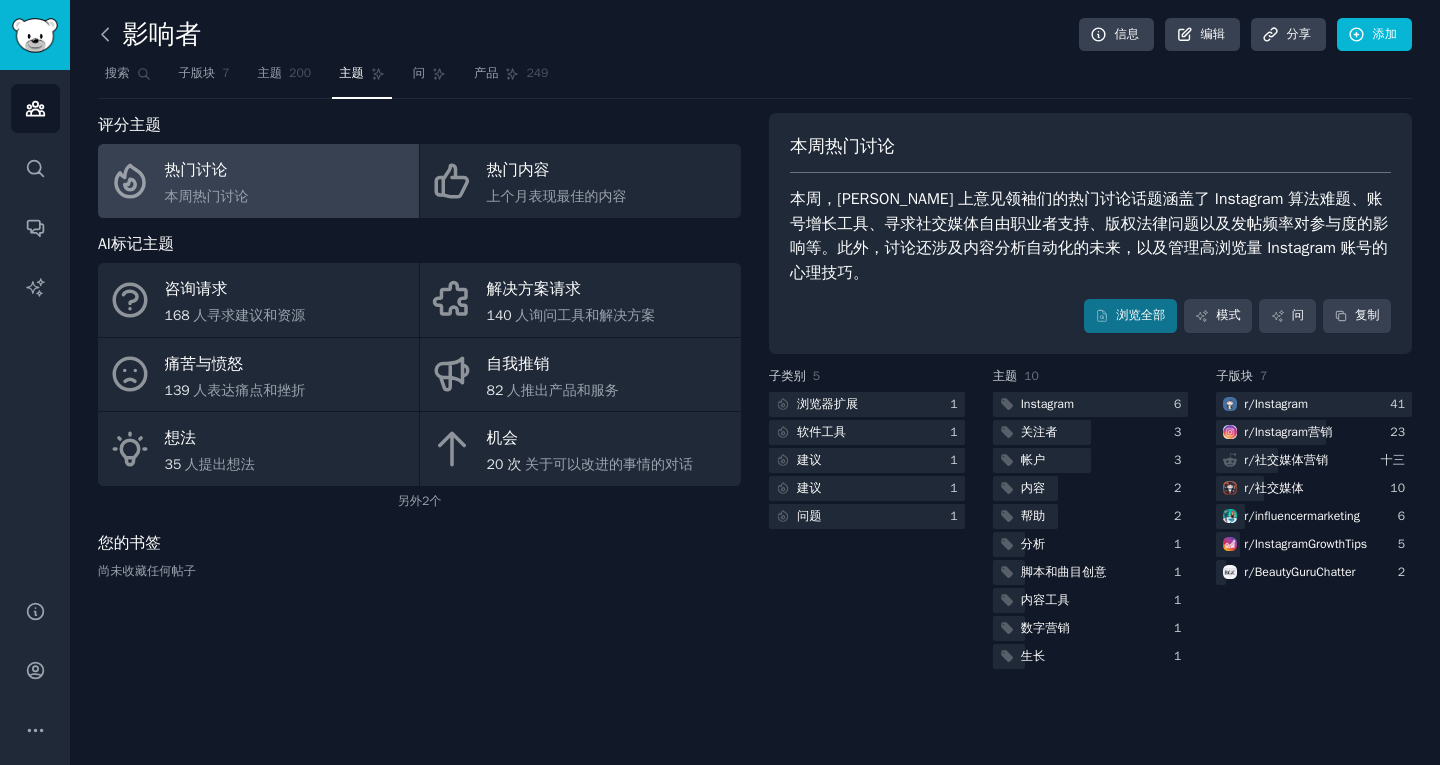 click 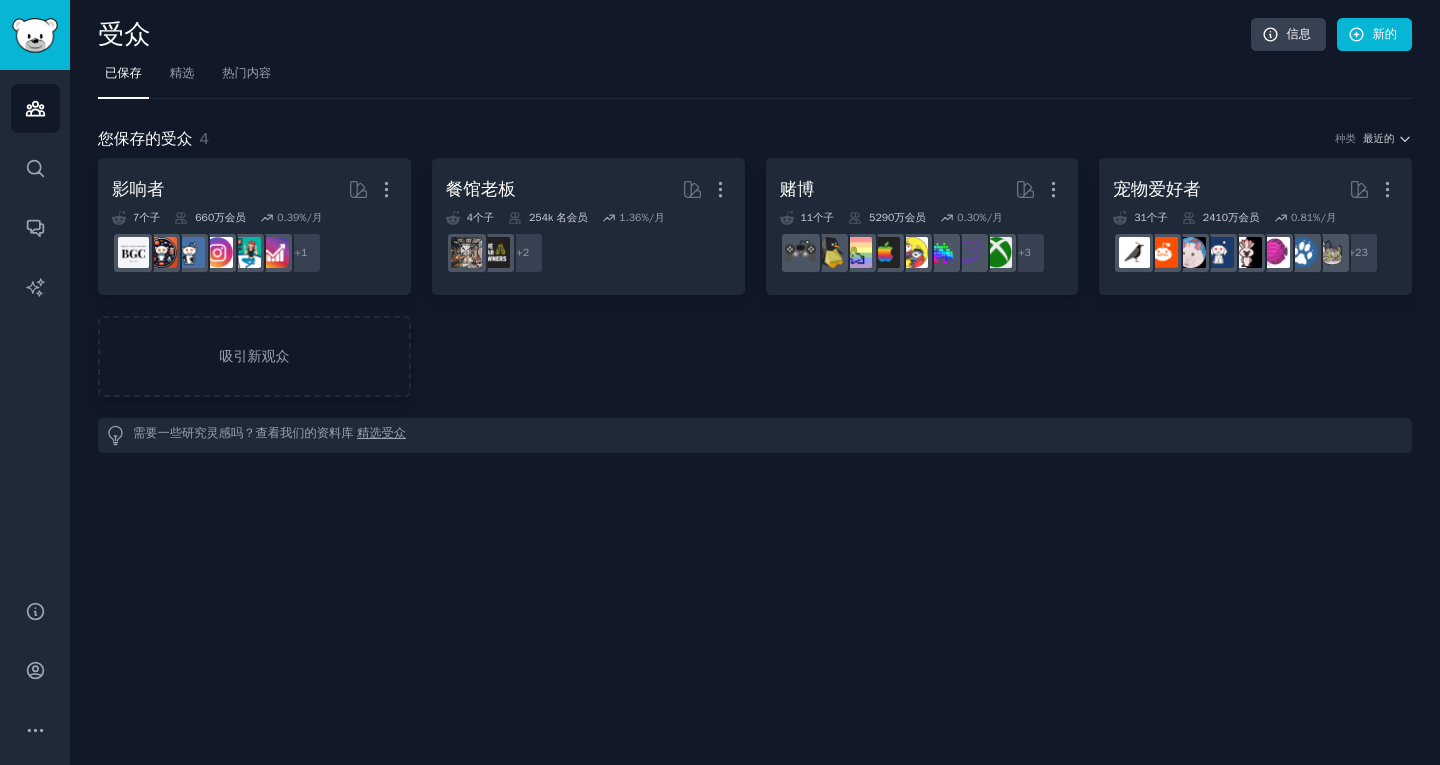 click on "精选受众" at bounding box center (381, 433) 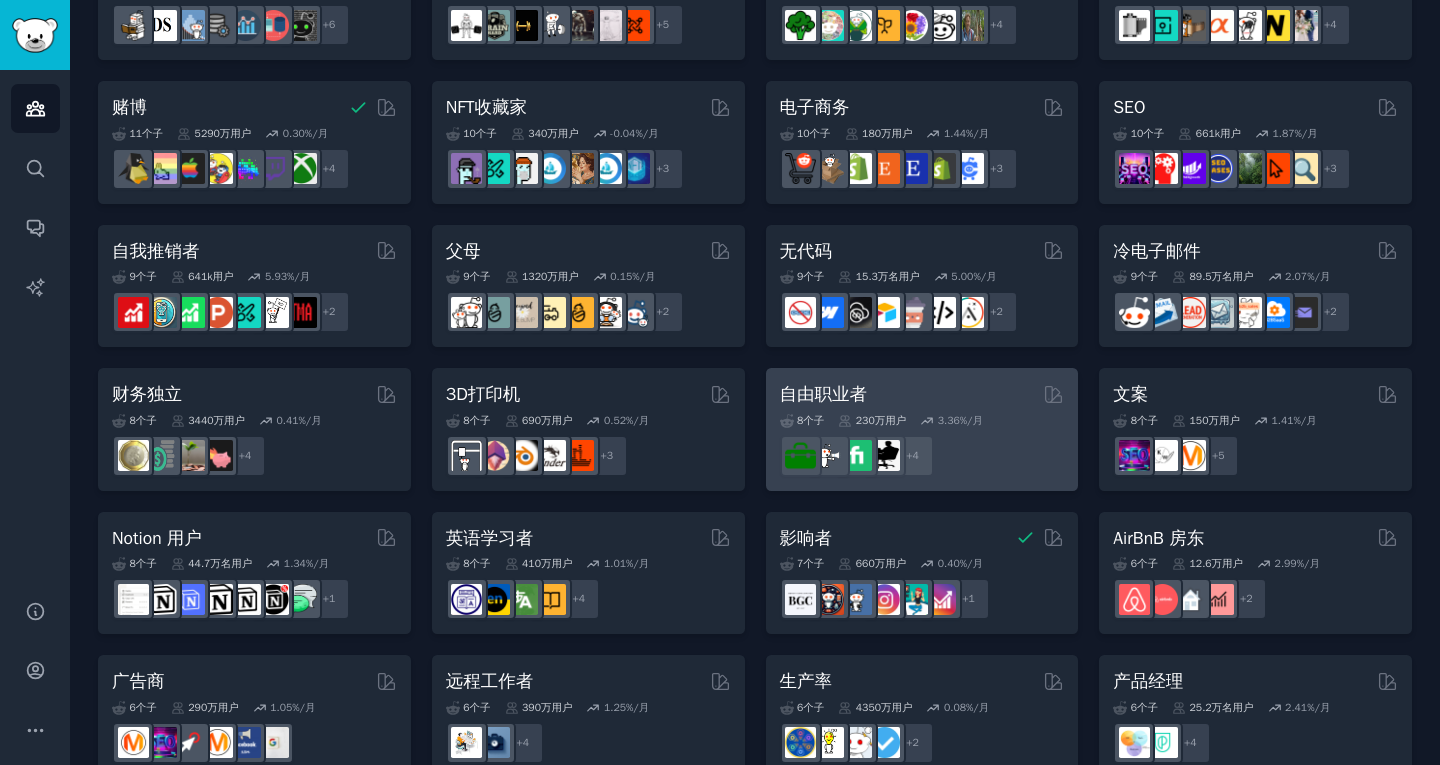 scroll, scrollTop: 435, scrollLeft: 0, axis: vertical 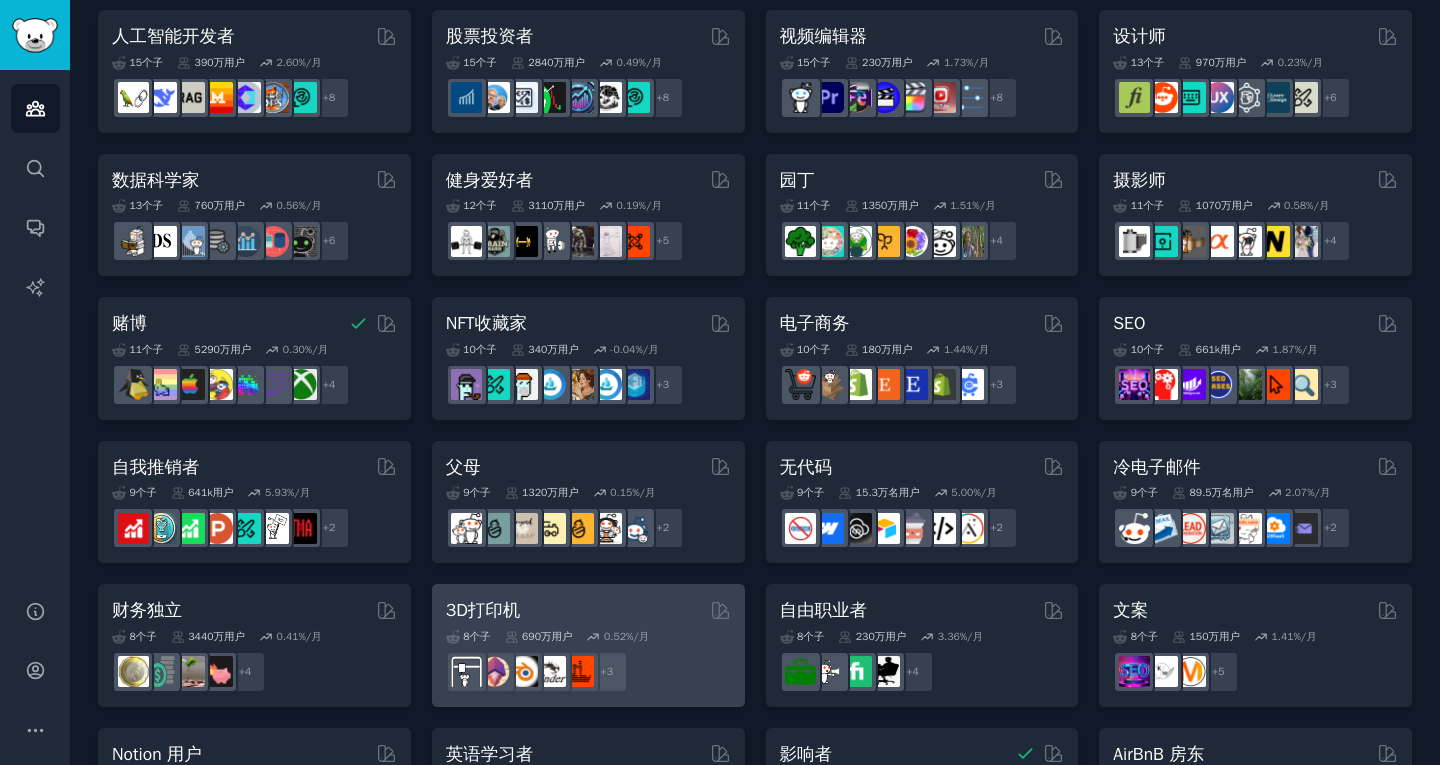 click on "3D打印机 由 GummySearch 策划" at bounding box center (588, 610) 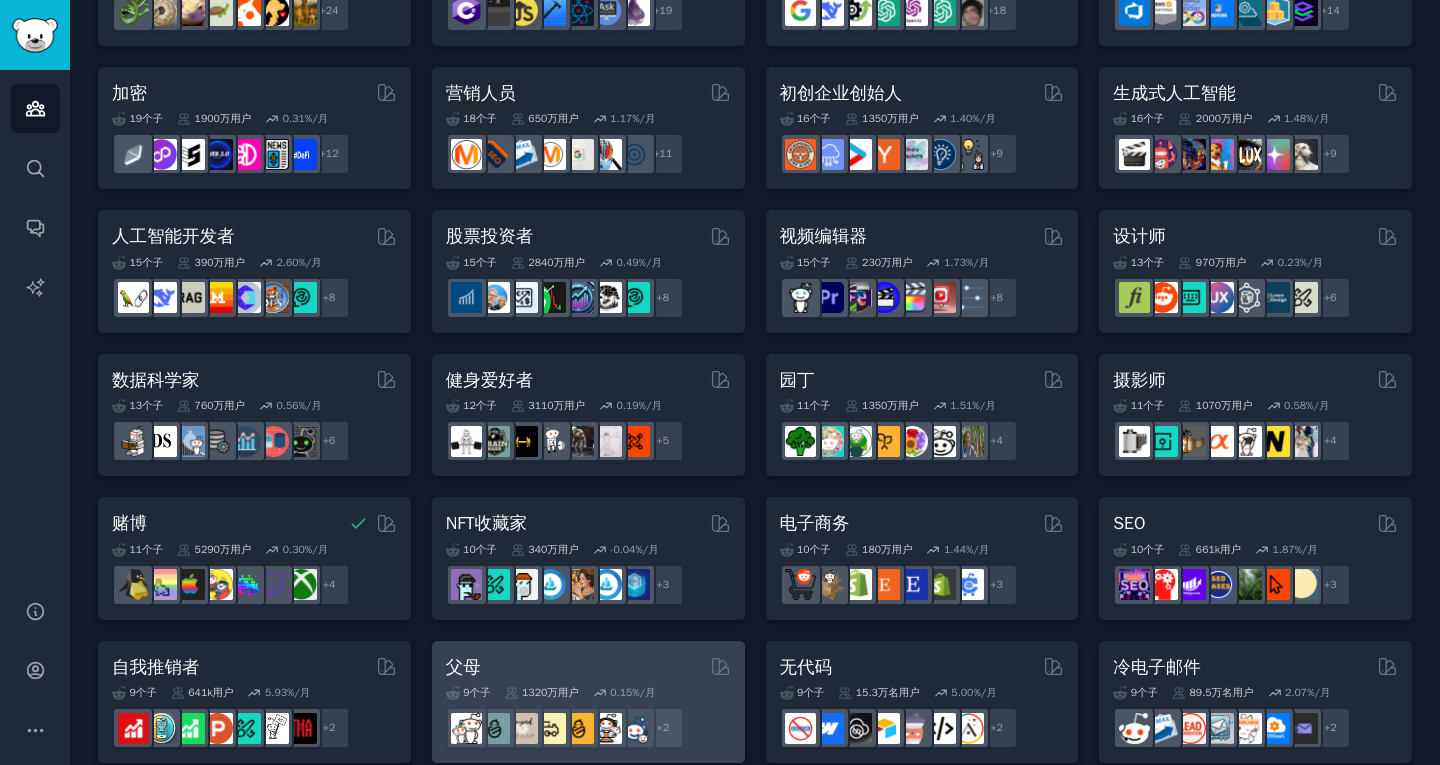 scroll, scrollTop: 0, scrollLeft: 0, axis: both 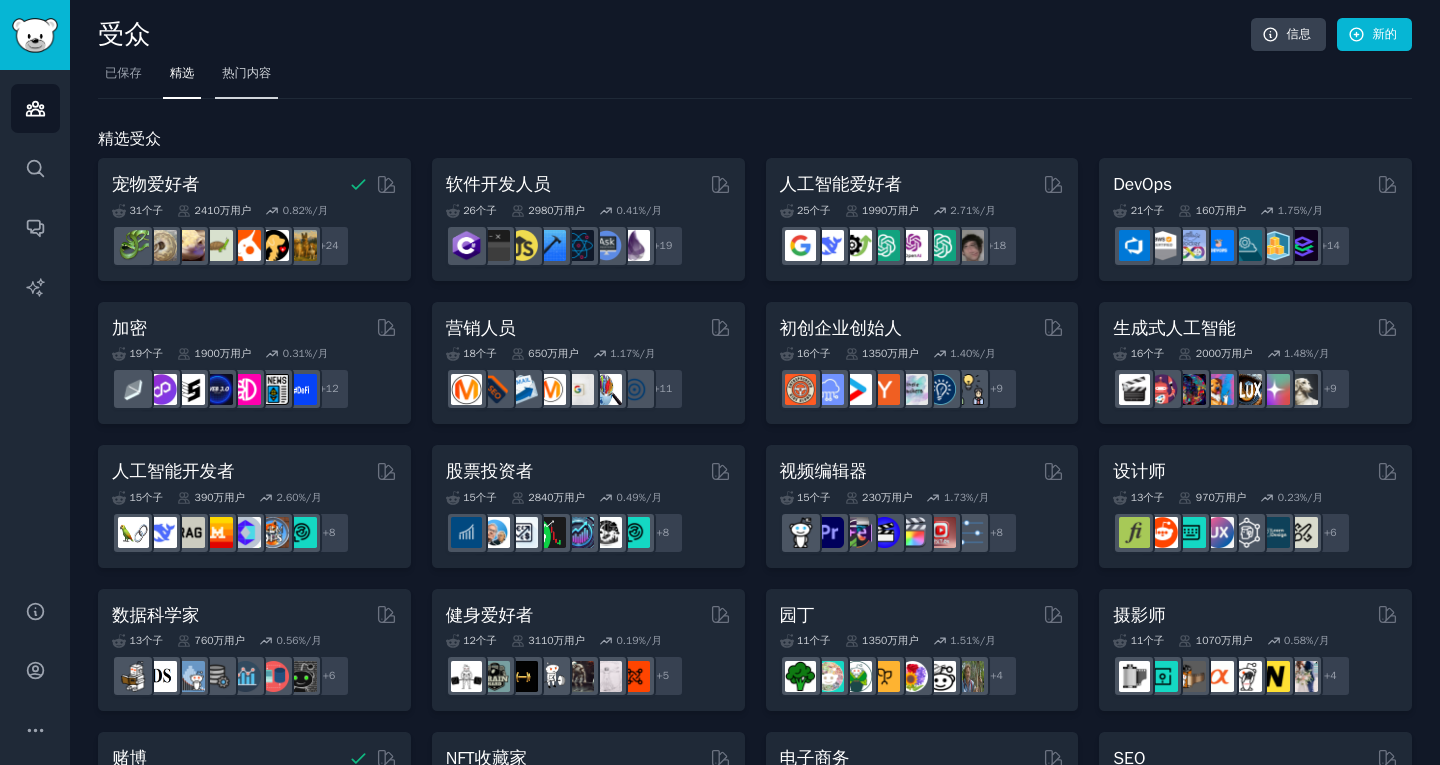 click on "热门内容" at bounding box center (246, 78) 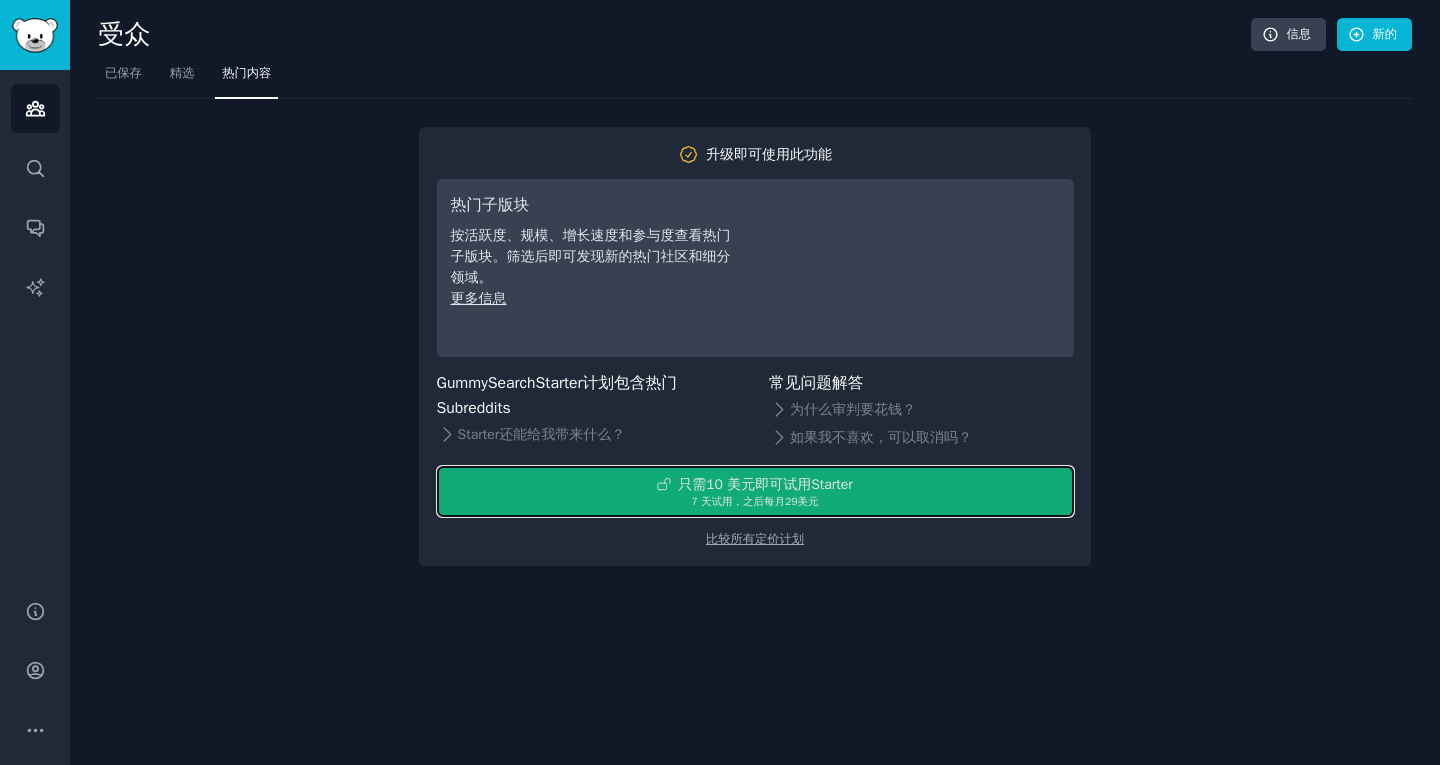 click on "只需 10 美元 即可试用 Starter" at bounding box center [755, 484] 